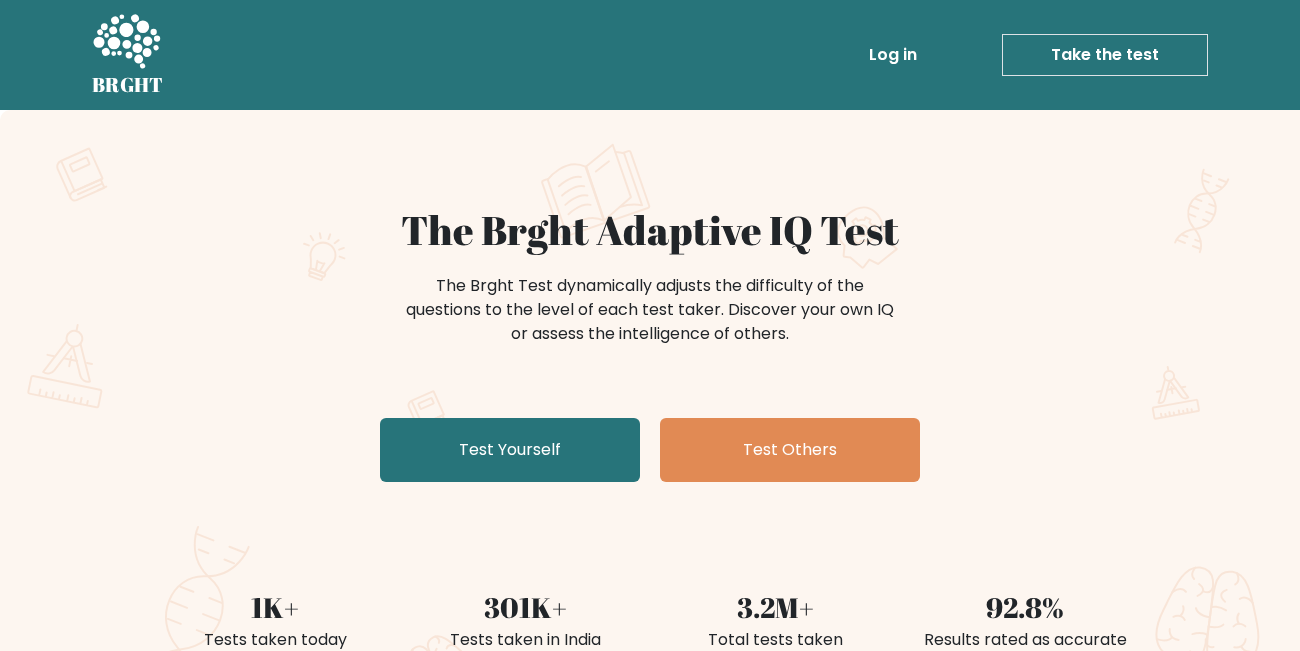 scroll, scrollTop: 0, scrollLeft: 0, axis: both 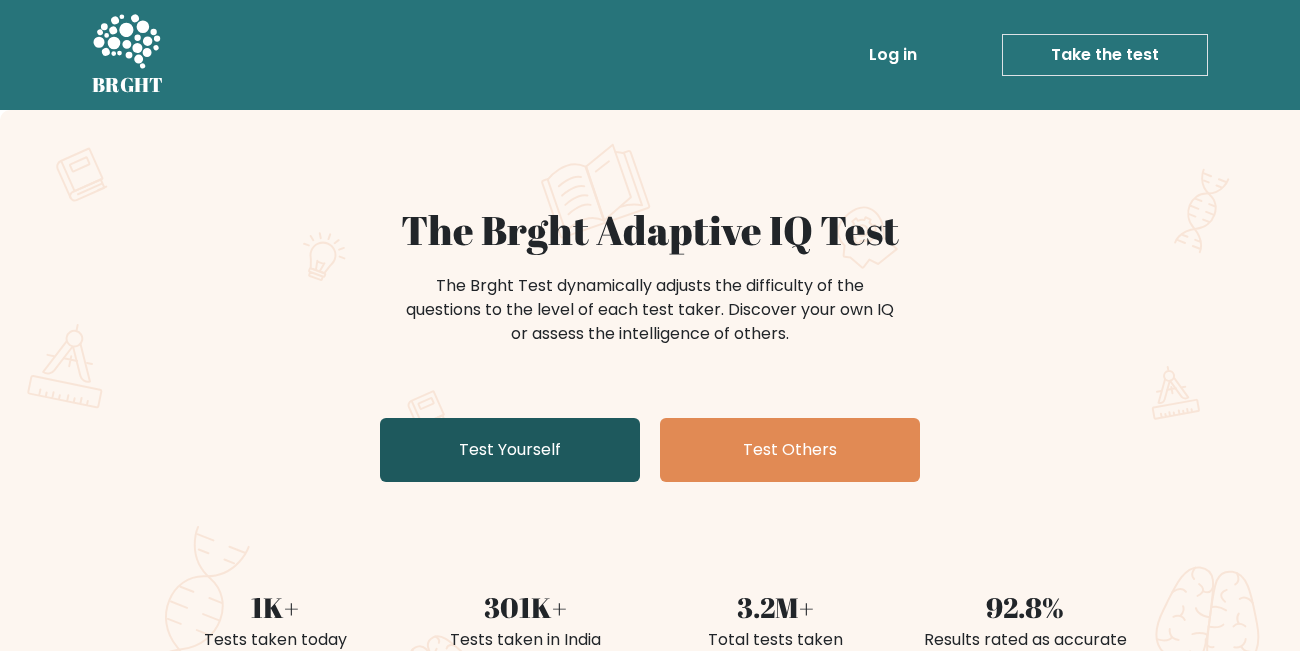 click on "Test Yourself" at bounding box center (510, 450) 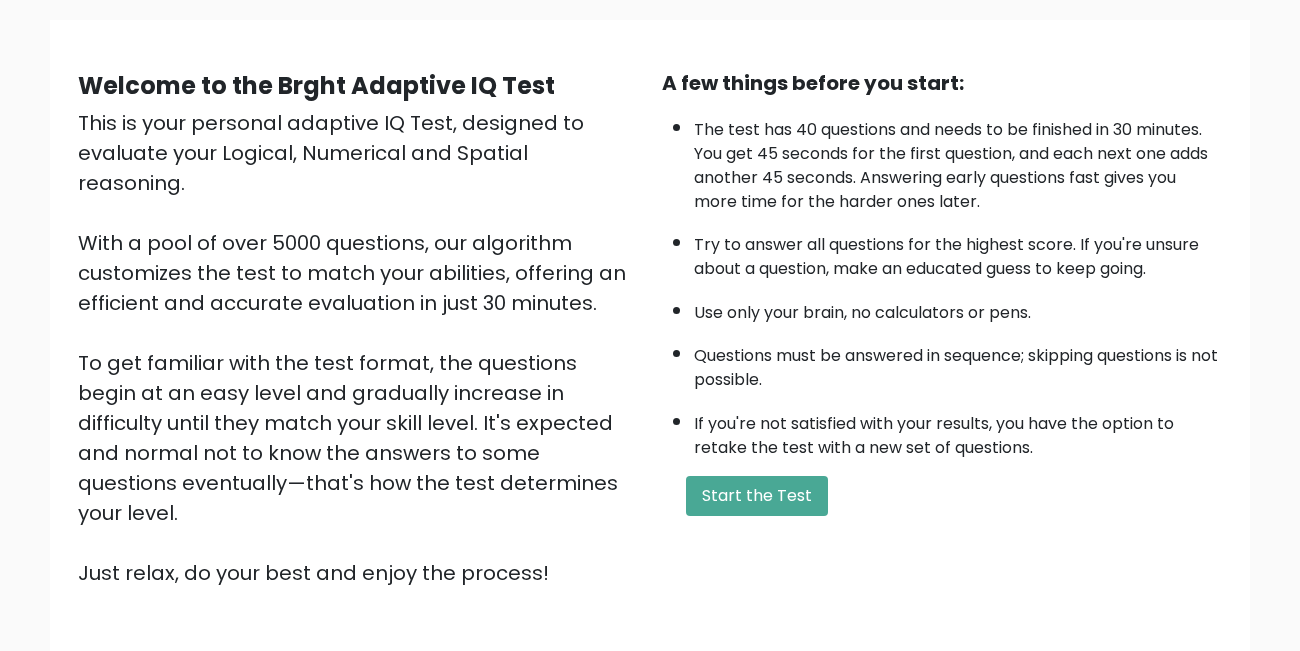 scroll, scrollTop: 276, scrollLeft: 0, axis: vertical 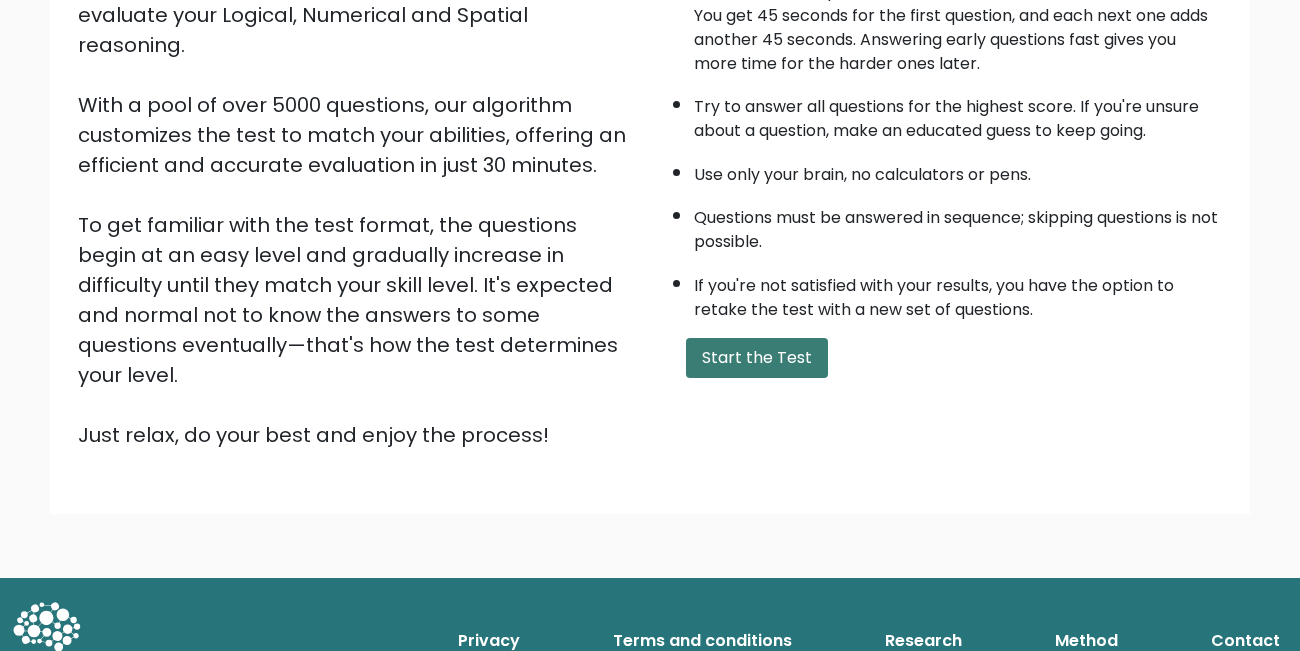 click on "Start the Test" at bounding box center (757, 358) 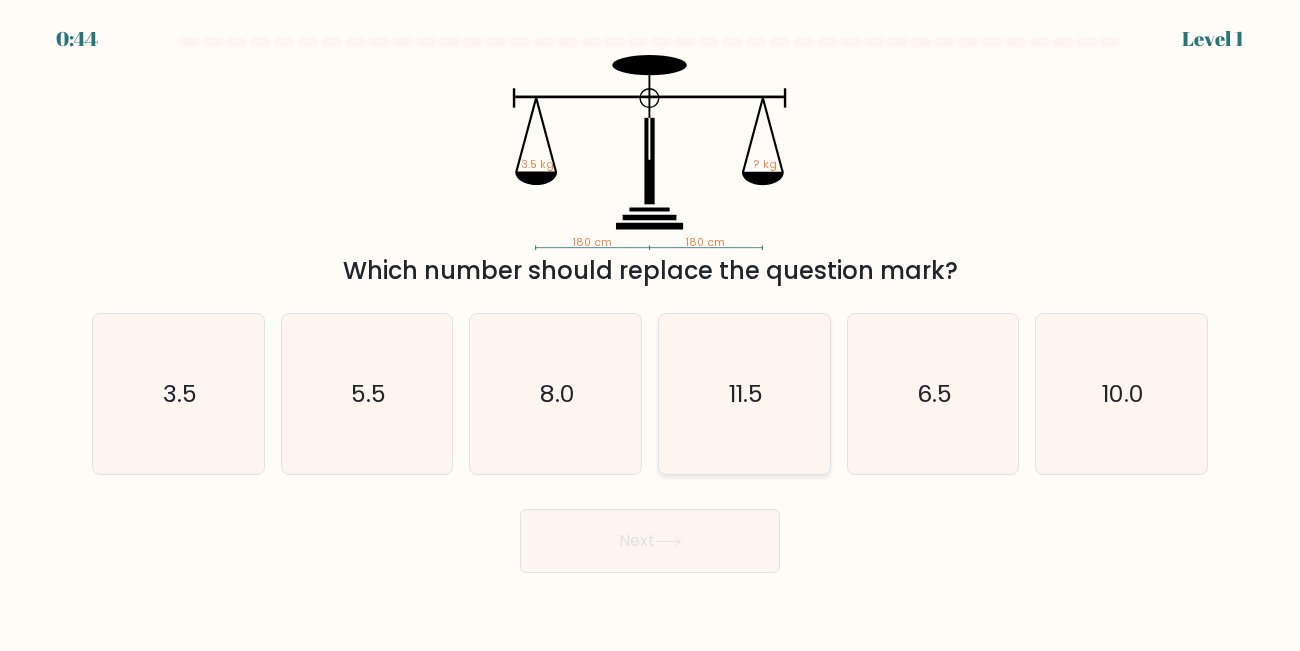 scroll, scrollTop: 0, scrollLeft: 0, axis: both 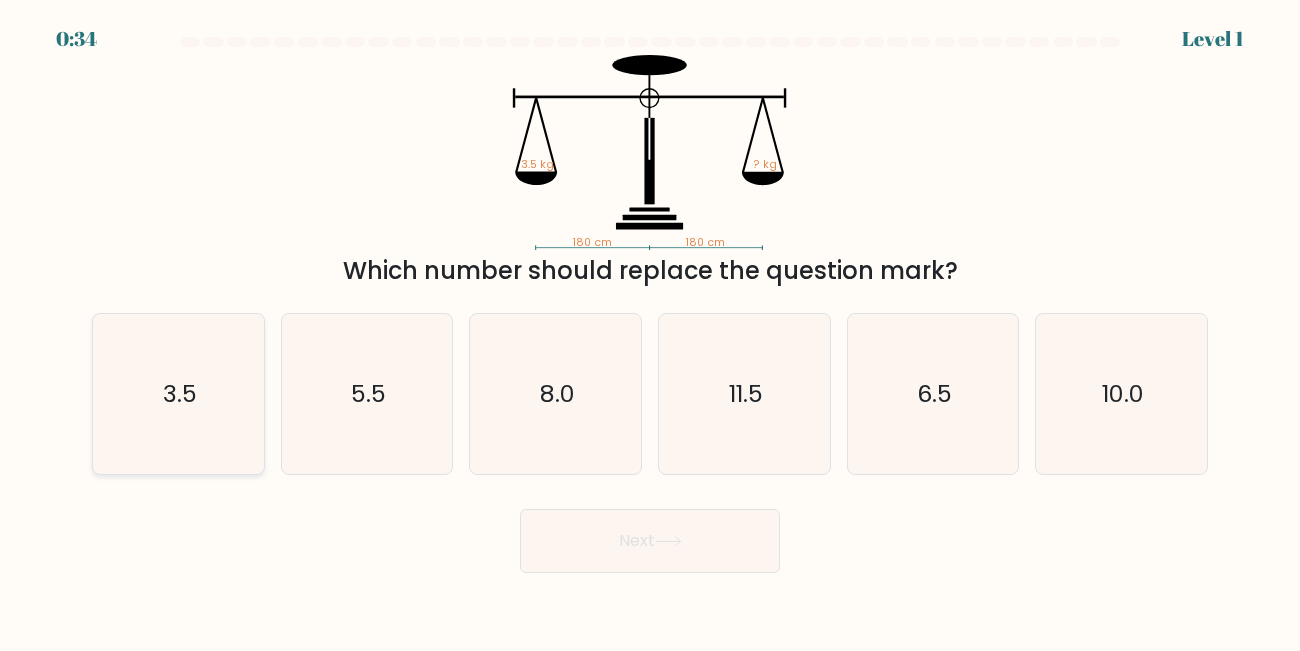 click on "3.5" 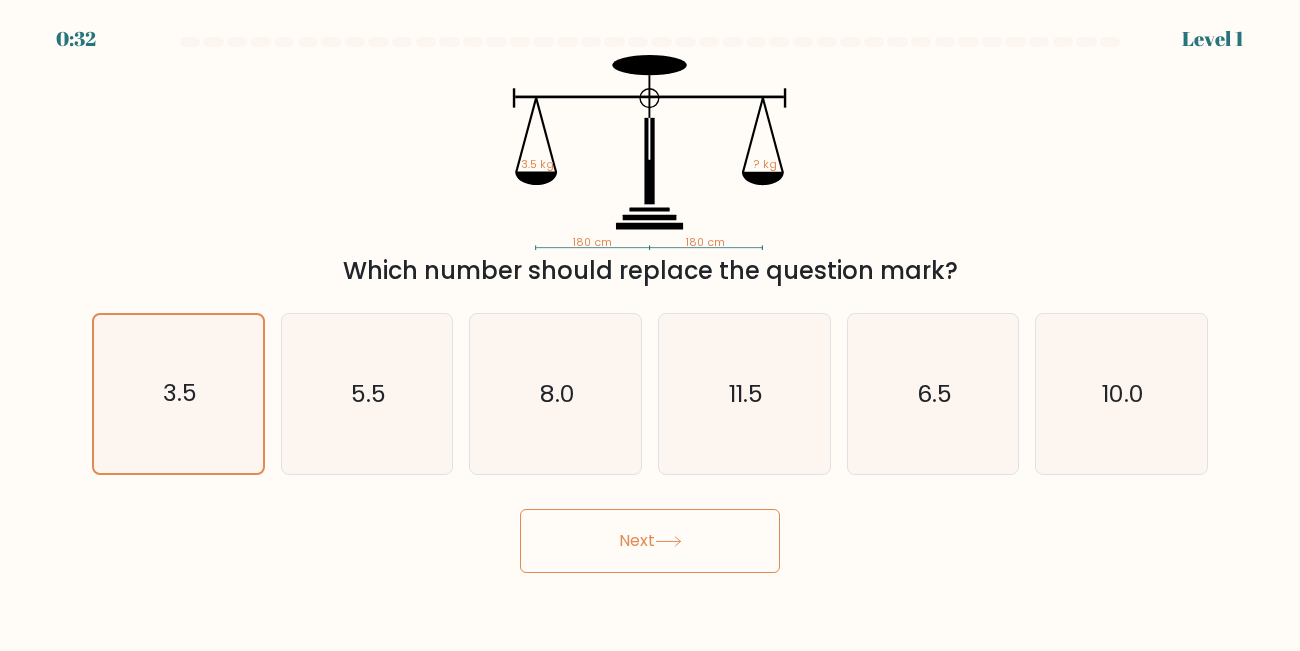click on "Next" at bounding box center (650, 541) 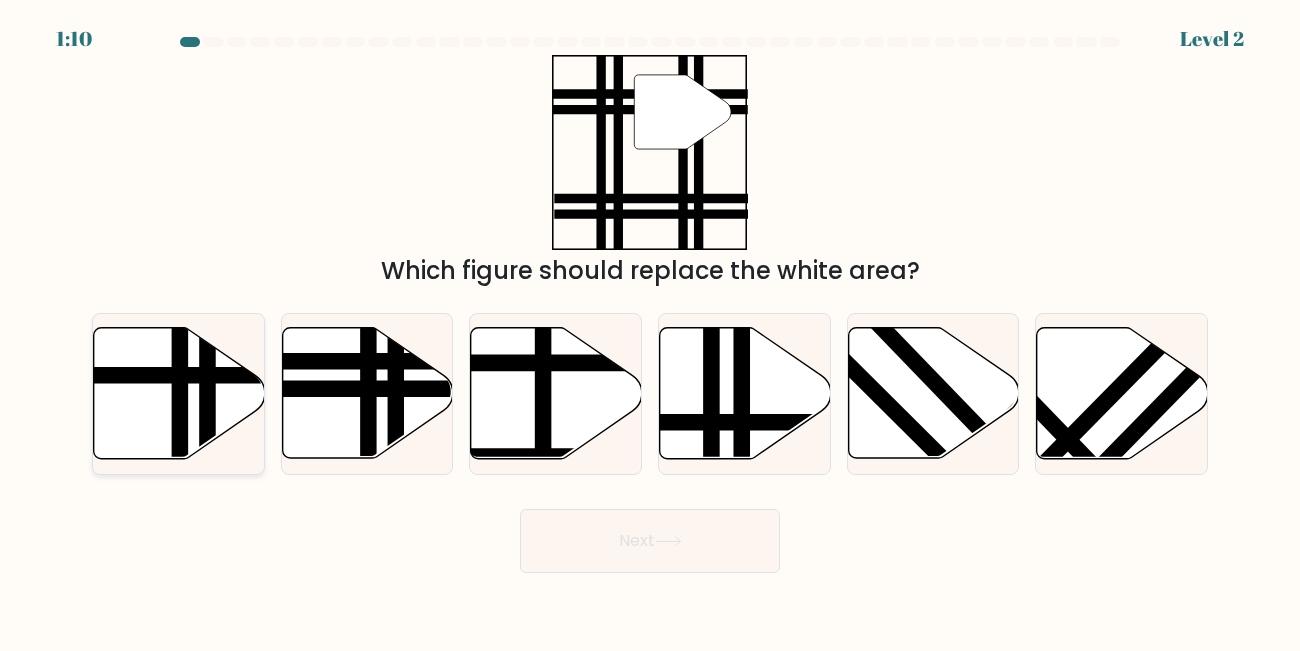 click 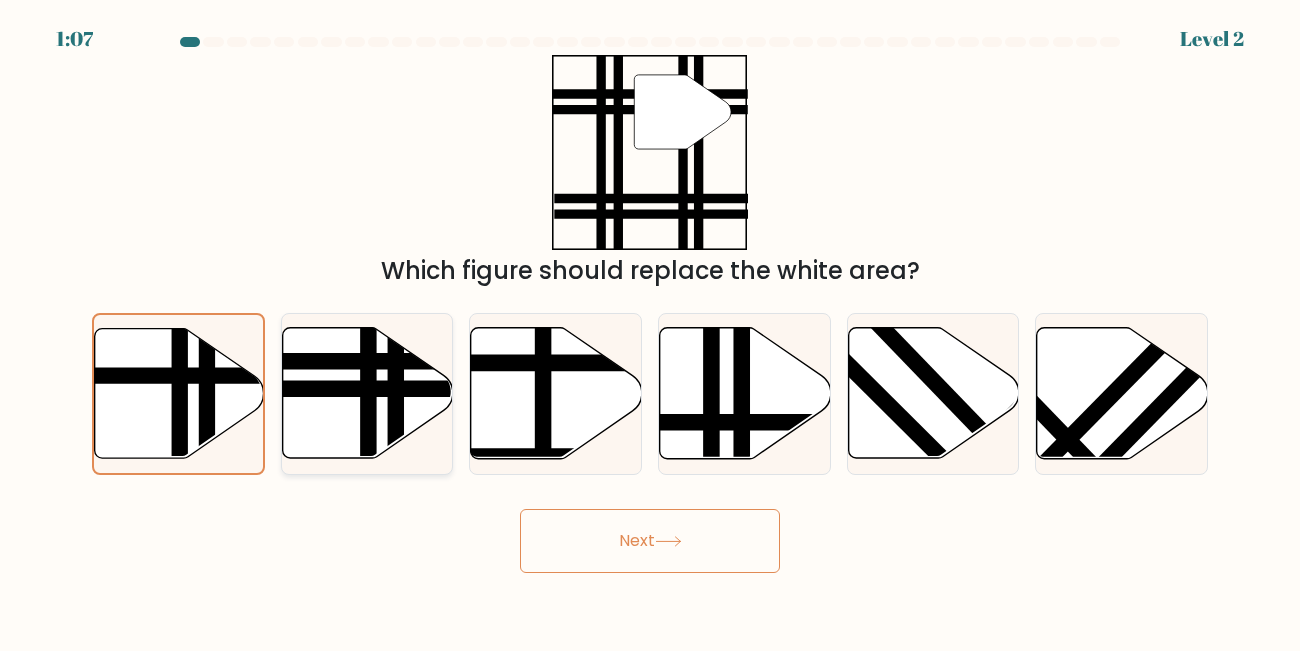 click 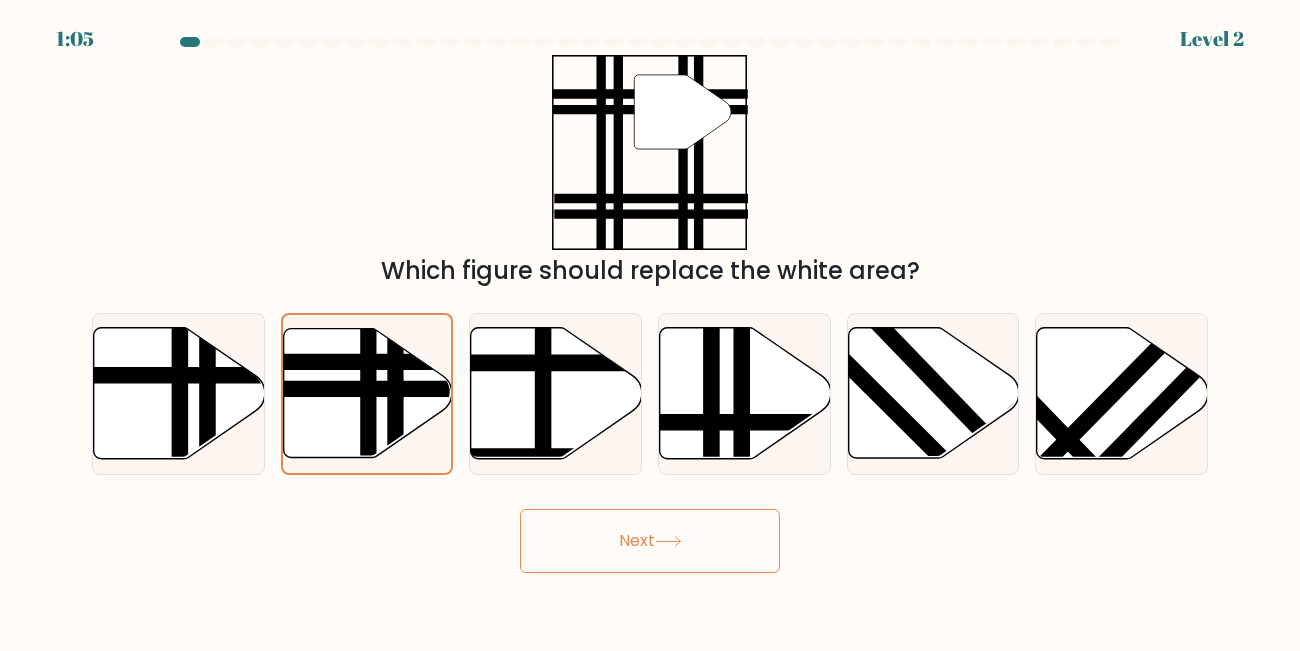 click on "Next" at bounding box center [650, 541] 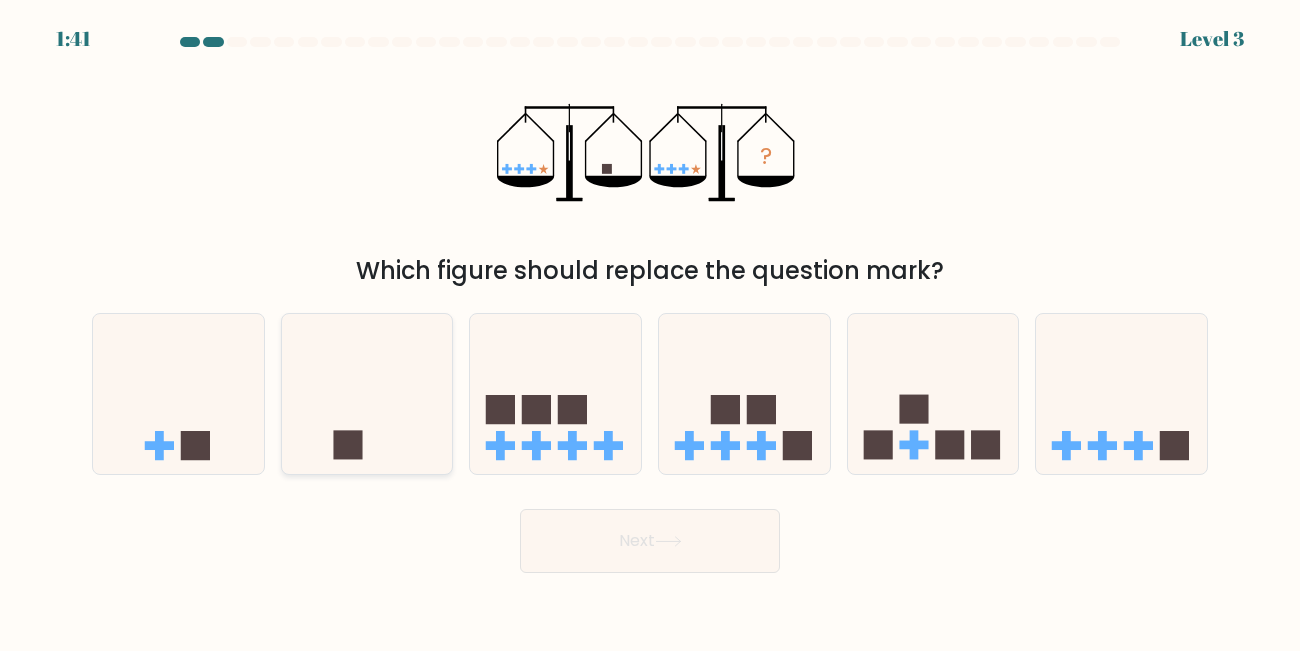 click 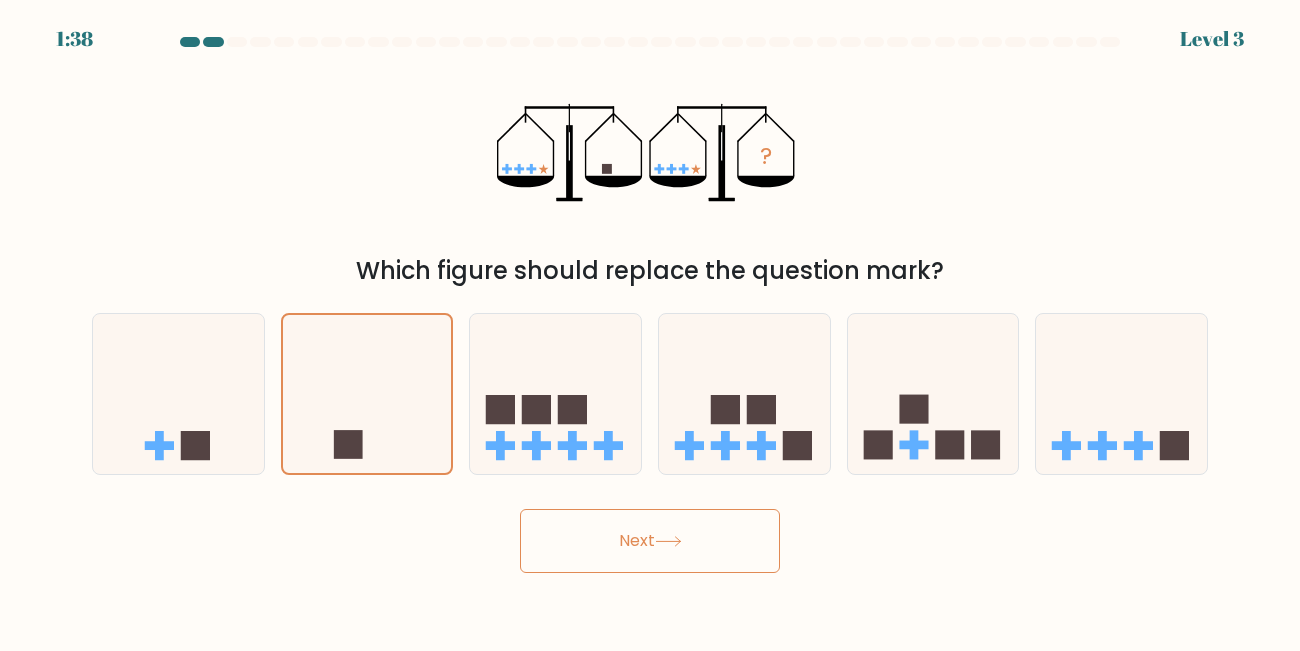 click on "Next" at bounding box center [650, 541] 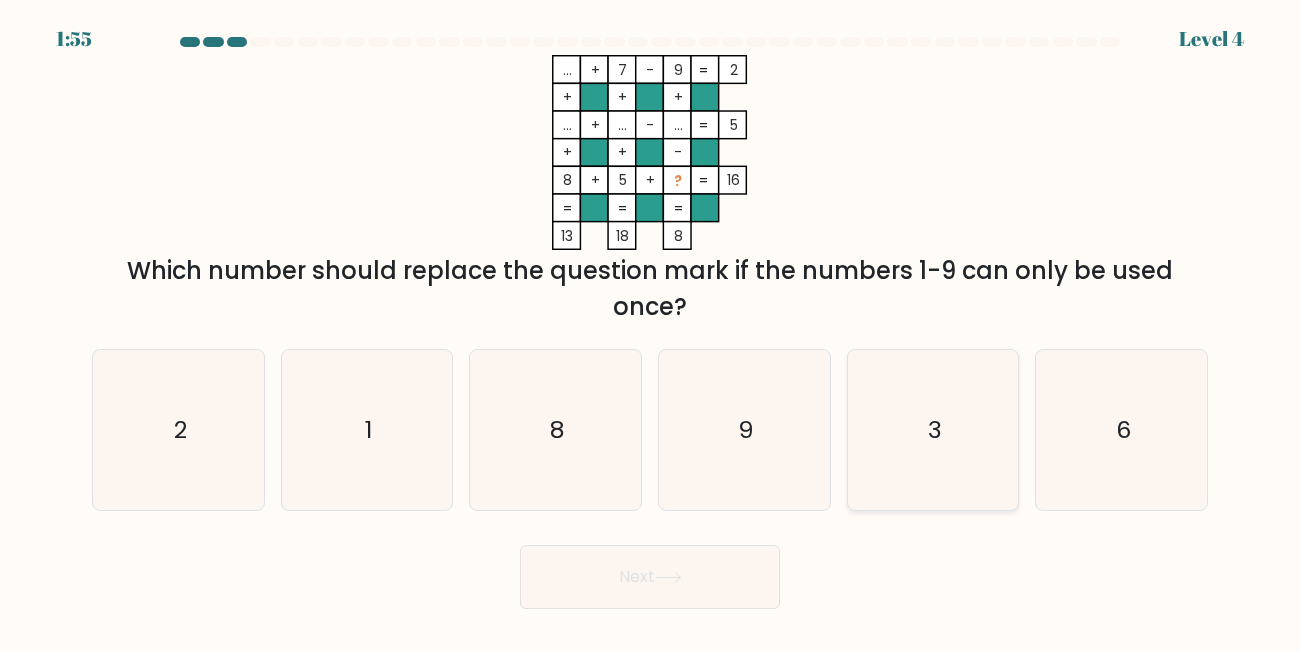 click on "3" 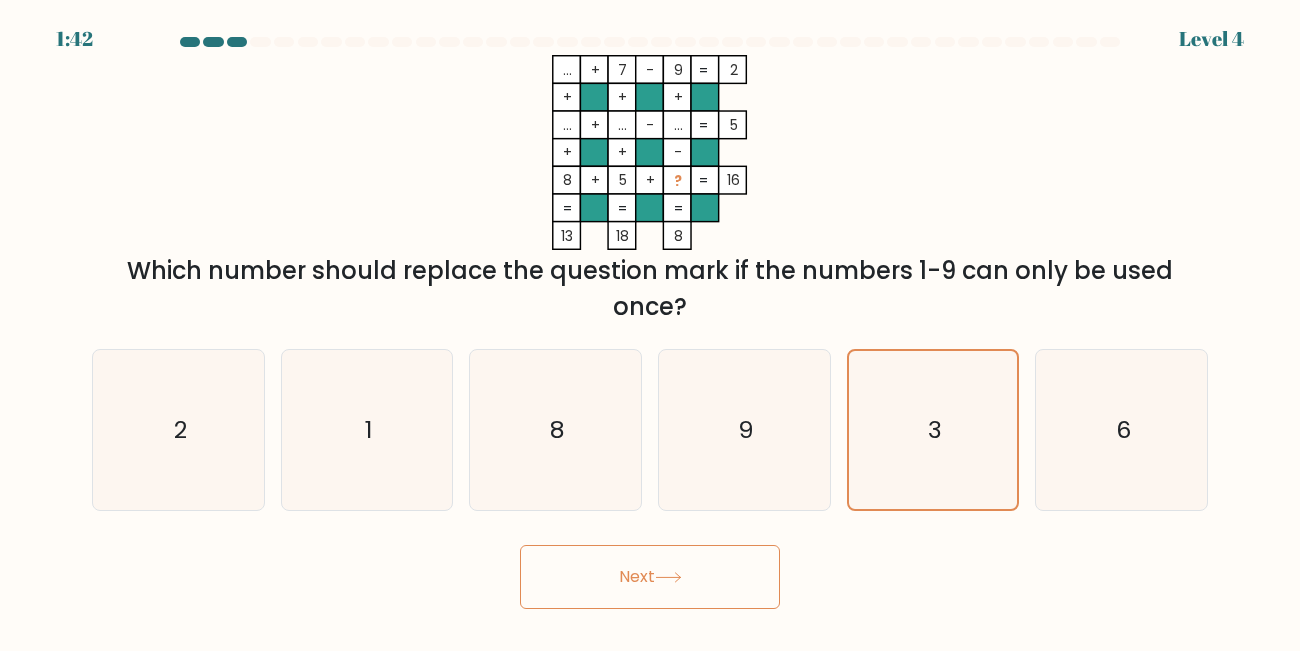 click on "Next" at bounding box center (650, 577) 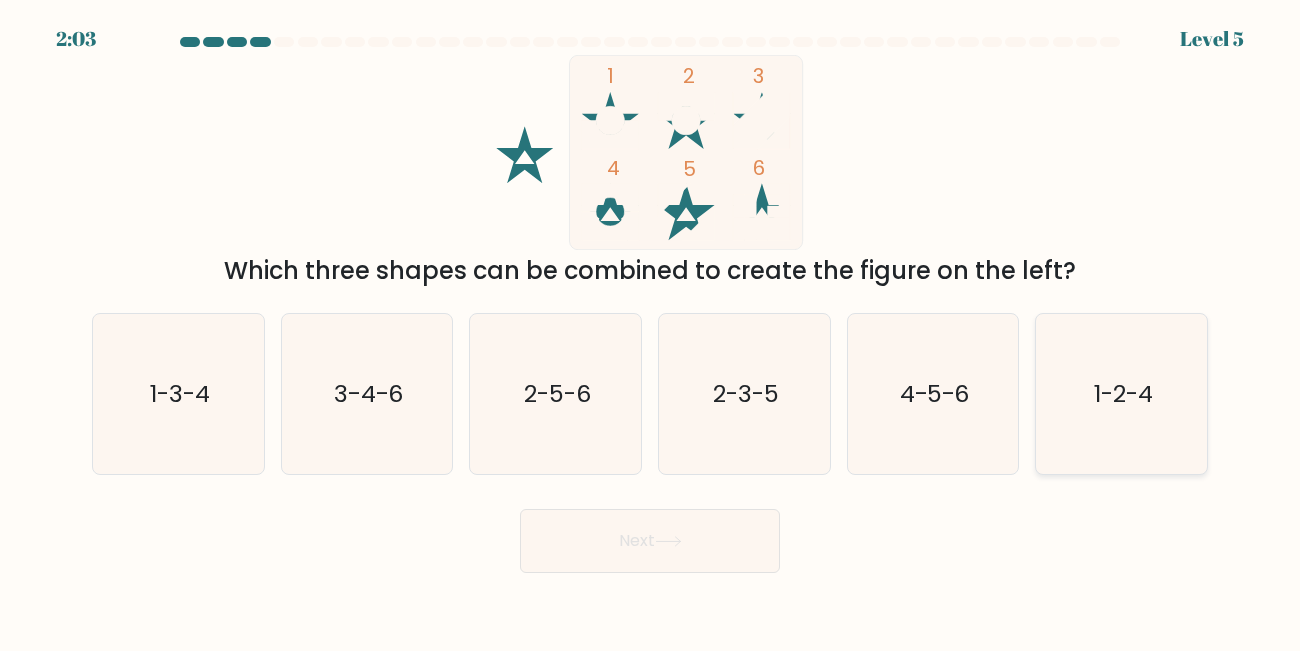 click on "1-2-4" 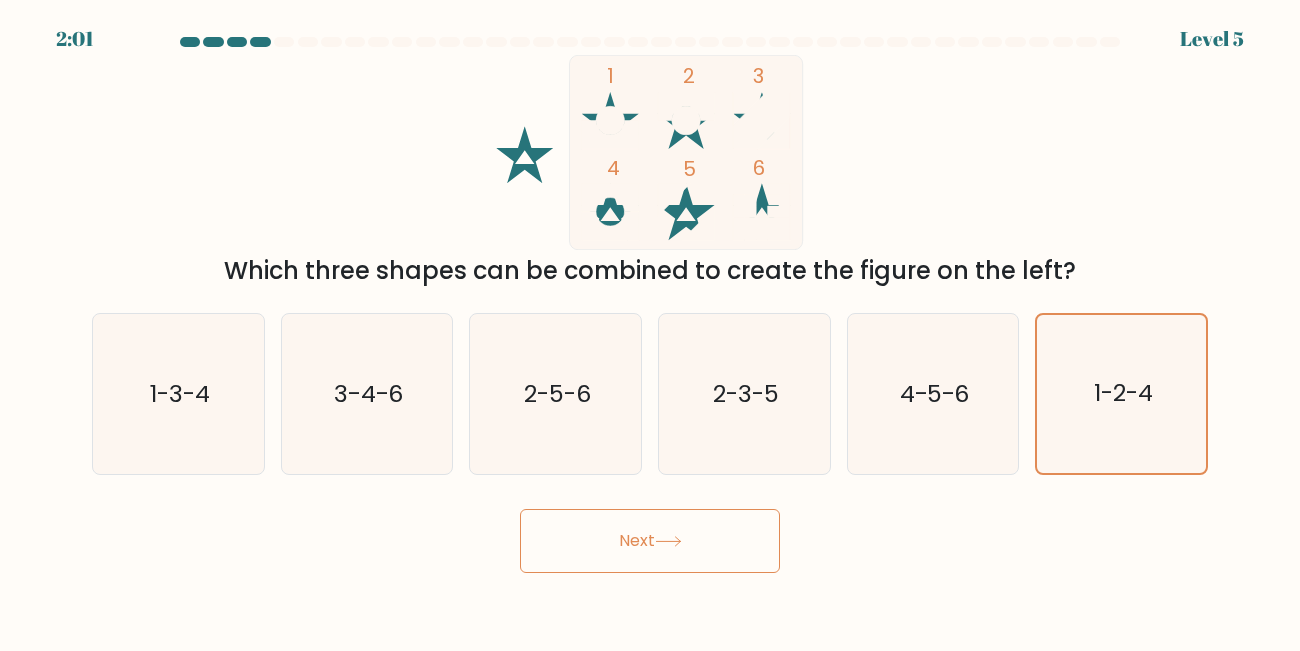 click on "Next" at bounding box center [650, 536] 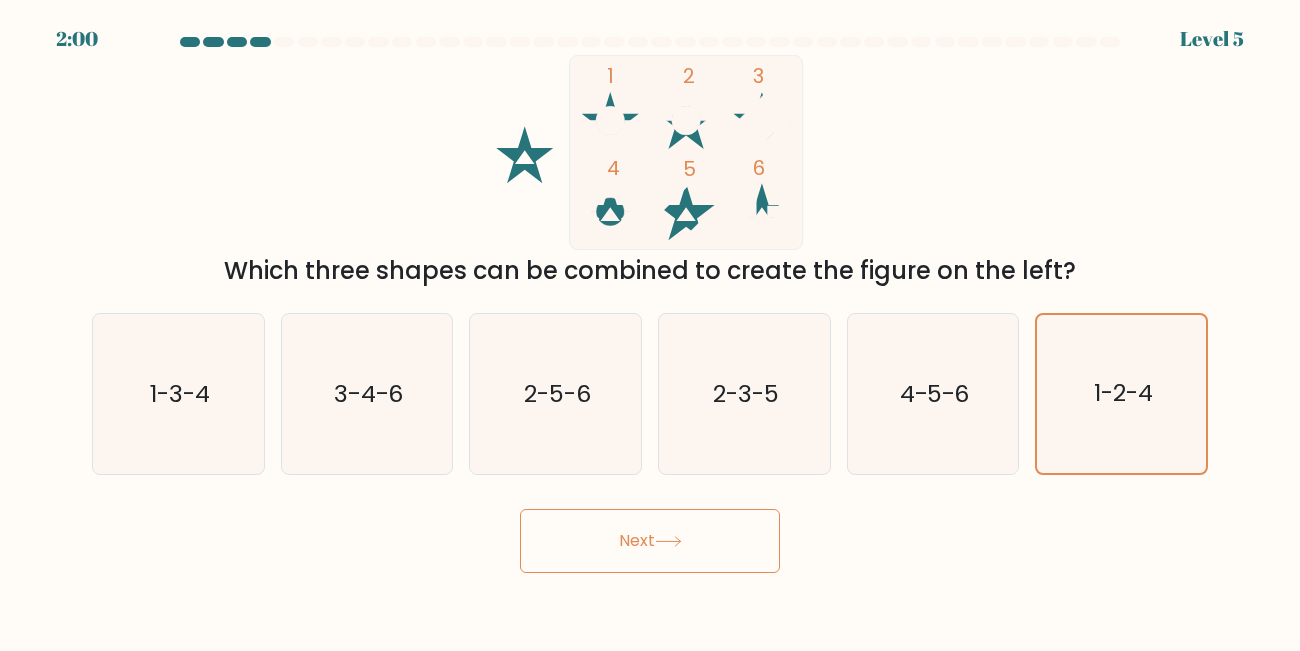 click on "Next" at bounding box center [650, 541] 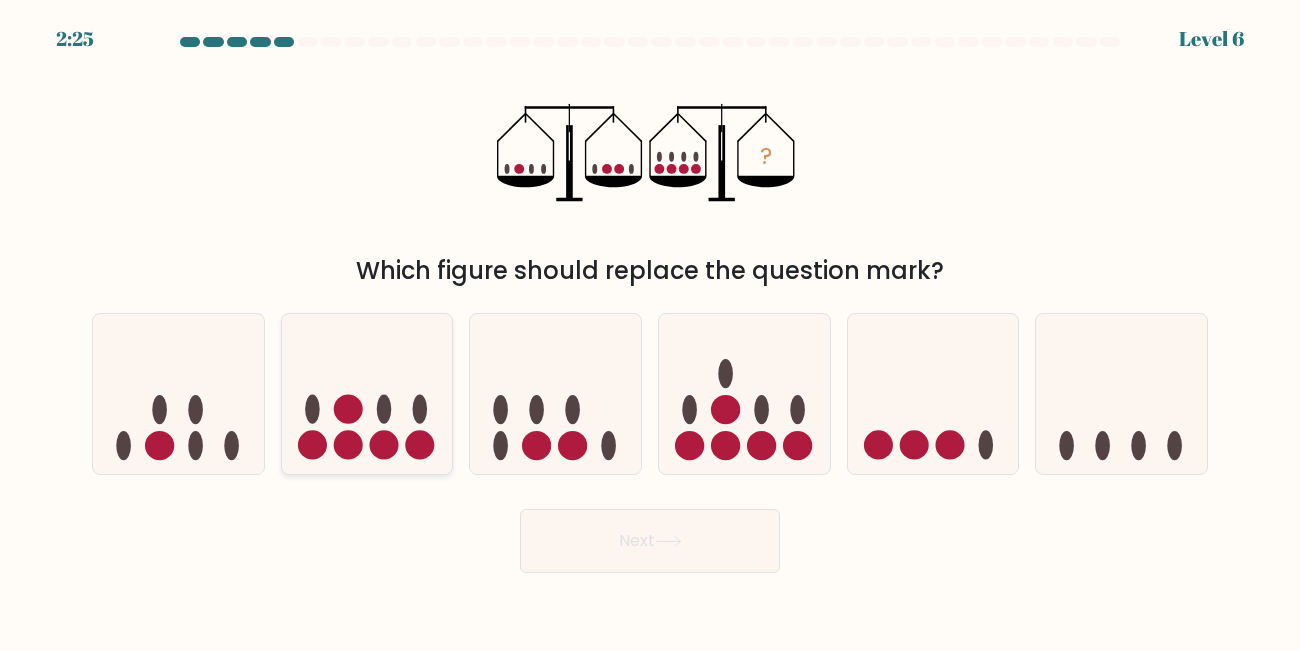 click 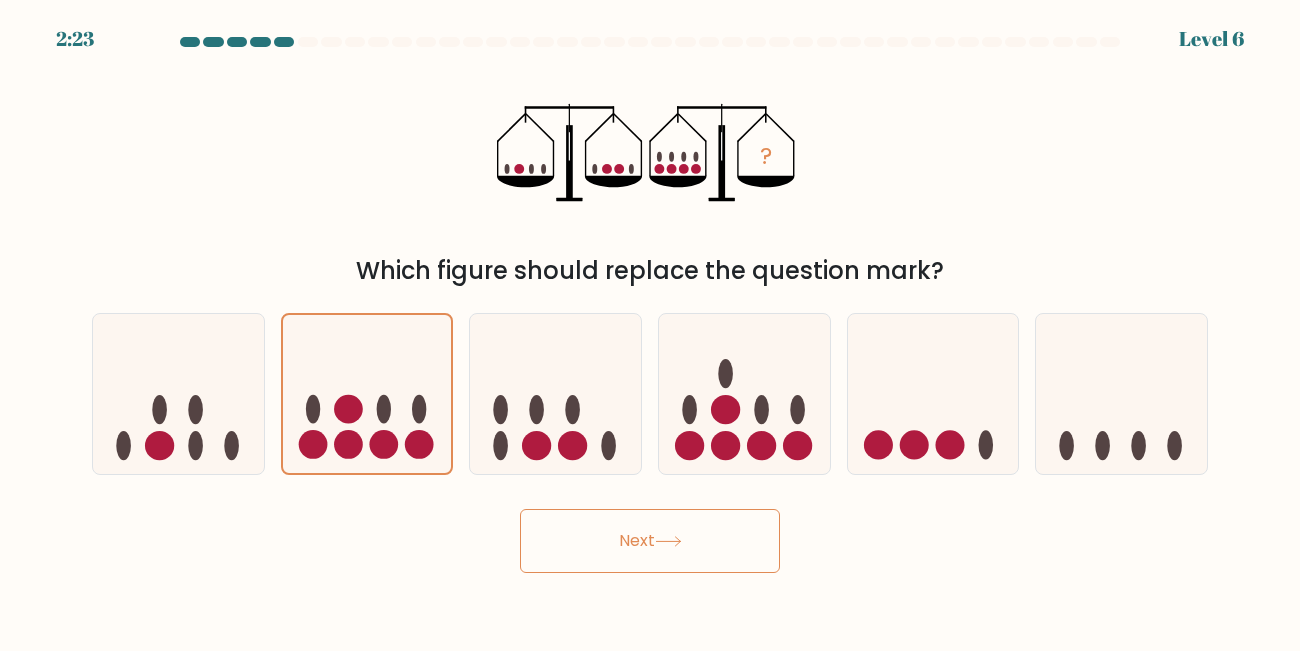 click on "Next" at bounding box center [650, 541] 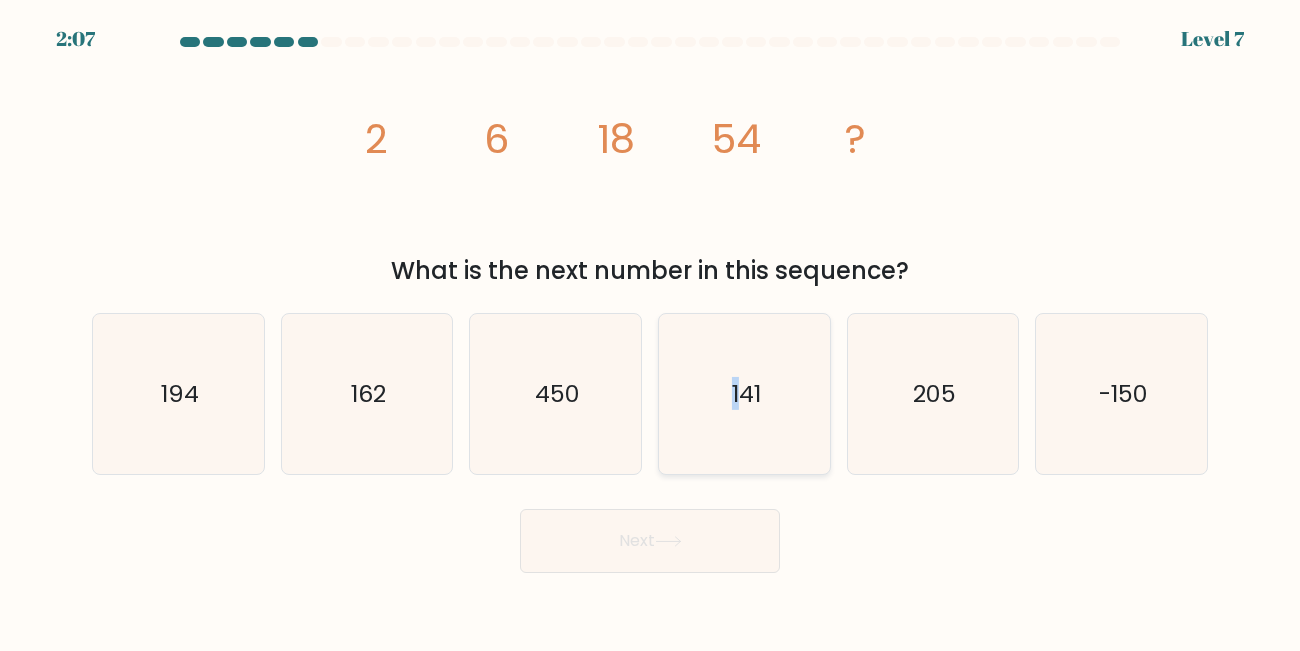 drag, startPoint x: 740, startPoint y: 382, endPoint x: 676, endPoint y: 413, distance: 71.11259 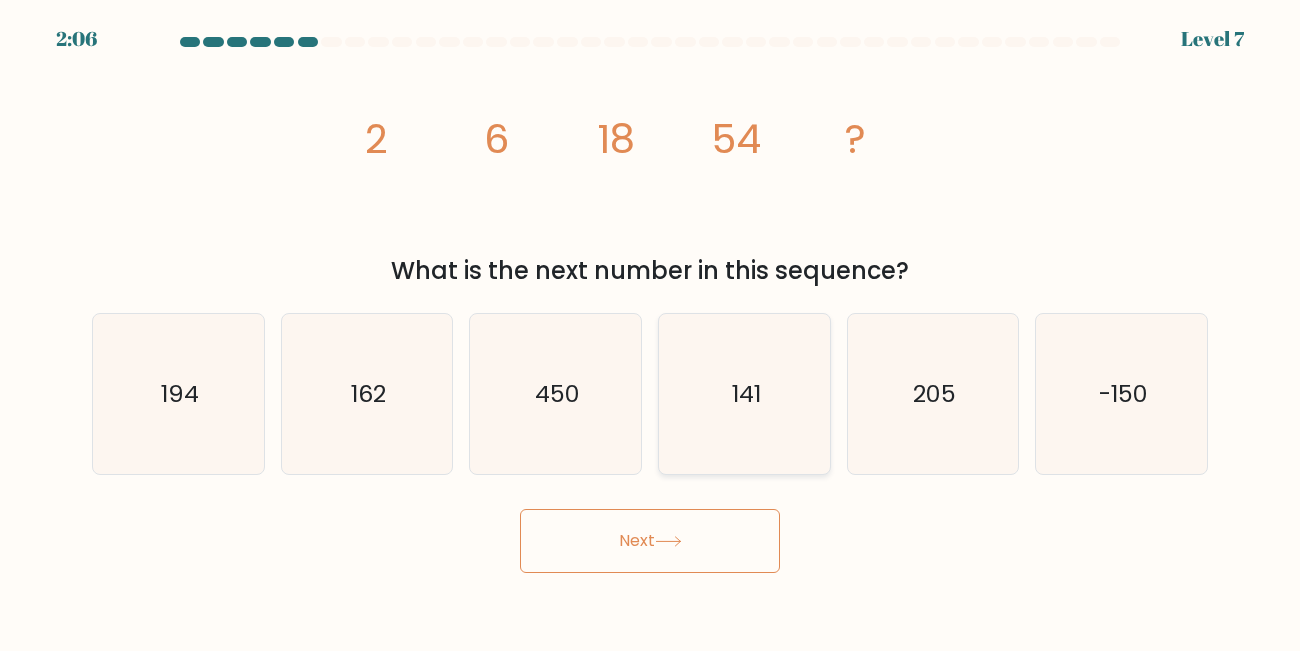 click on "141" 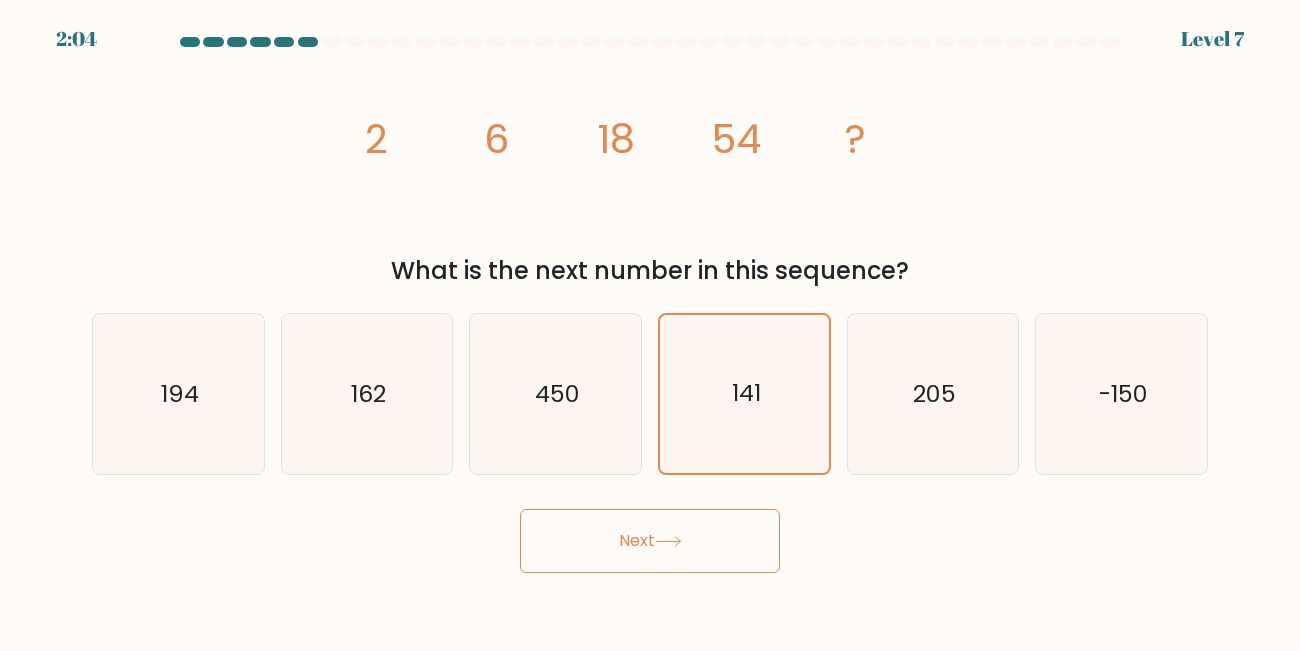 click on "Next" at bounding box center (650, 541) 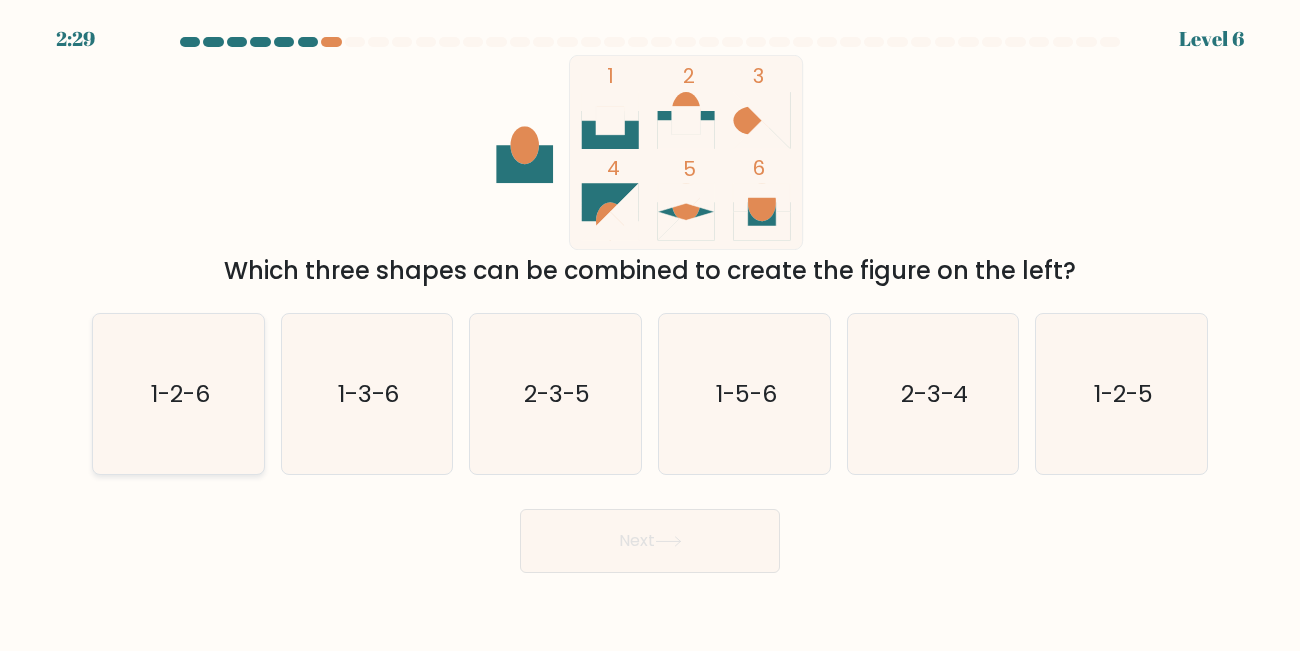 click on "1-2-6" 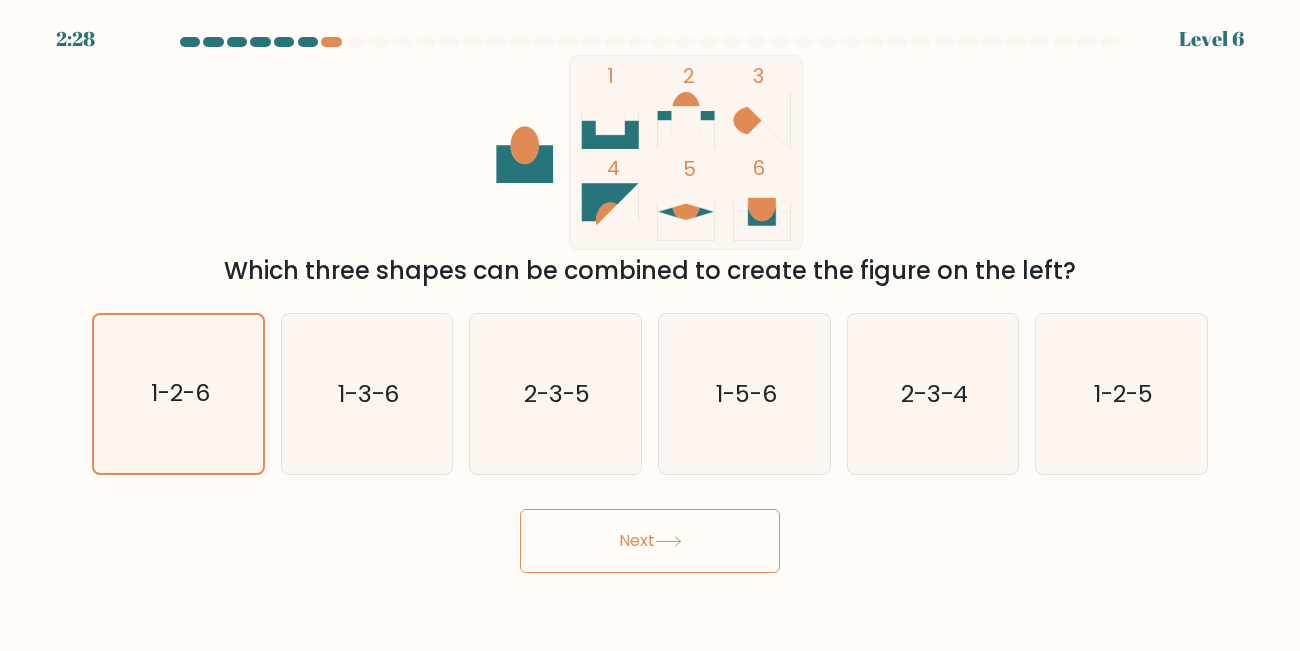 click on "Next" at bounding box center [650, 541] 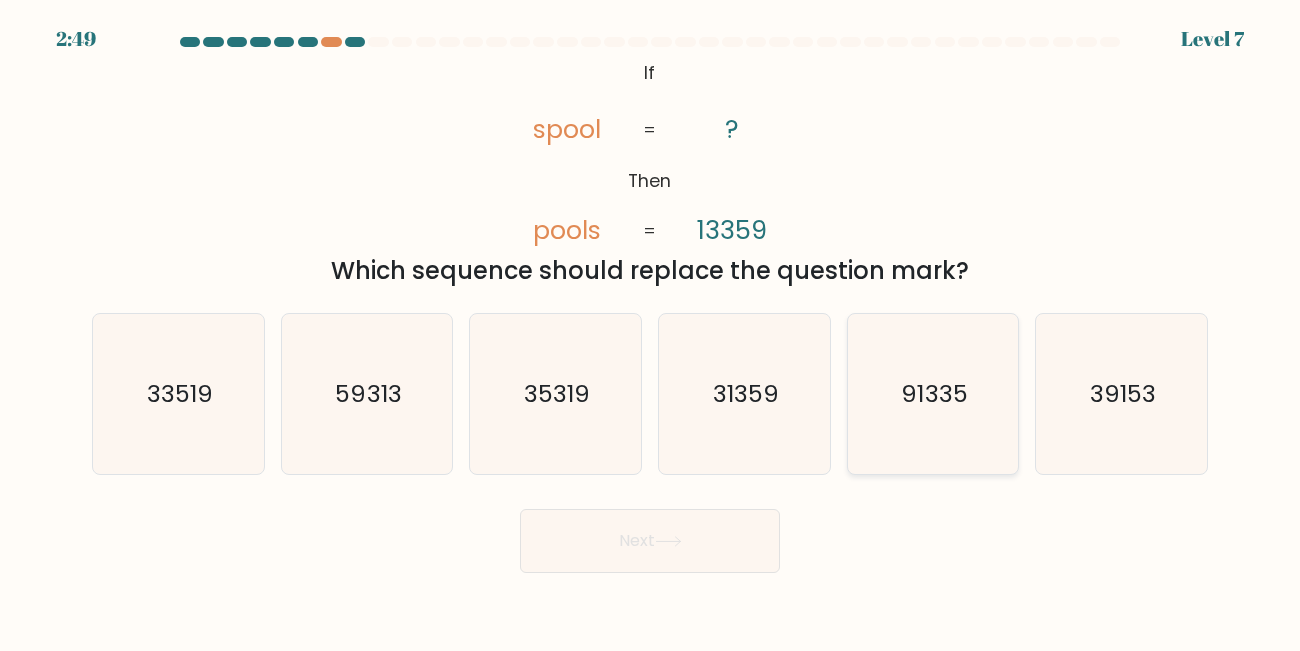 click on "91335" 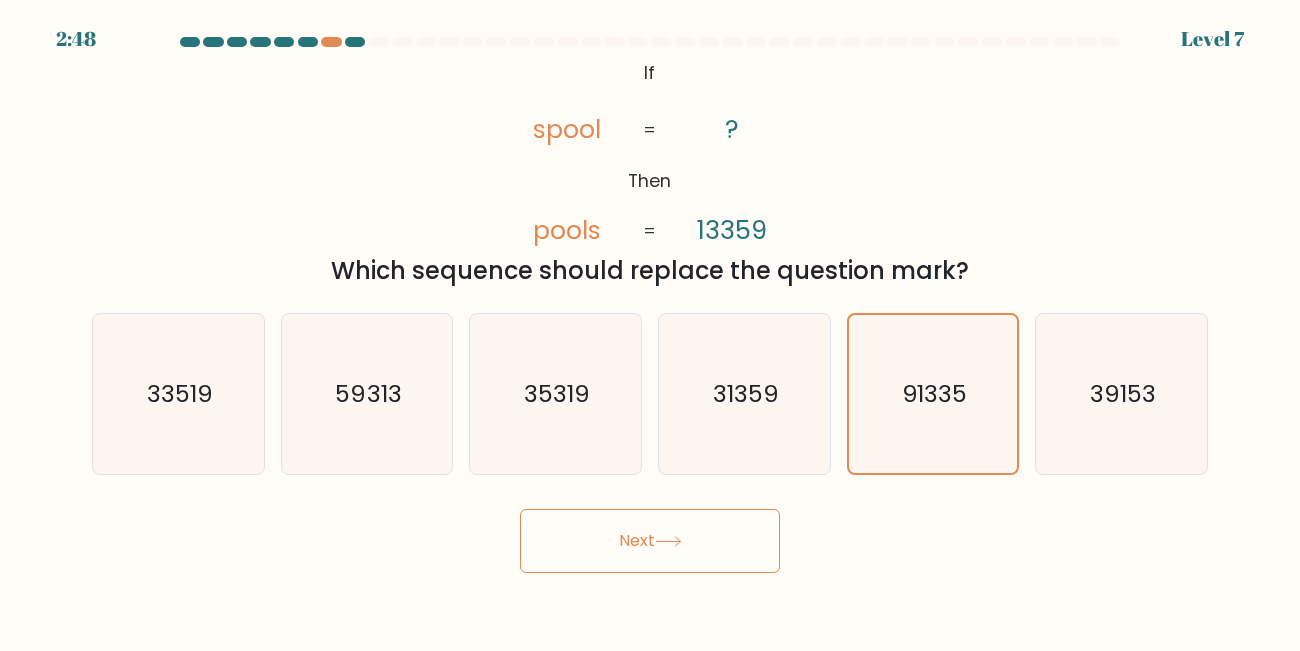 click on "Next" at bounding box center (650, 541) 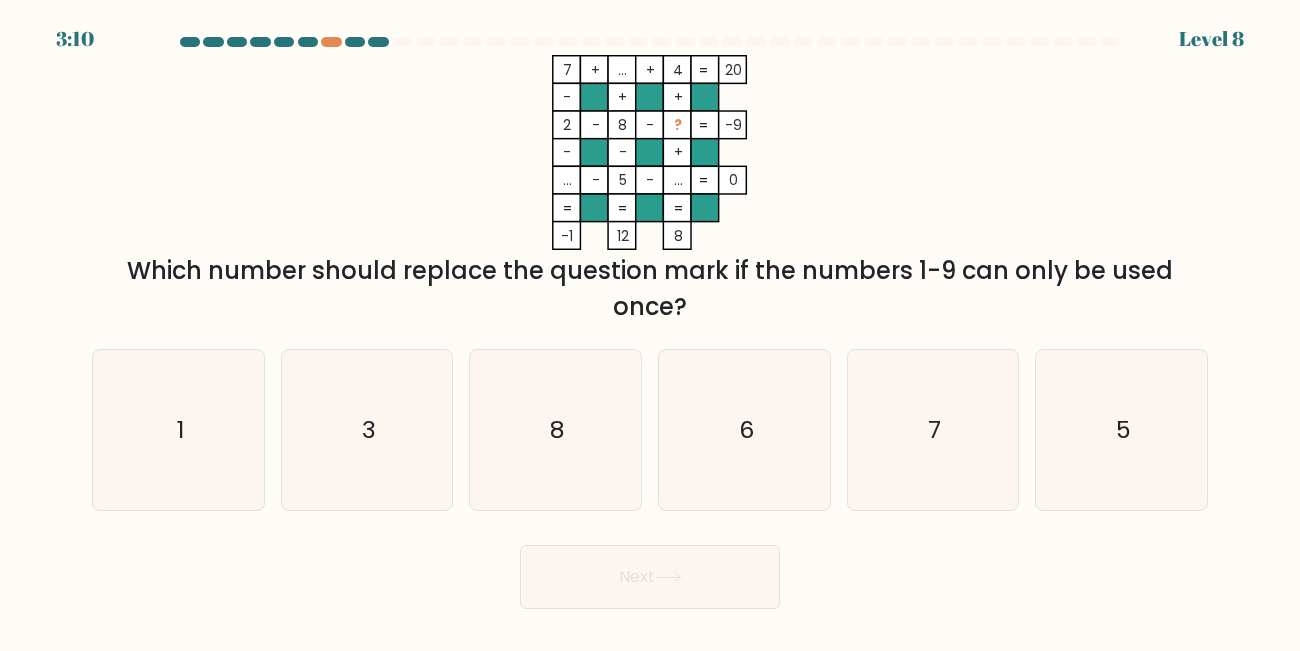 click on "?" 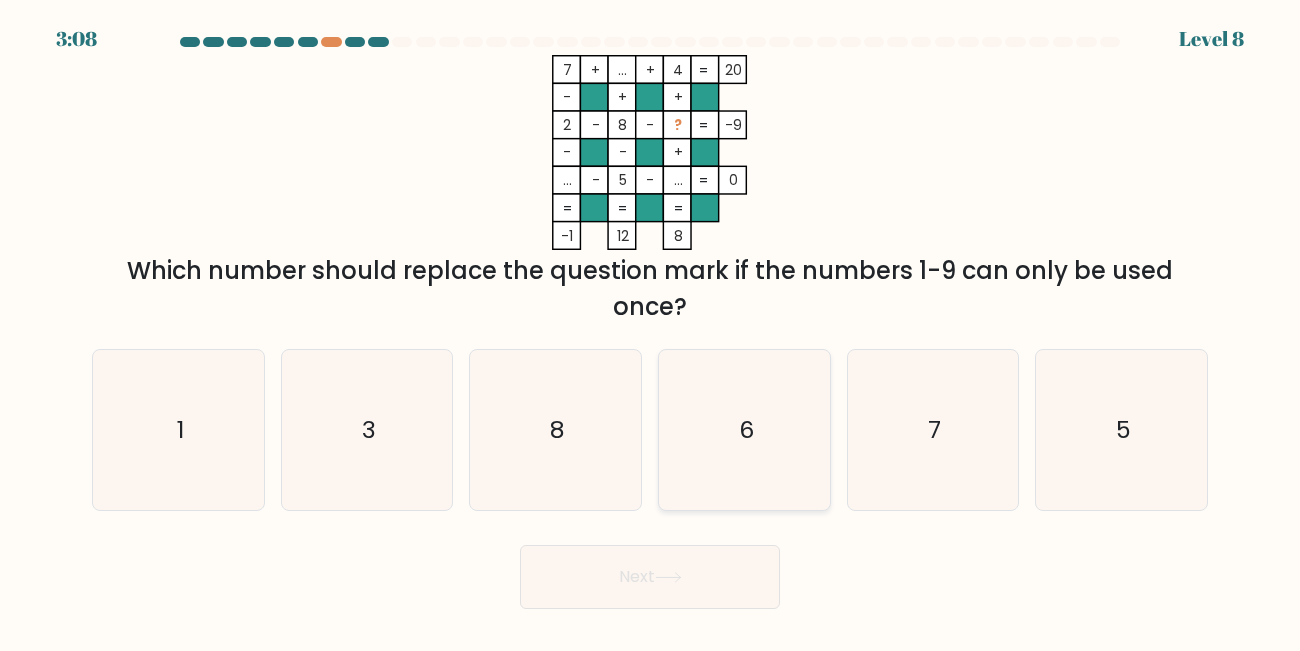 click on "6" 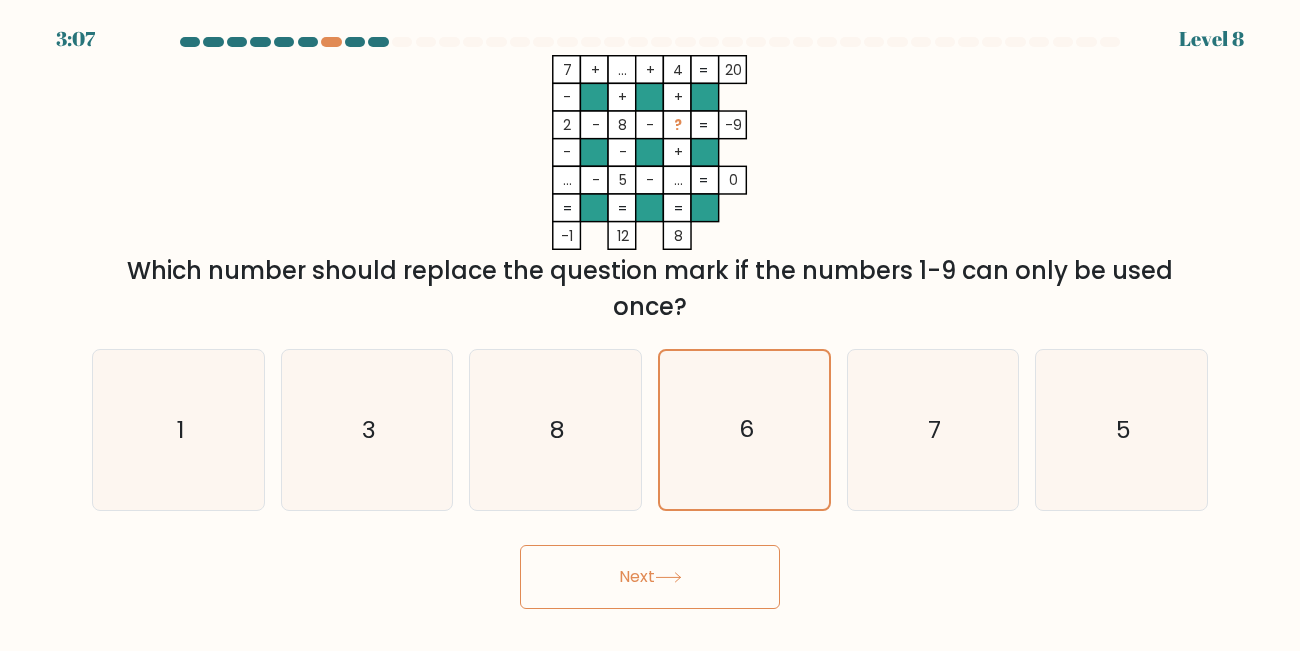 drag, startPoint x: 683, startPoint y: 611, endPoint x: 681, endPoint y: 599, distance: 12.165525 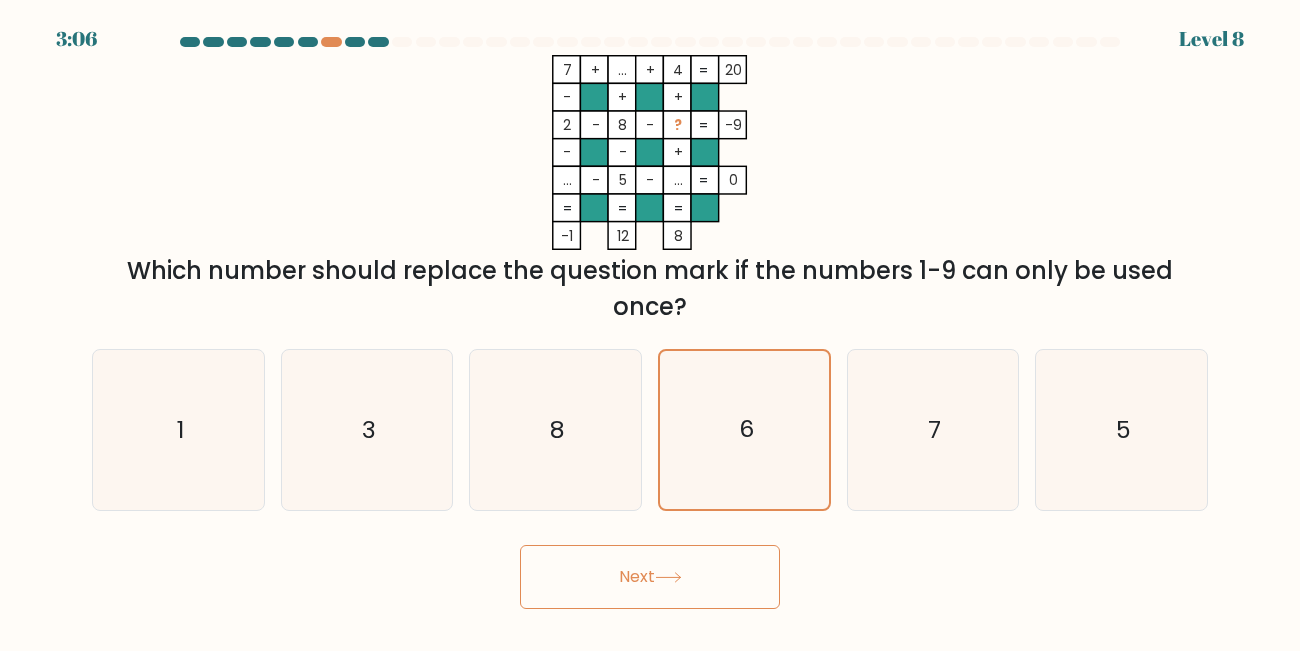 drag, startPoint x: 678, startPoint y: 595, endPoint x: 669, endPoint y: 585, distance: 13.453624 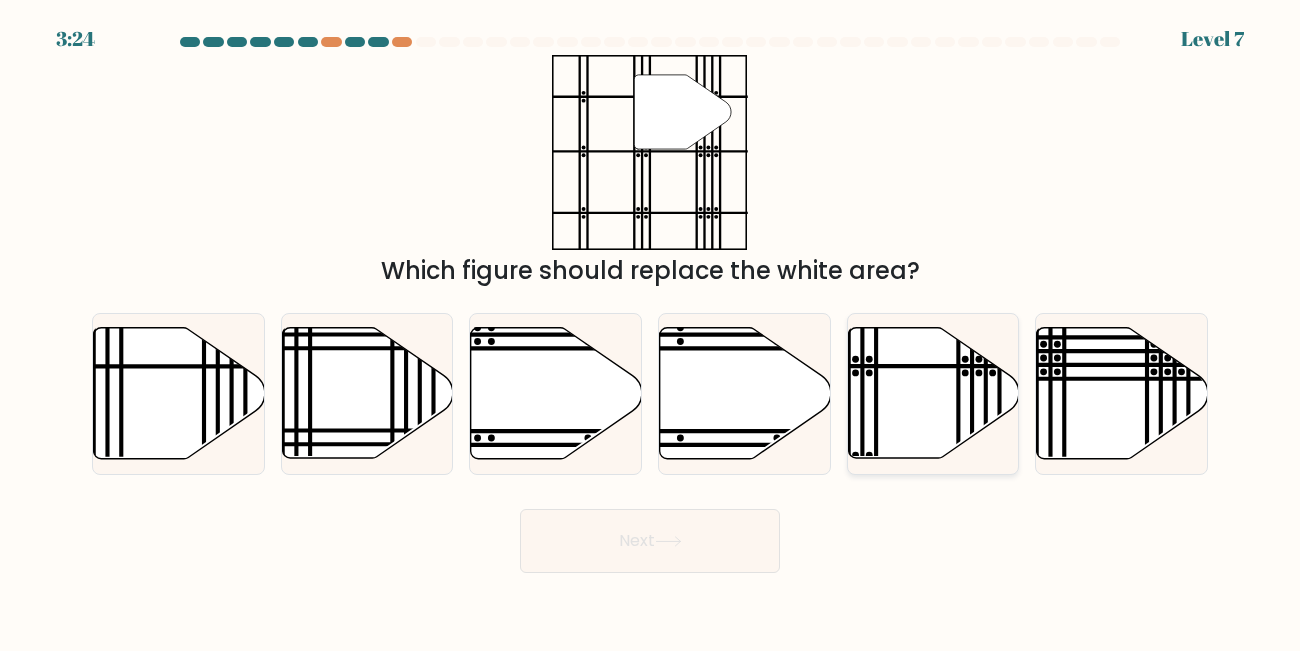 click 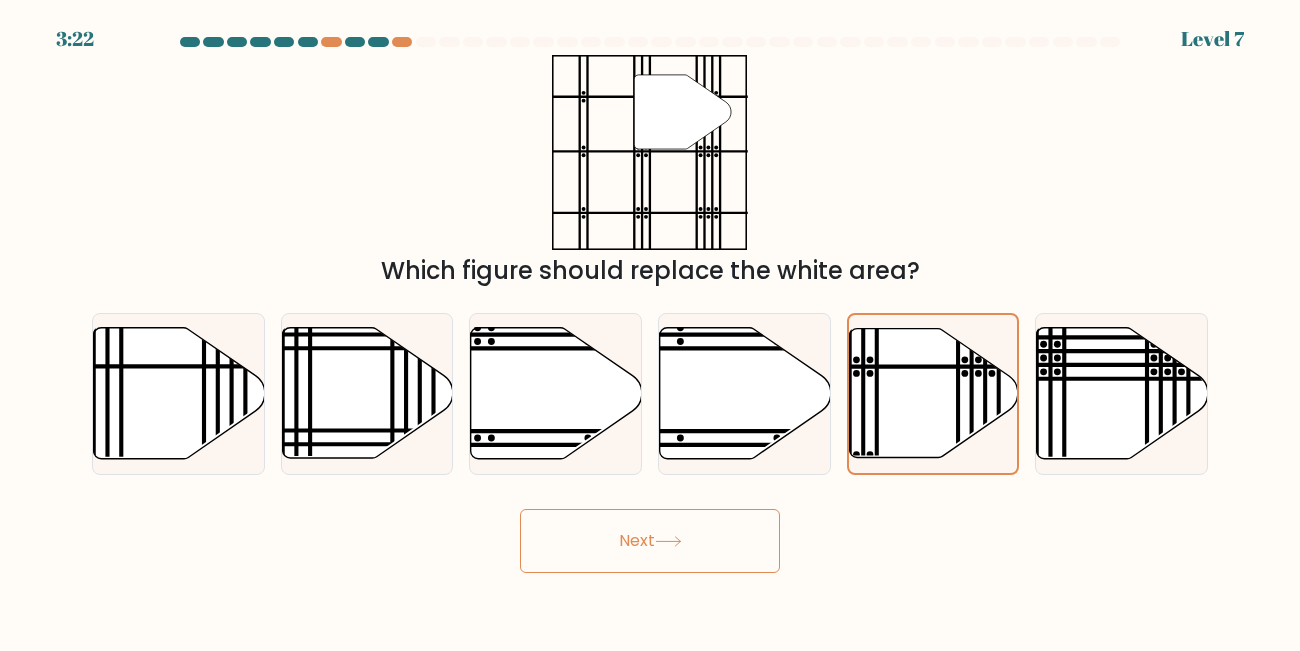click on "Next" at bounding box center [650, 541] 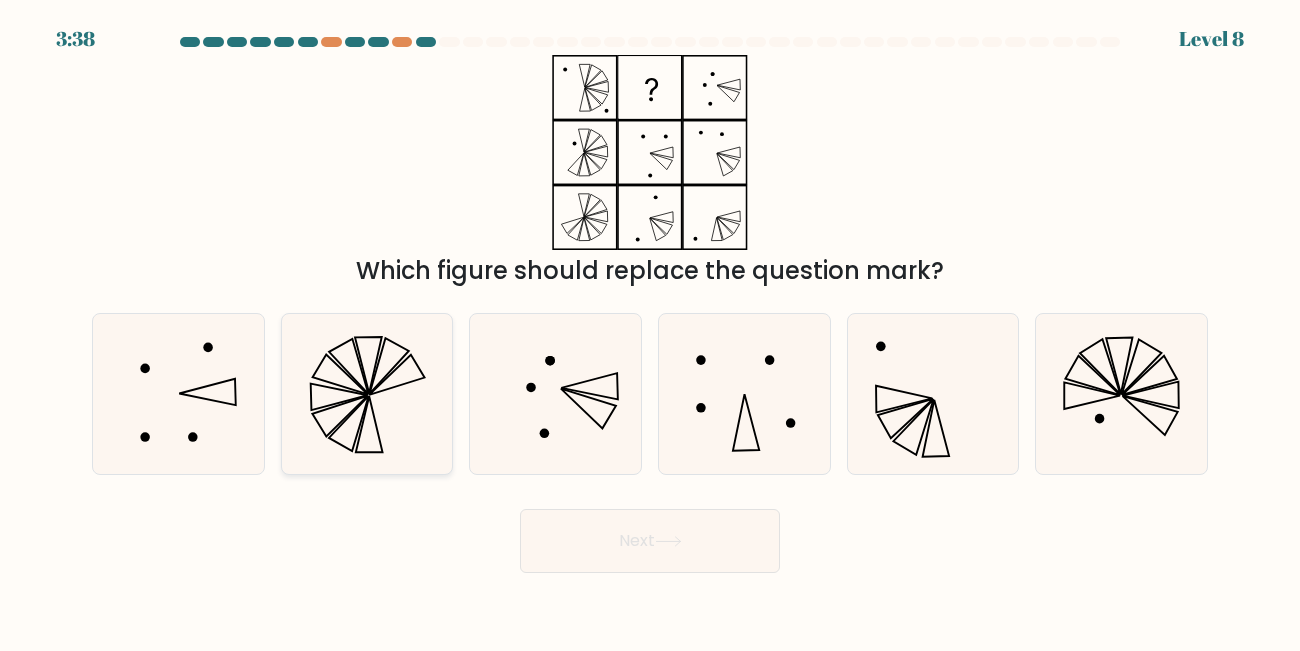 click 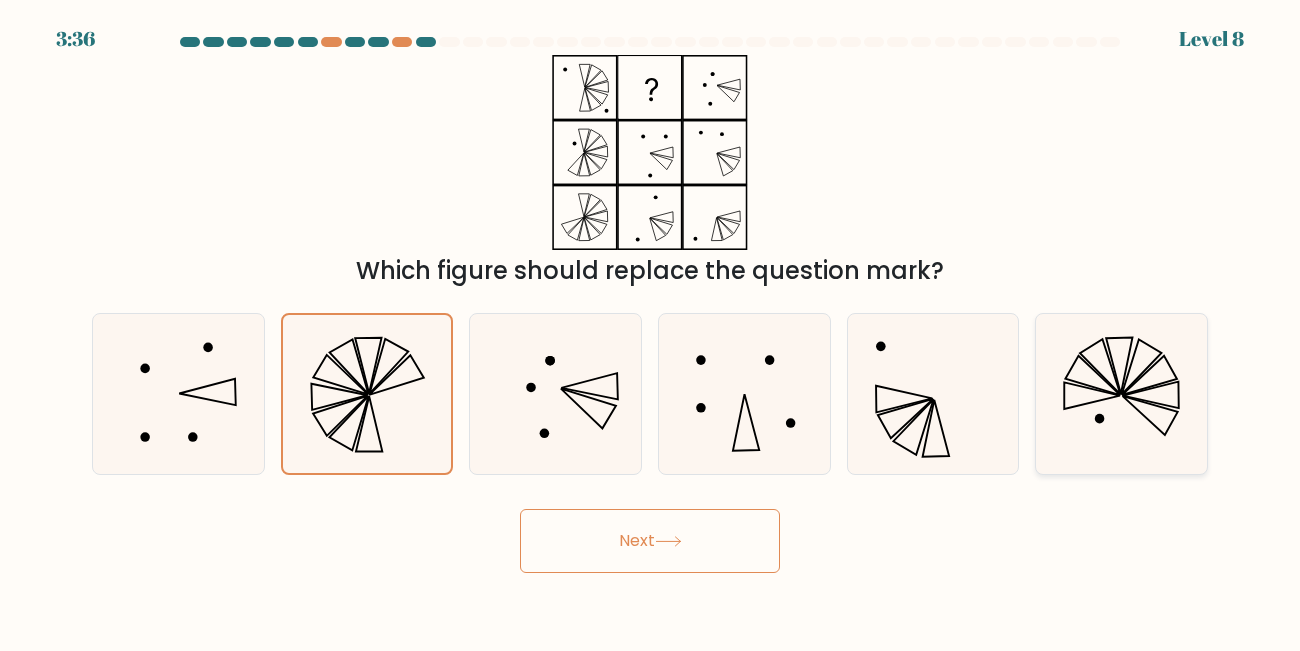 click 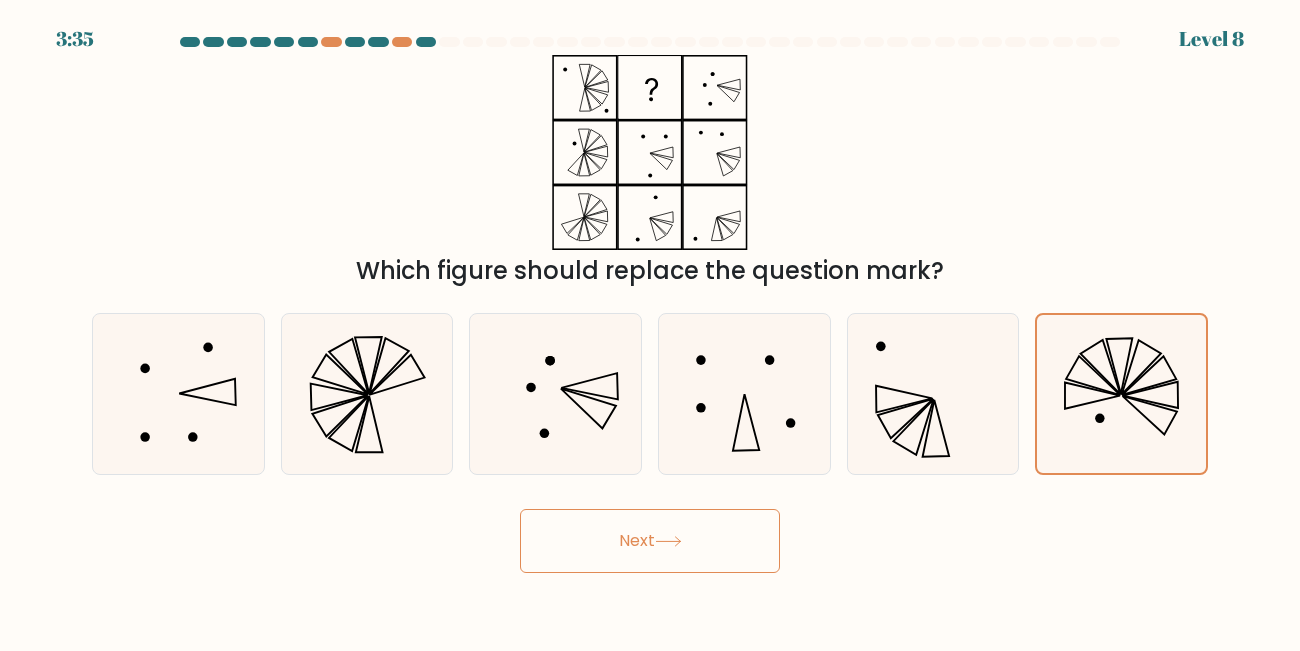 click on "Next" at bounding box center (650, 541) 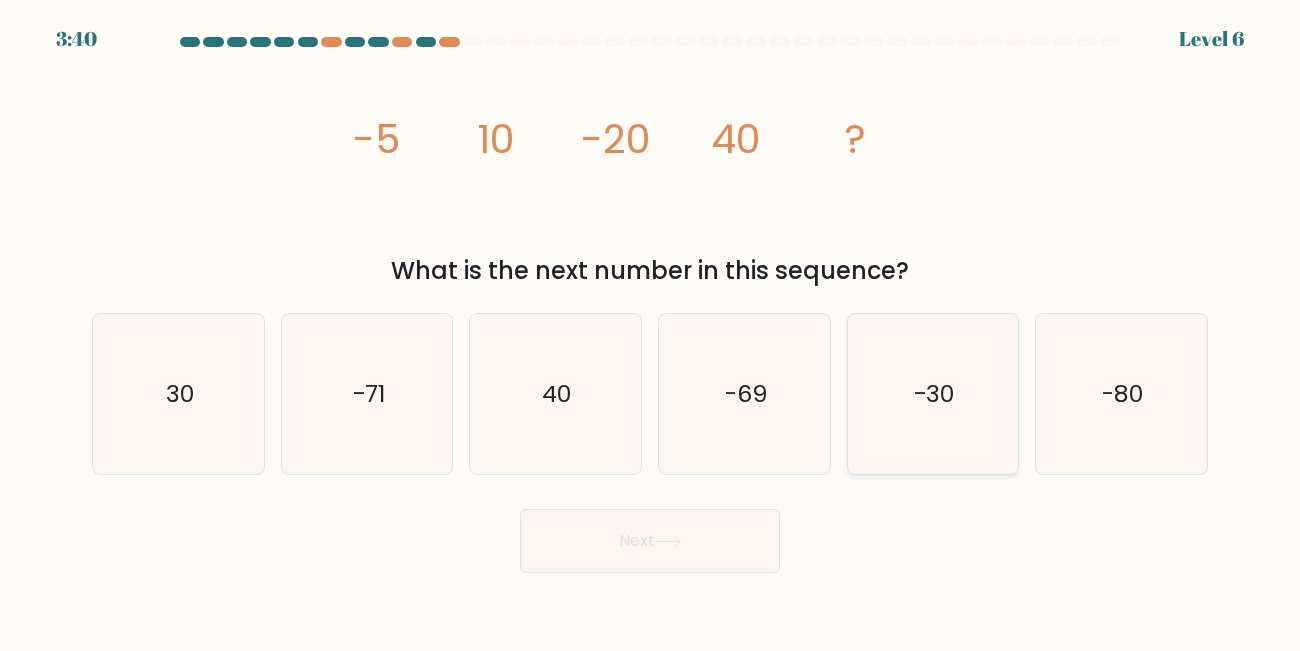 click on "-30" 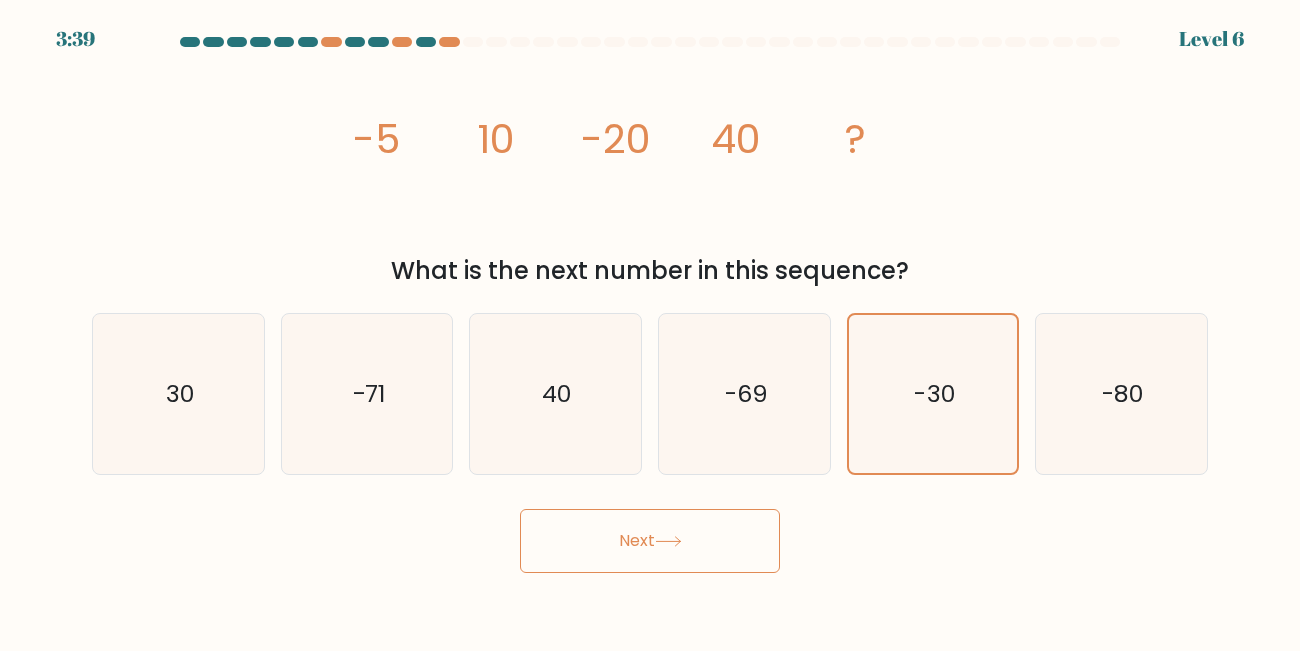 click on "Next" at bounding box center [650, 541] 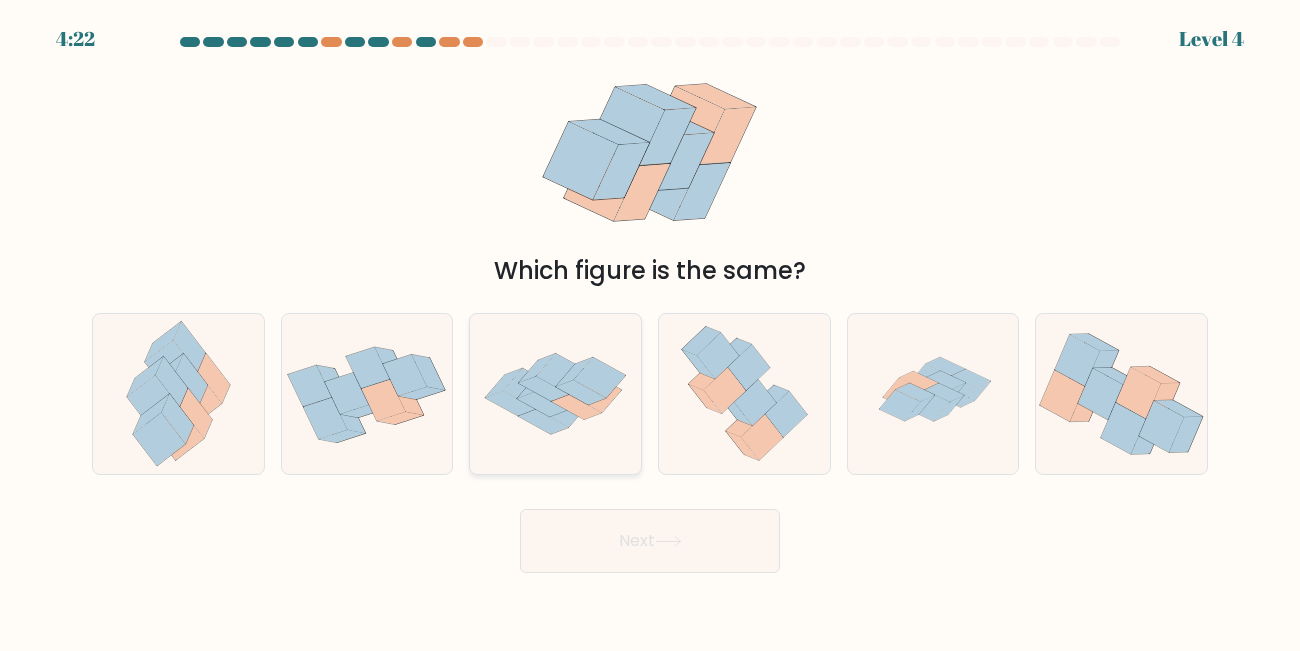 type 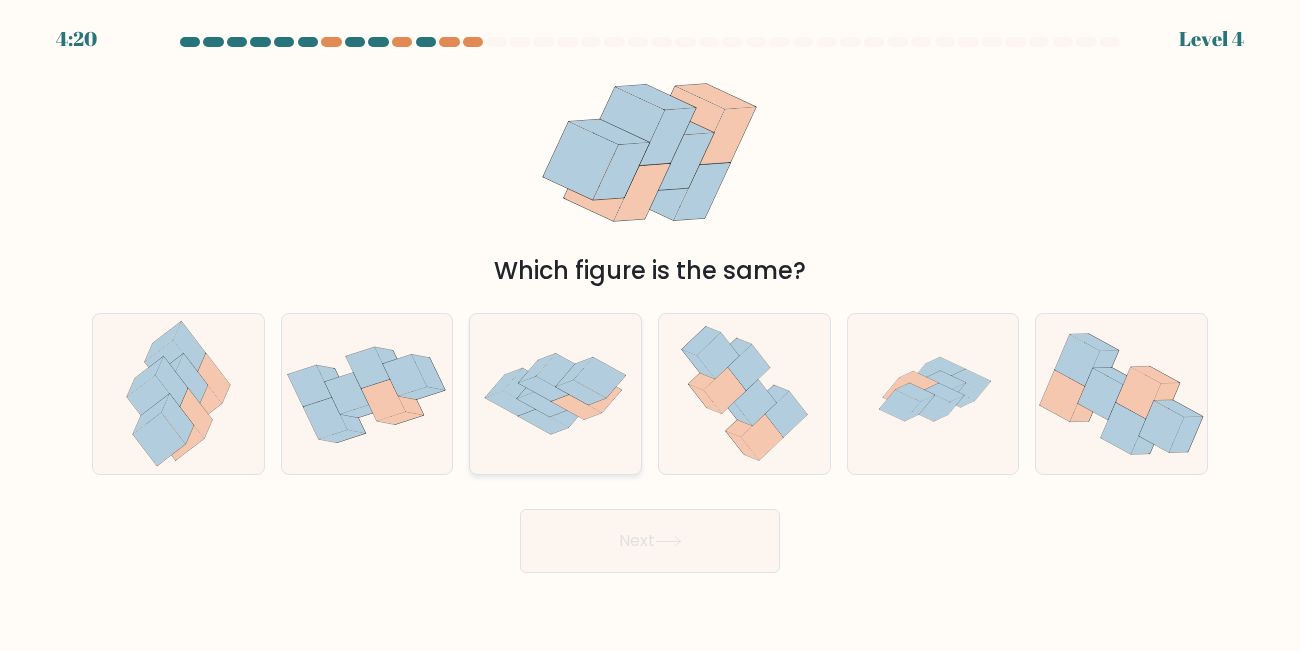click 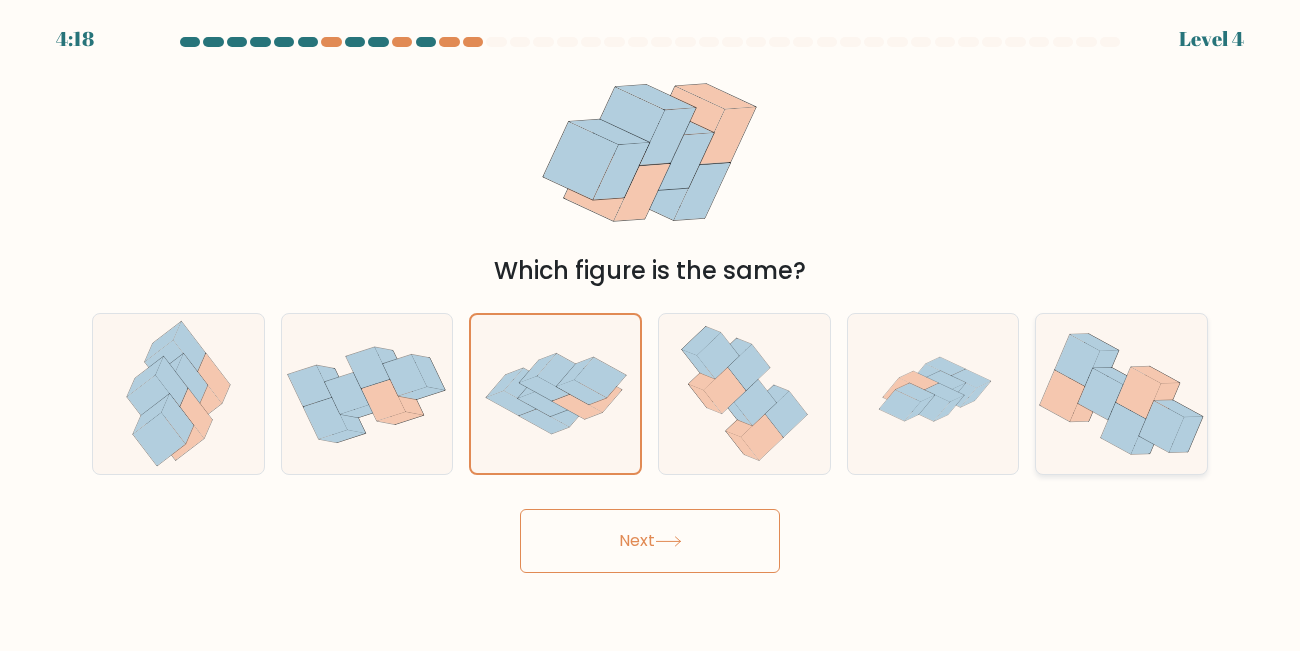 click 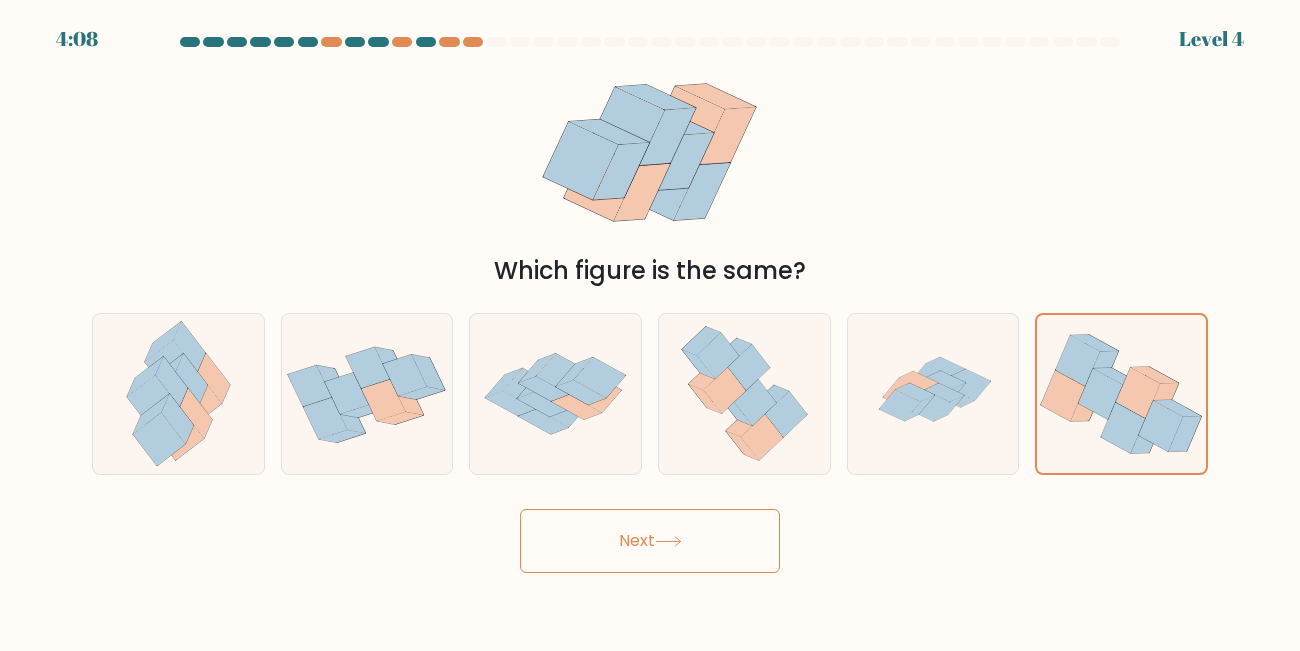 click on "Next" at bounding box center [650, 541] 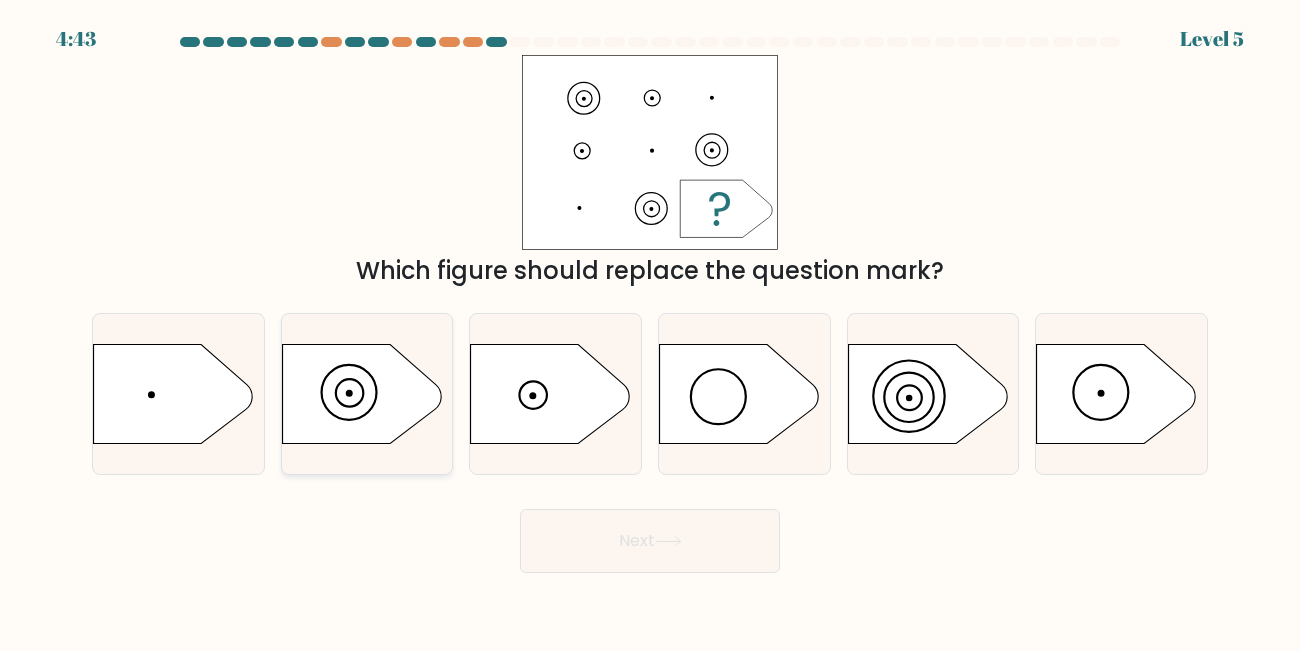 click 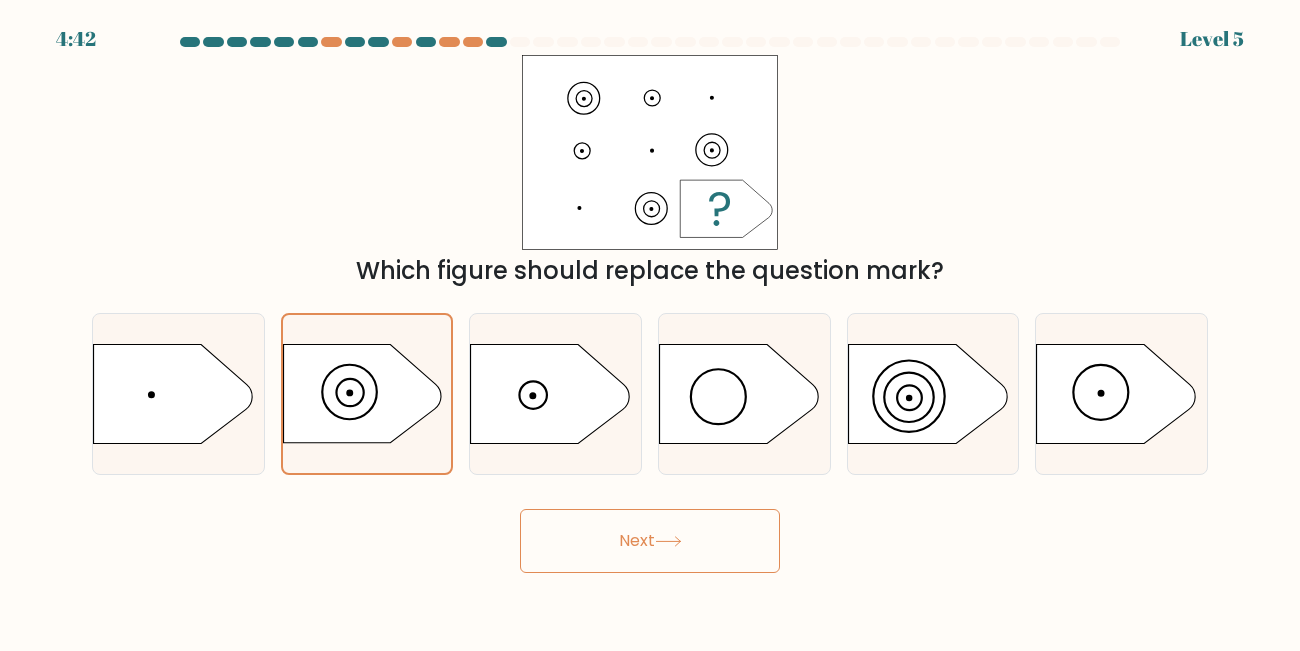 click on "Next" at bounding box center [650, 541] 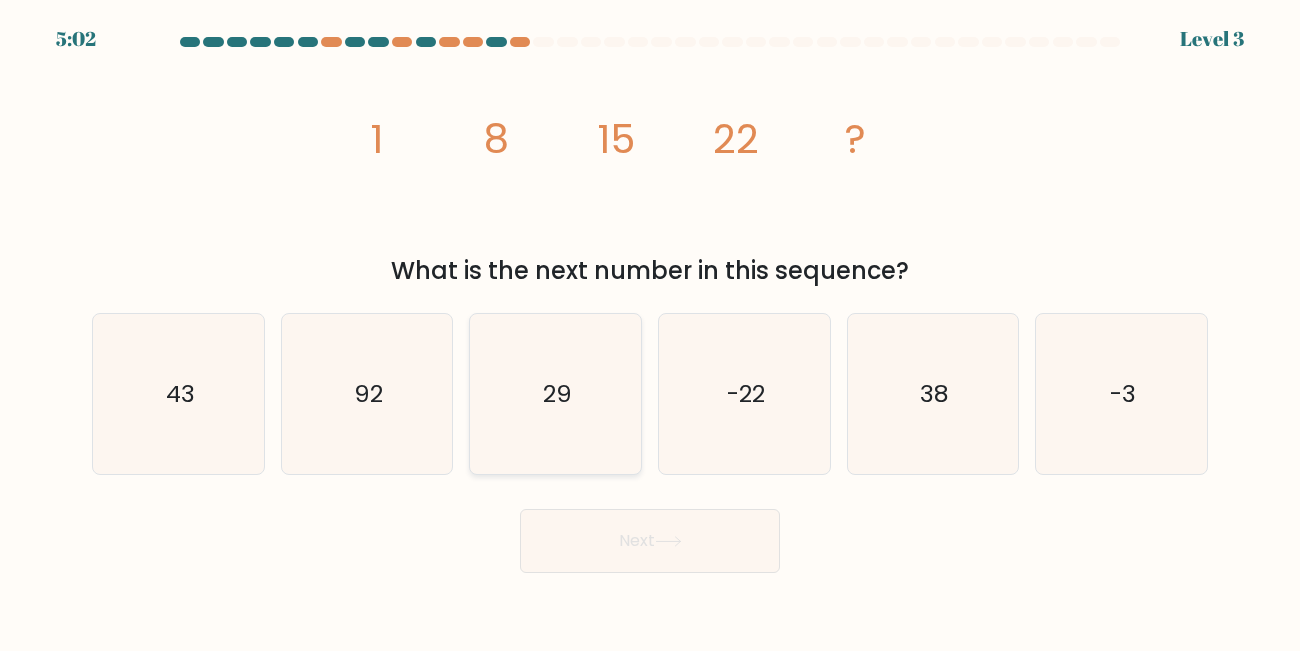 click on "29" 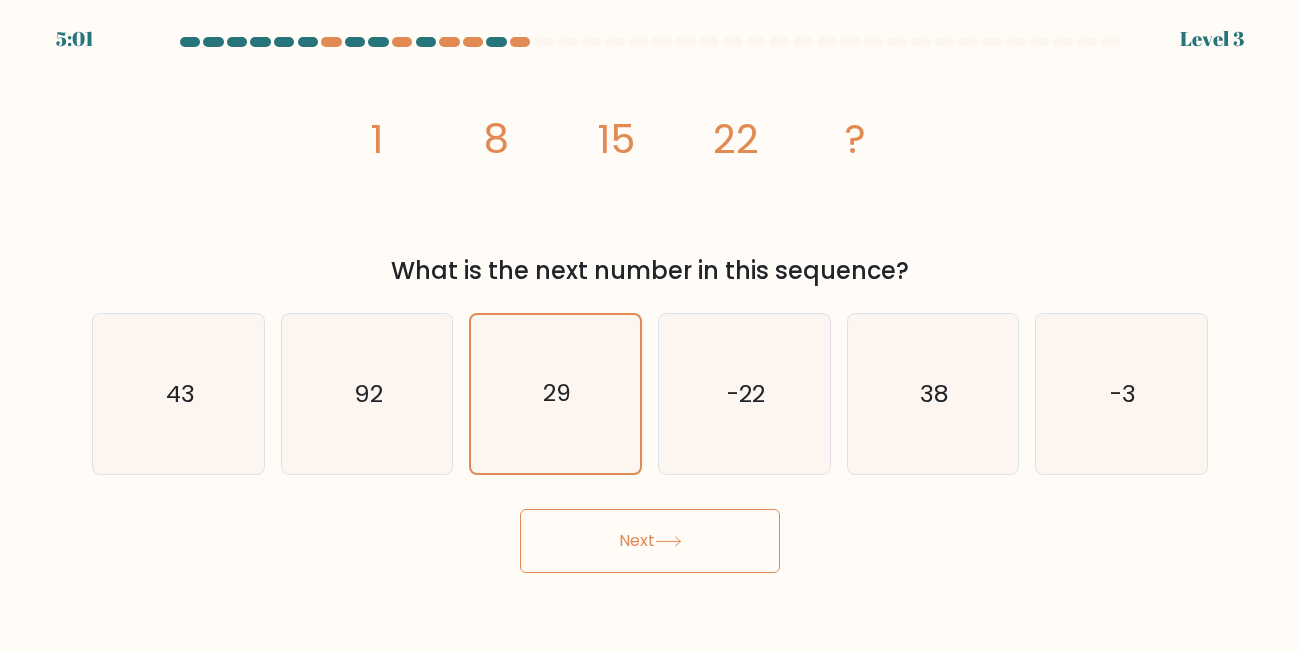 click on "Next" at bounding box center [650, 541] 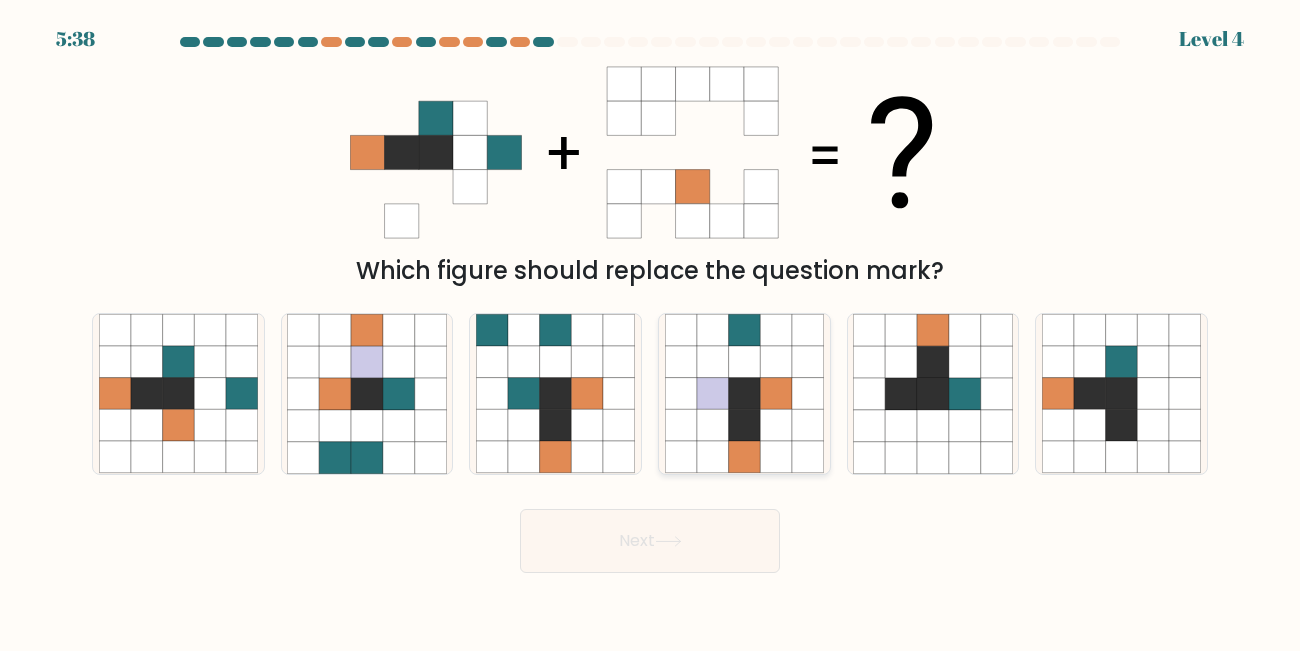 click 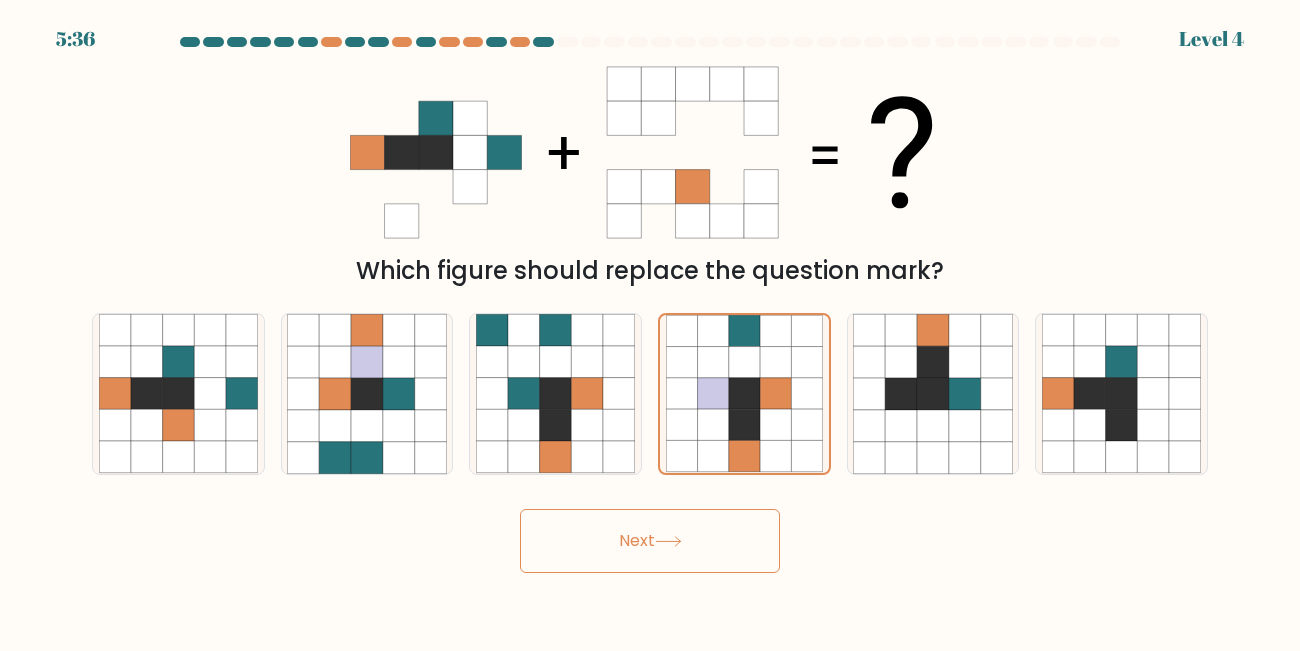 click on "Next" at bounding box center (650, 541) 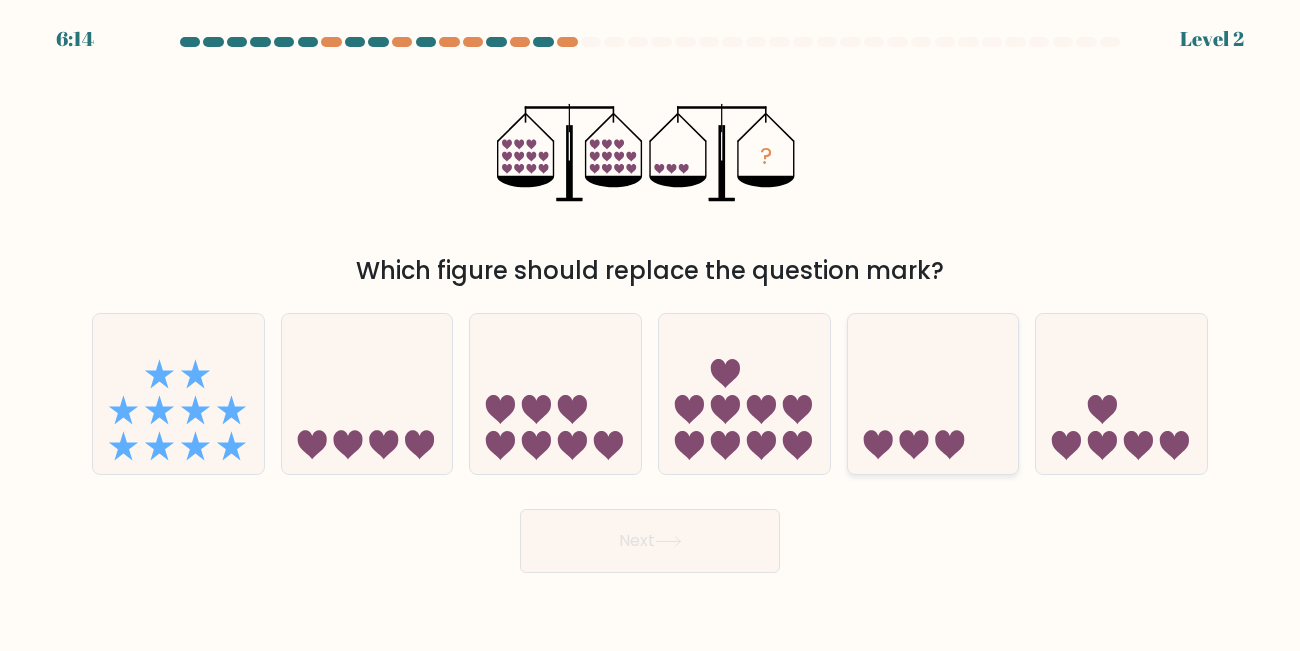 click 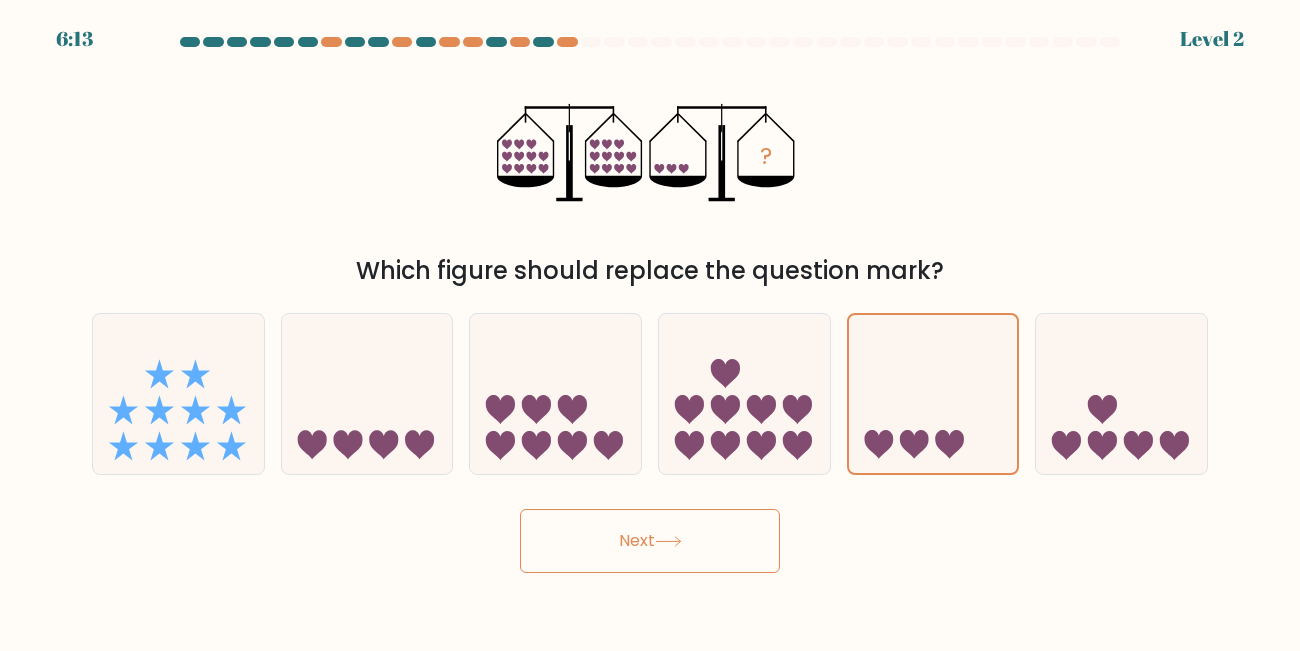 click on "Next" at bounding box center (650, 541) 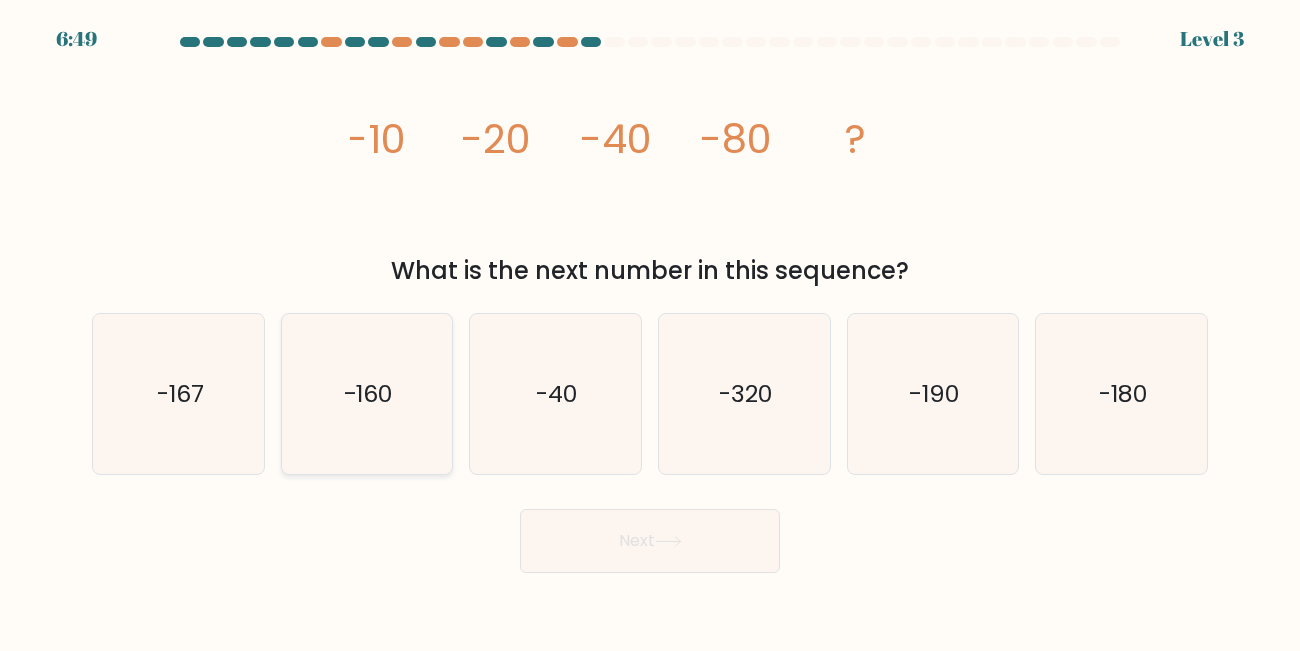 click on "-160" 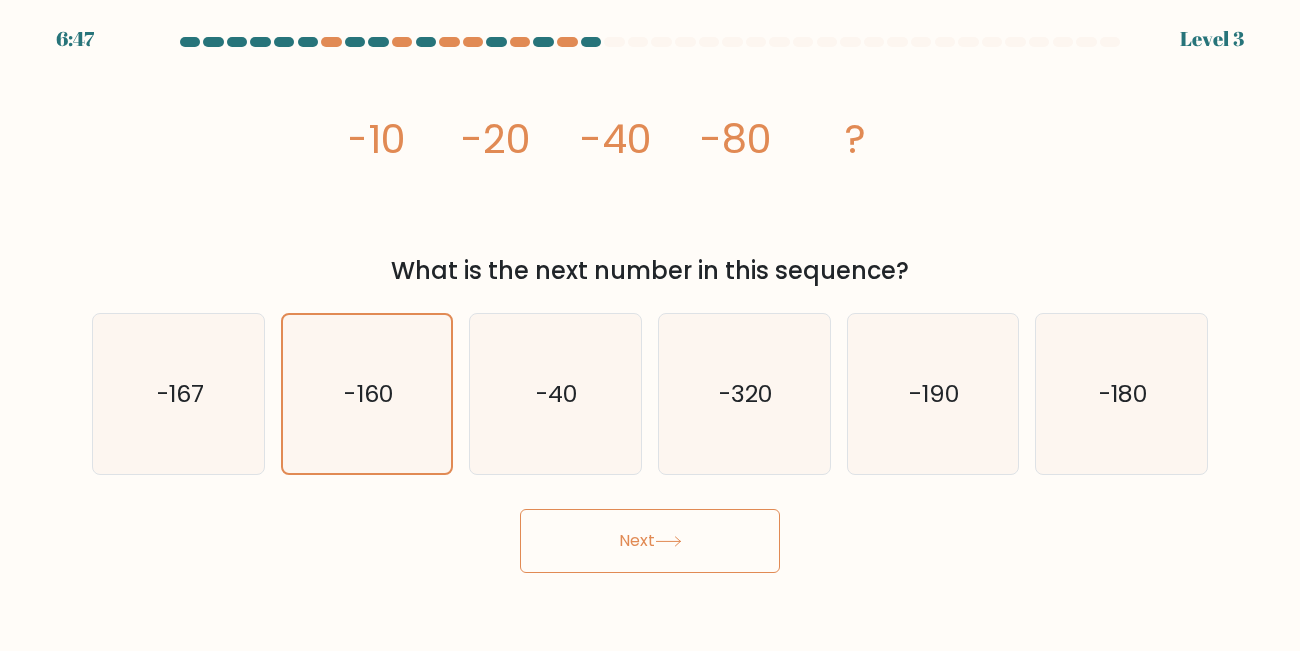 click on "Next" at bounding box center (650, 541) 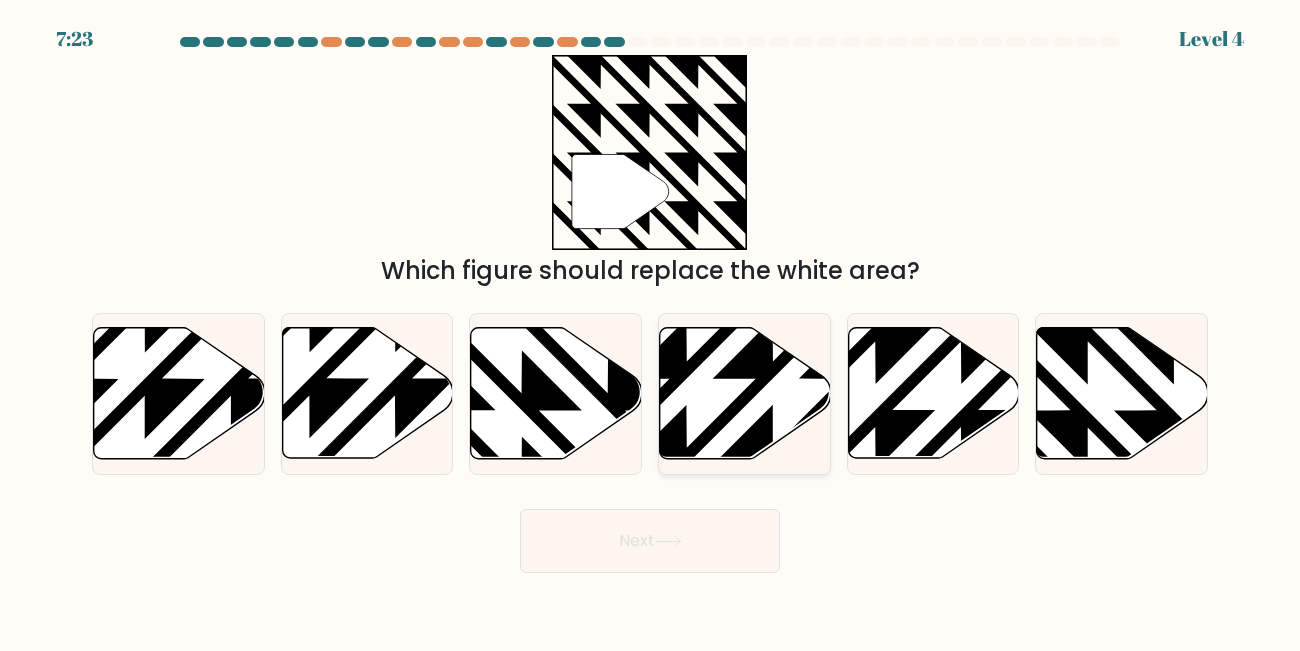 click 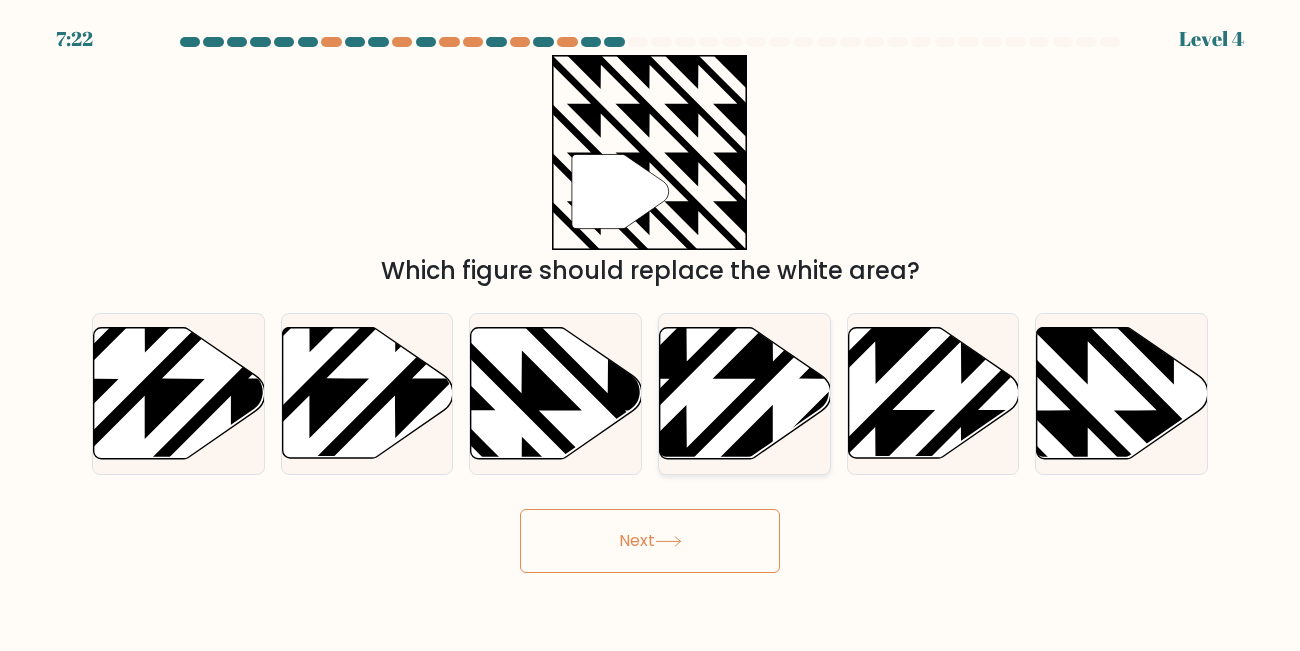 click 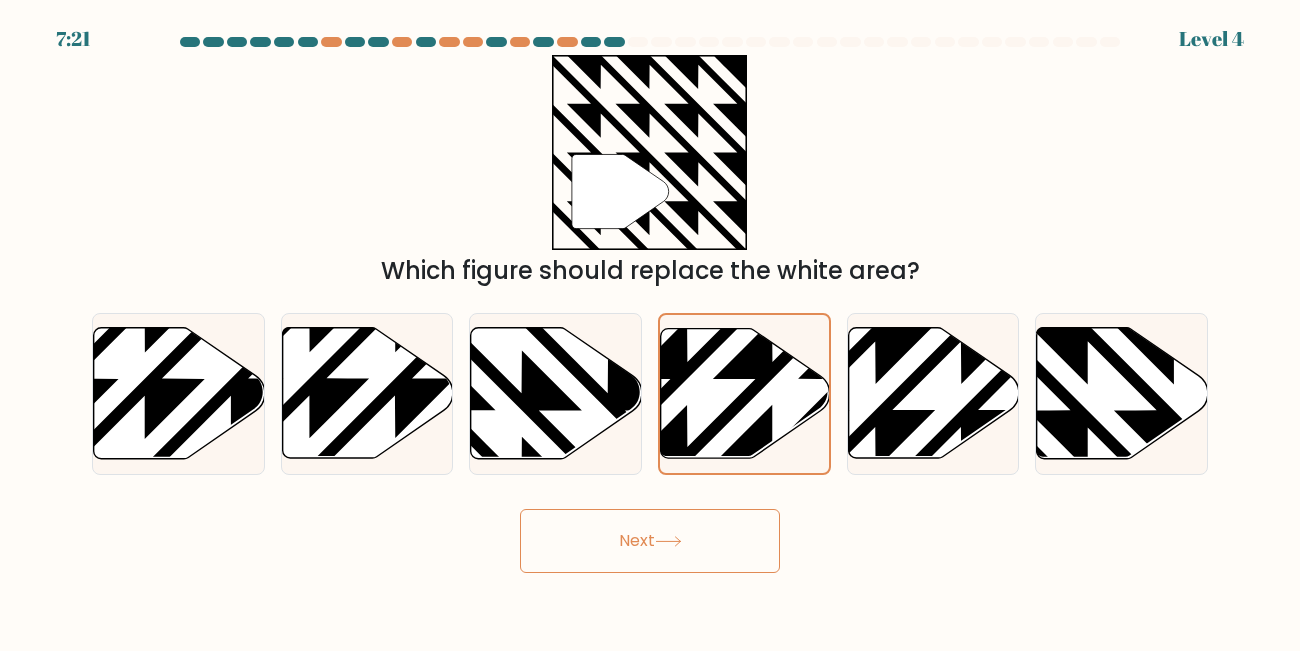 click on "Next" at bounding box center [650, 541] 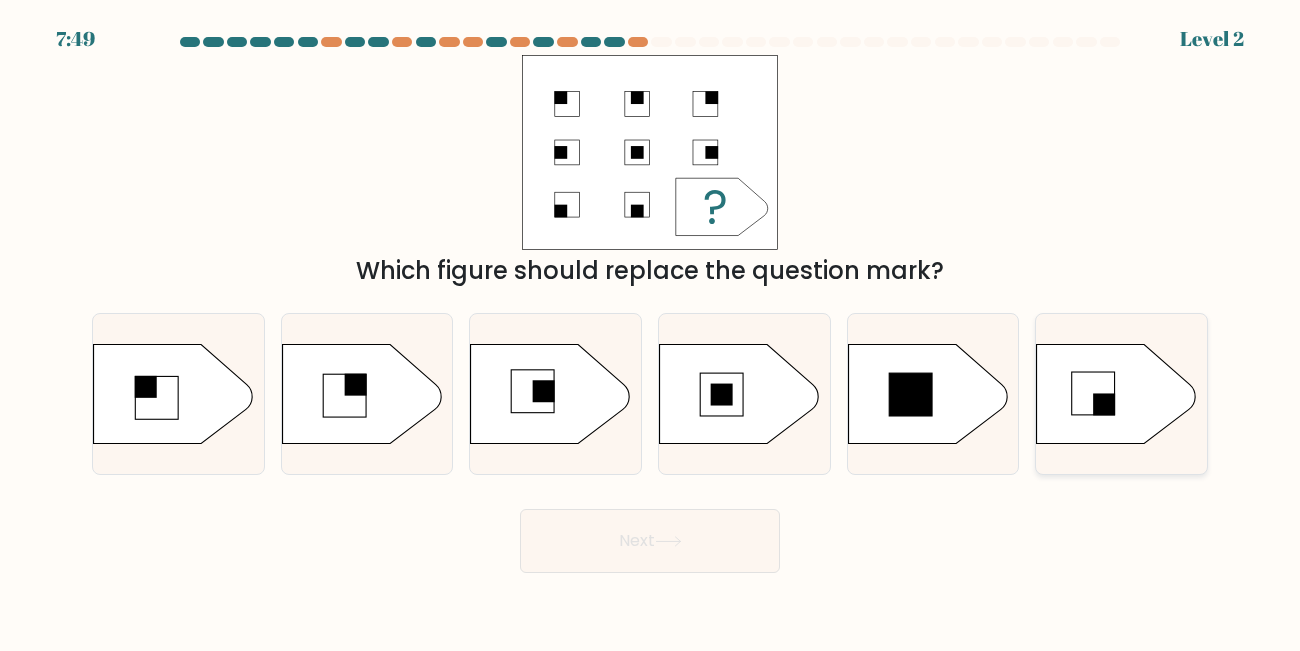click 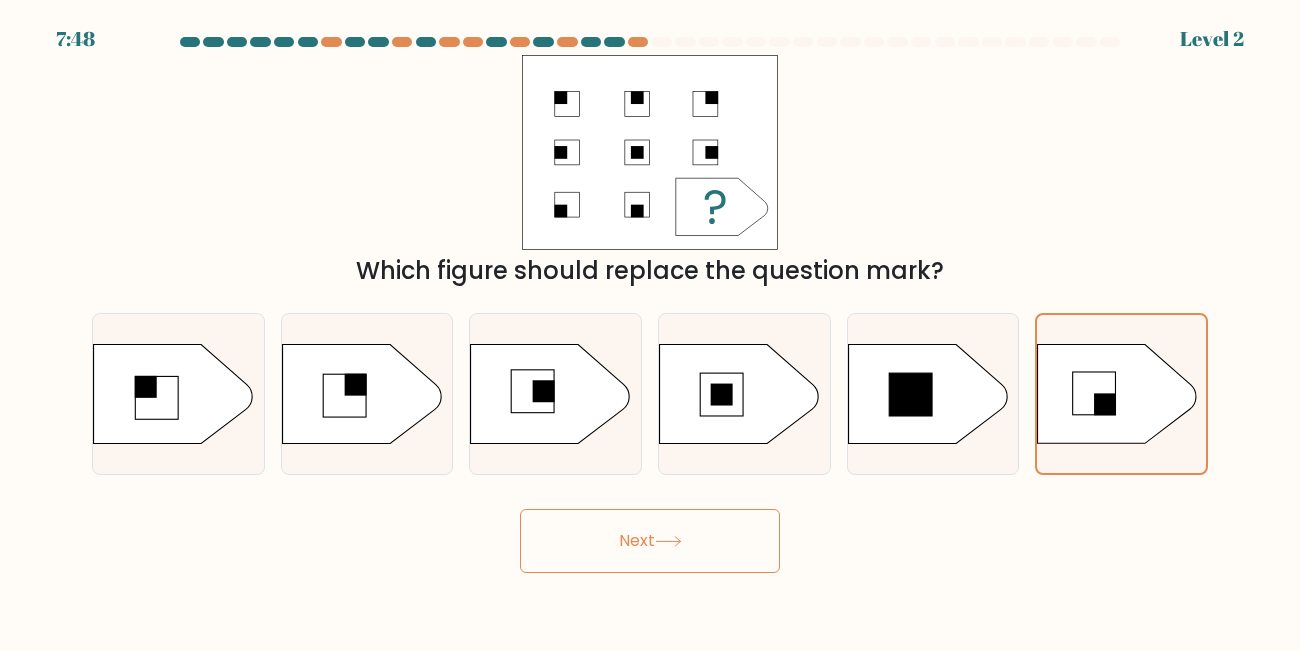 click on "Next" at bounding box center (650, 541) 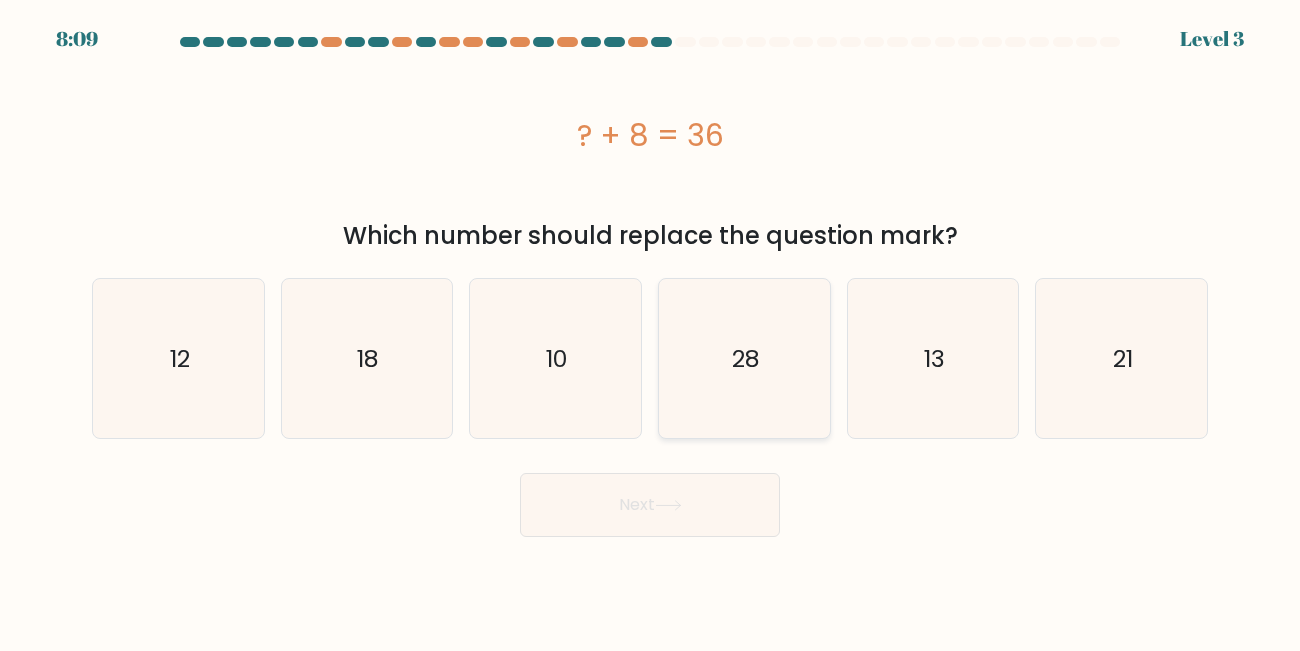 click on "28" 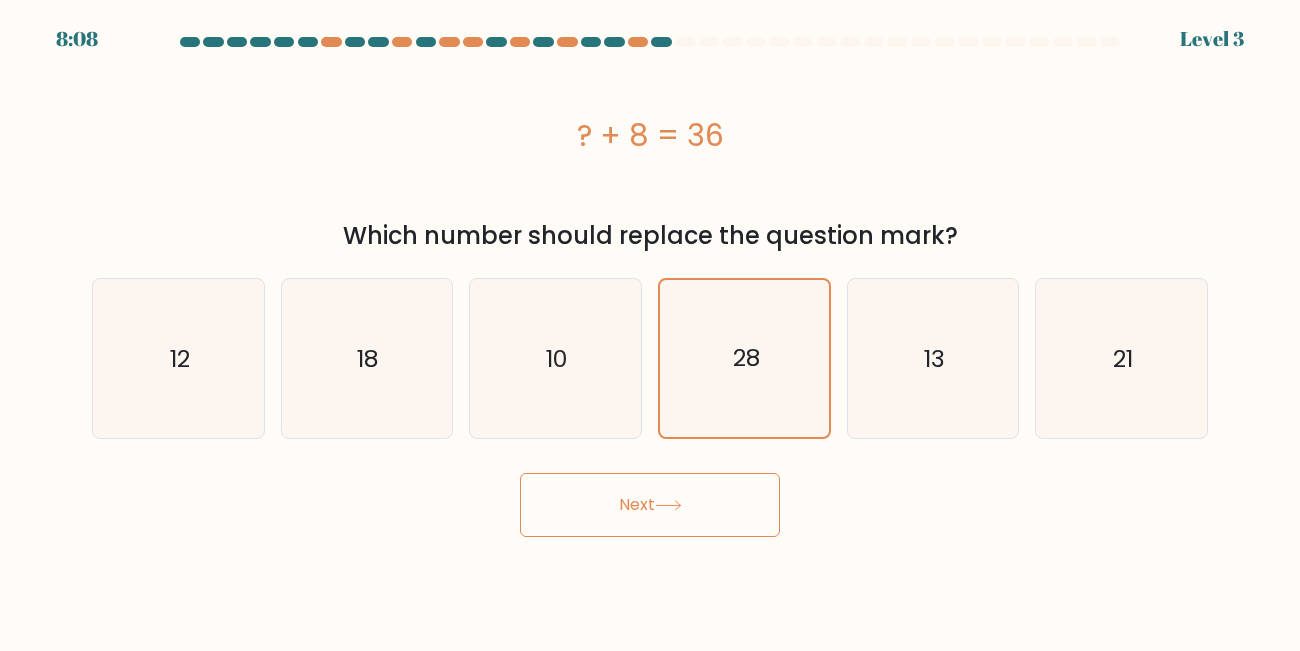 click on "Next" at bounding box center (650, 505) 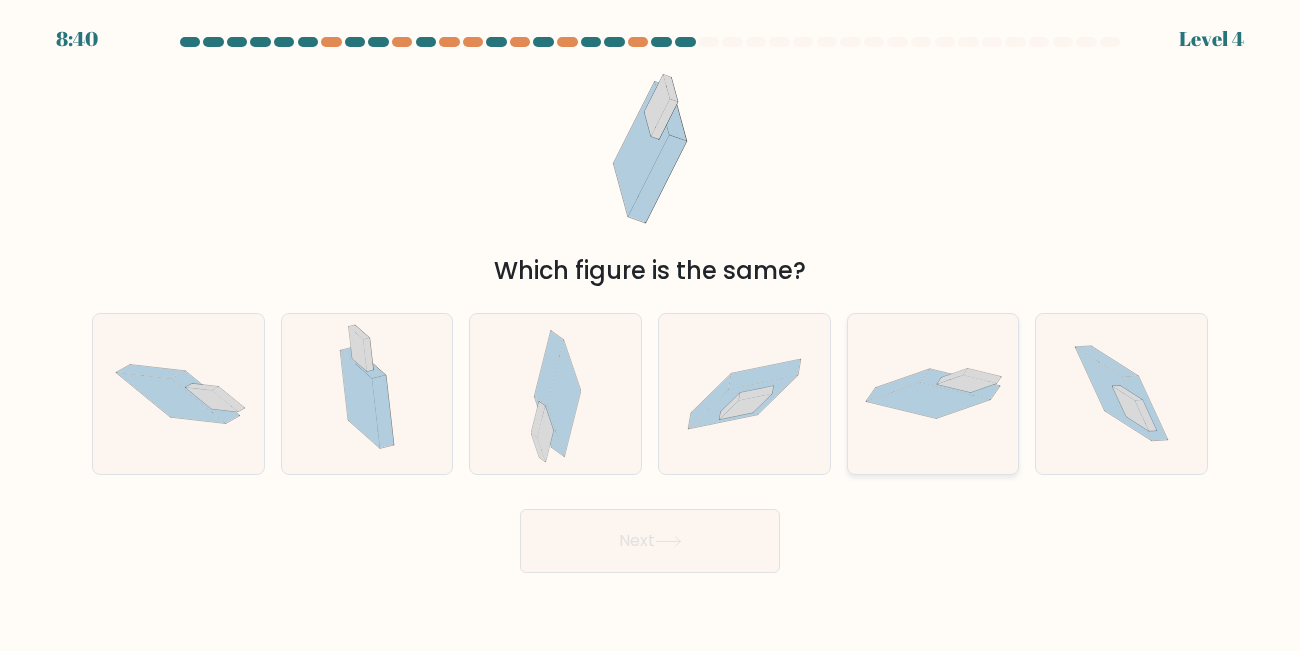 click 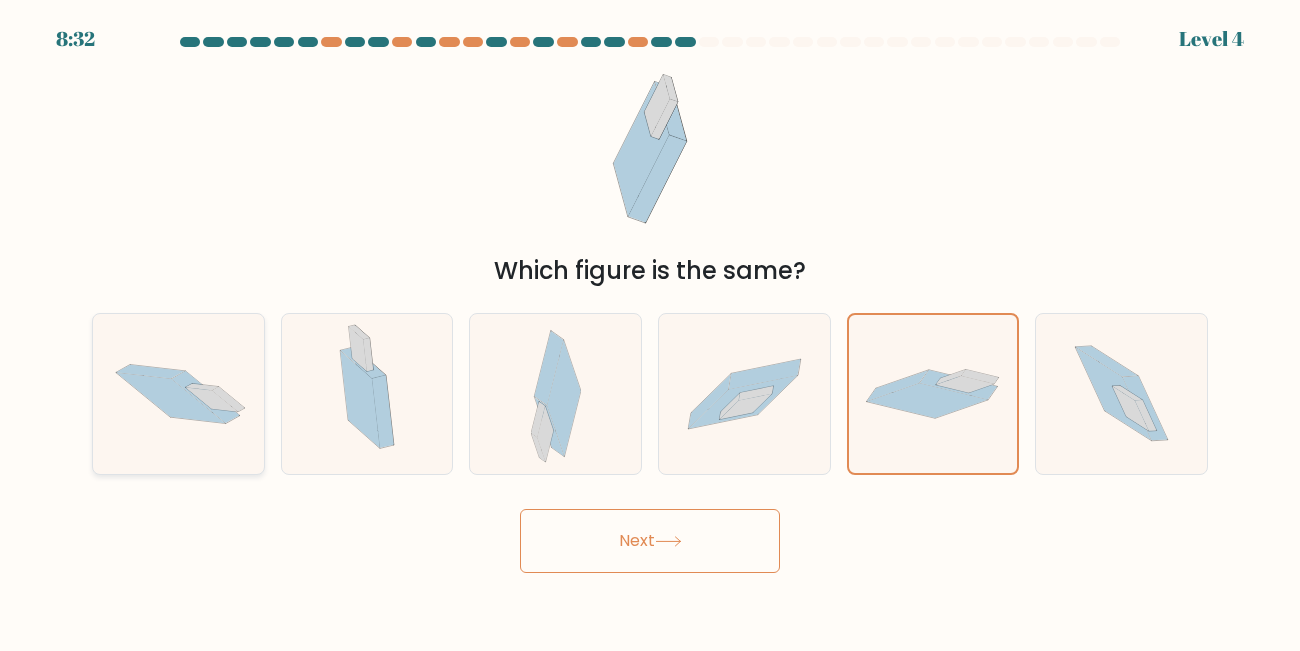 click 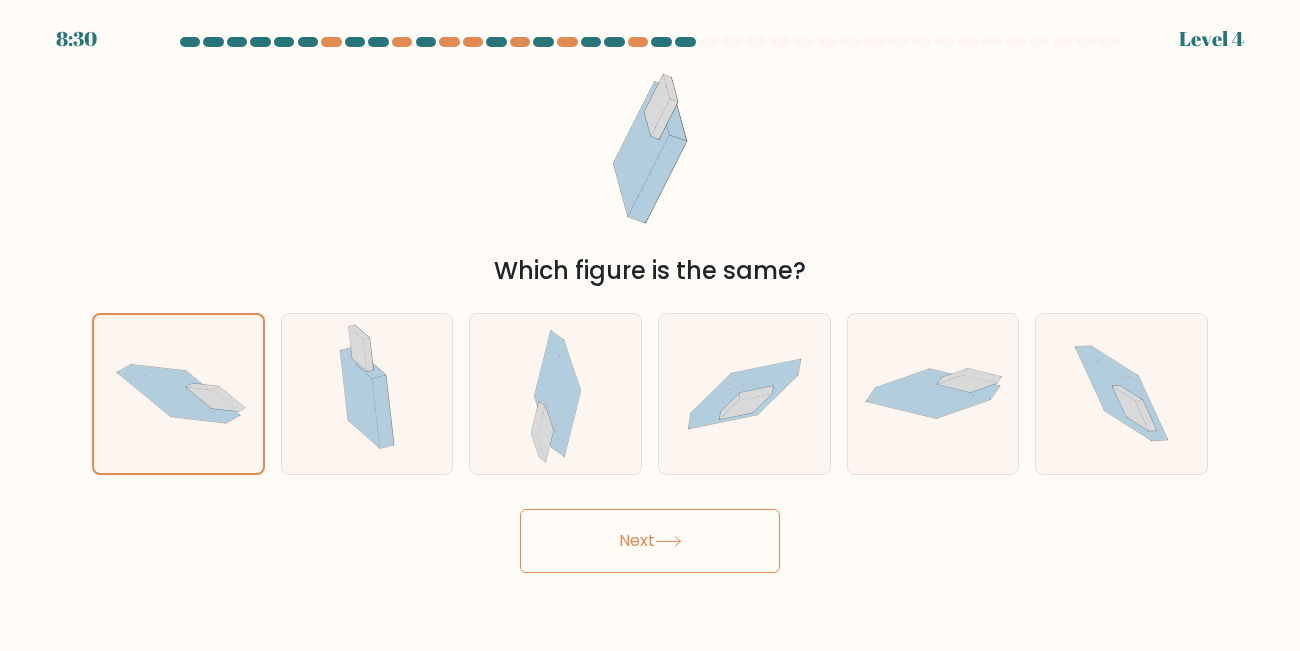 click on "Next" at bounding box center [650, 541] 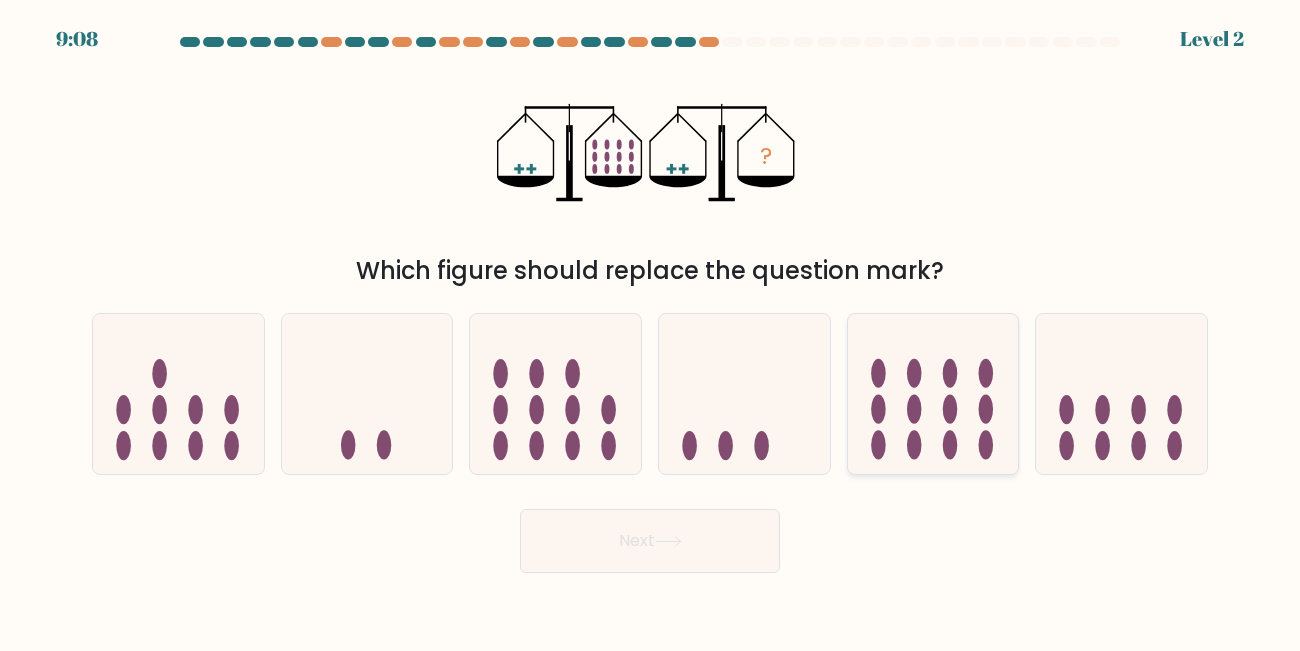 click 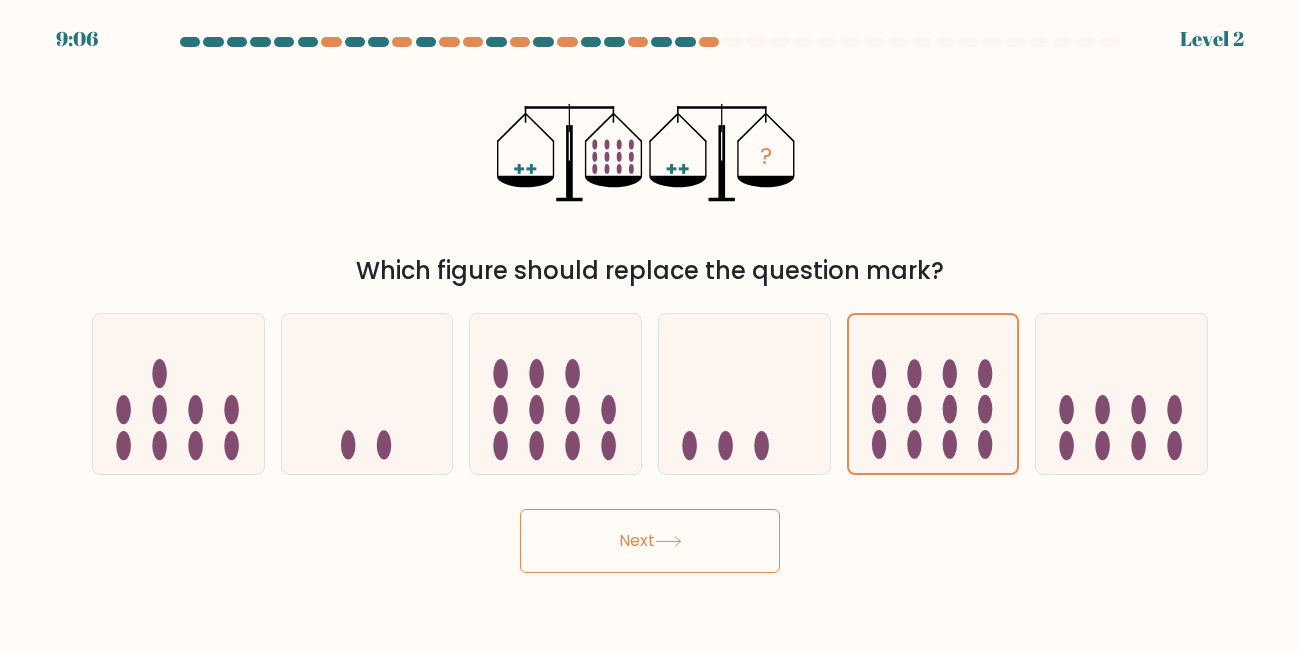 click on "Next" at bounding box center [650, 541] 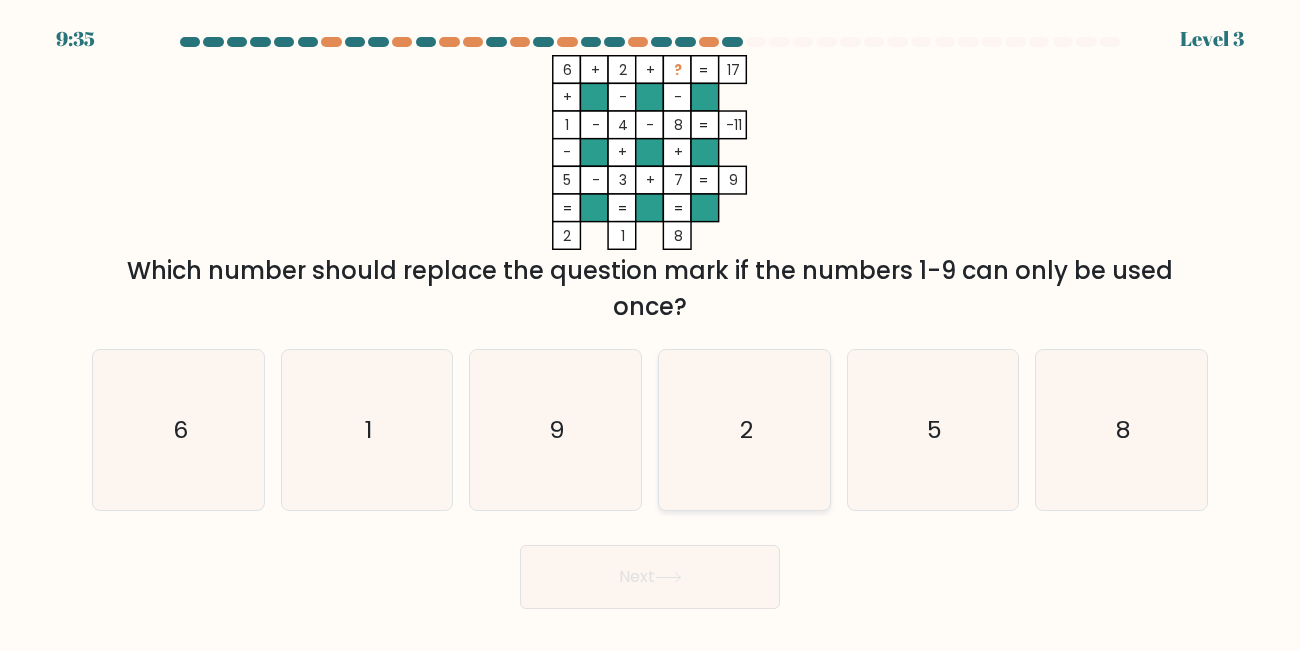 drag, startPoint x: 749, startPoint y: 441, endPoint x: 734, endPoint y: 433, distance: 17 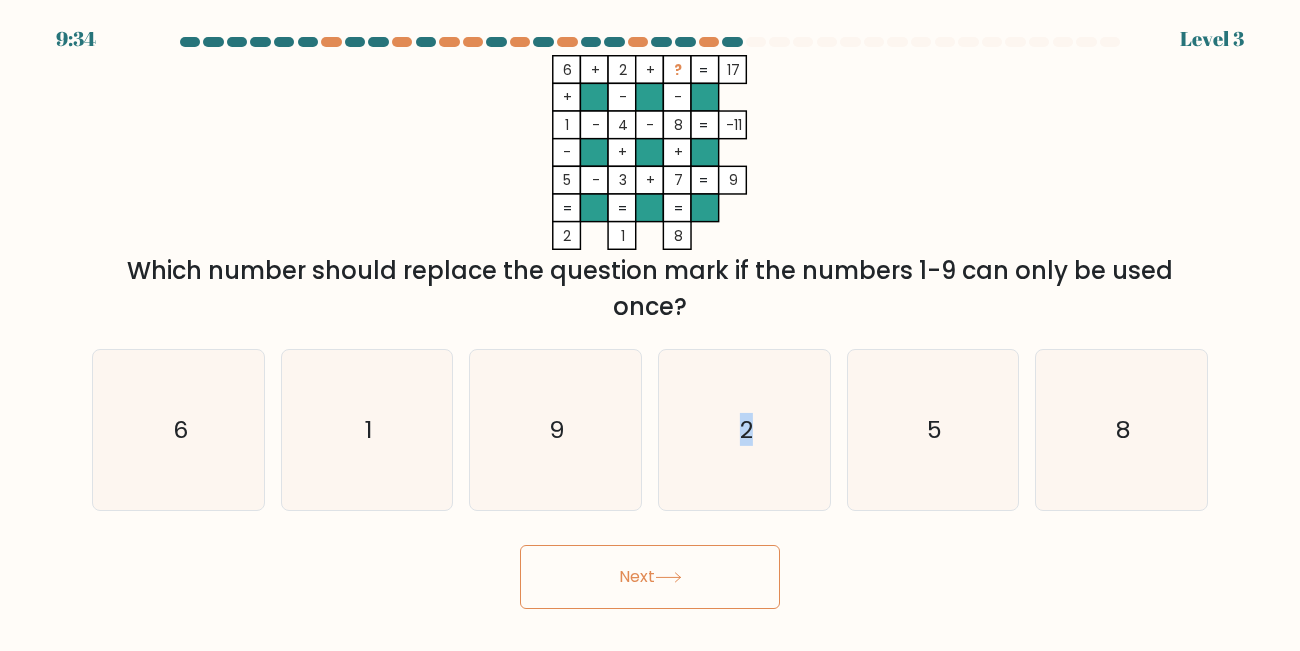 click on "Next" at bounding box center (650, 577) 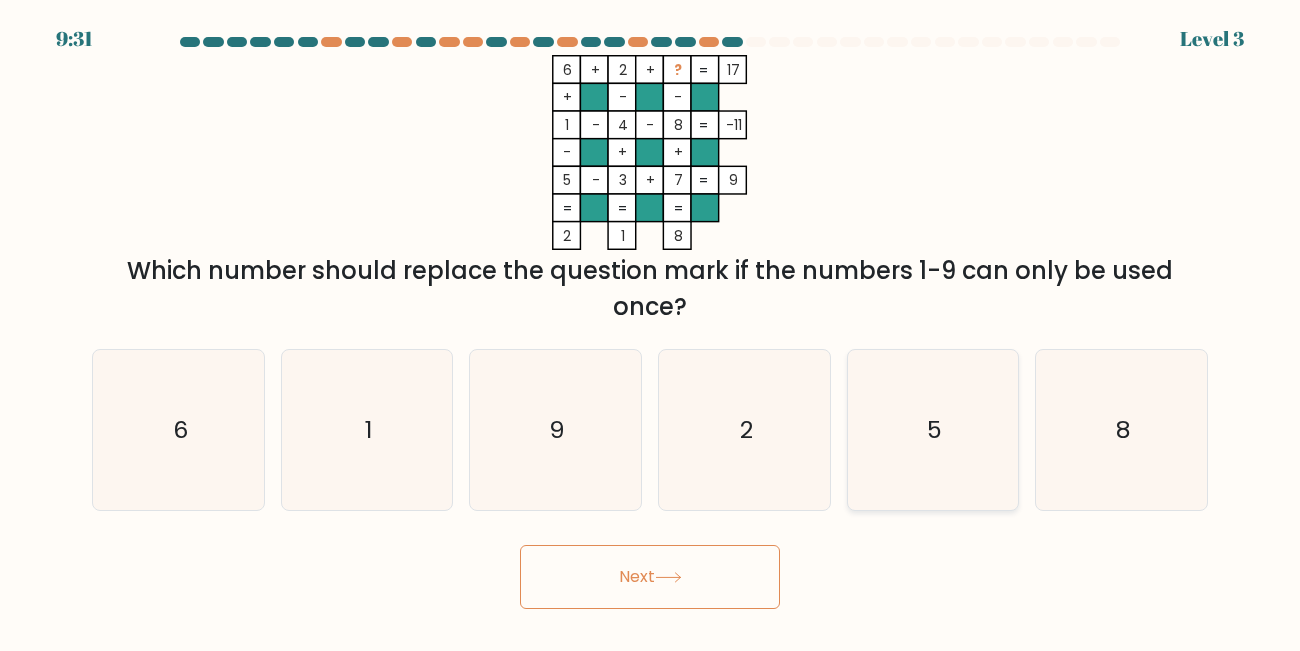 click on "5" 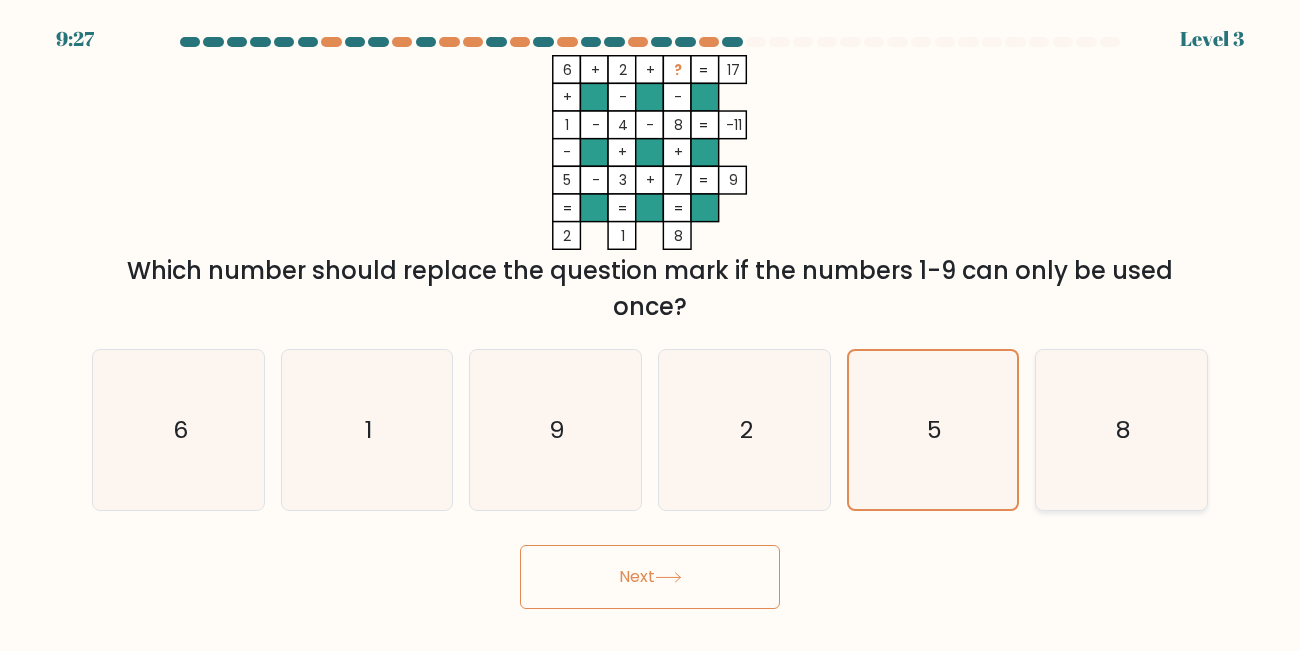 click on "8" 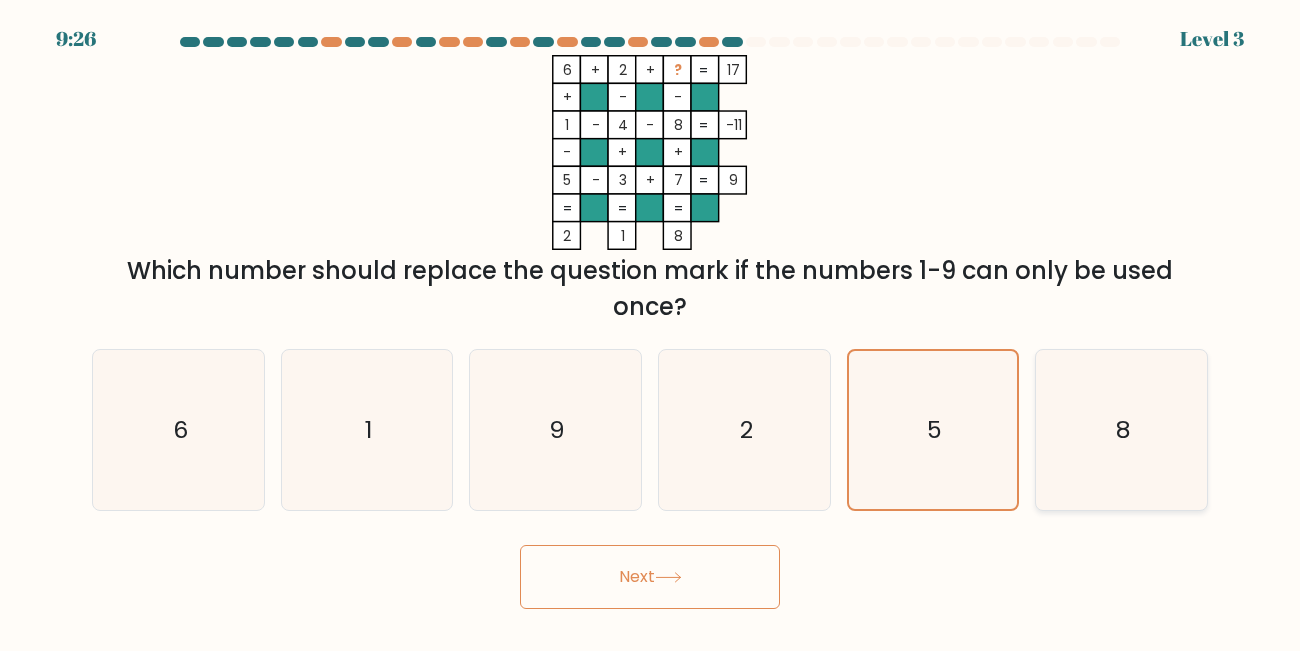 click on "8" 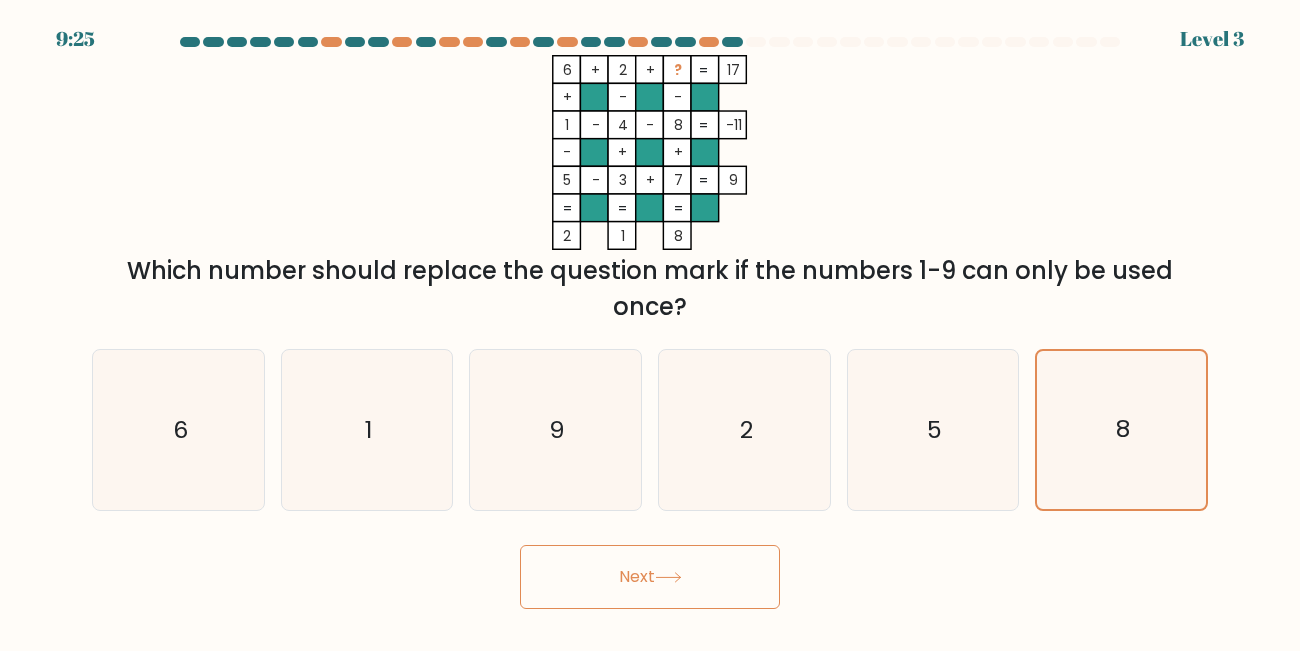 click on "Next" at bounding box center [650, 577] 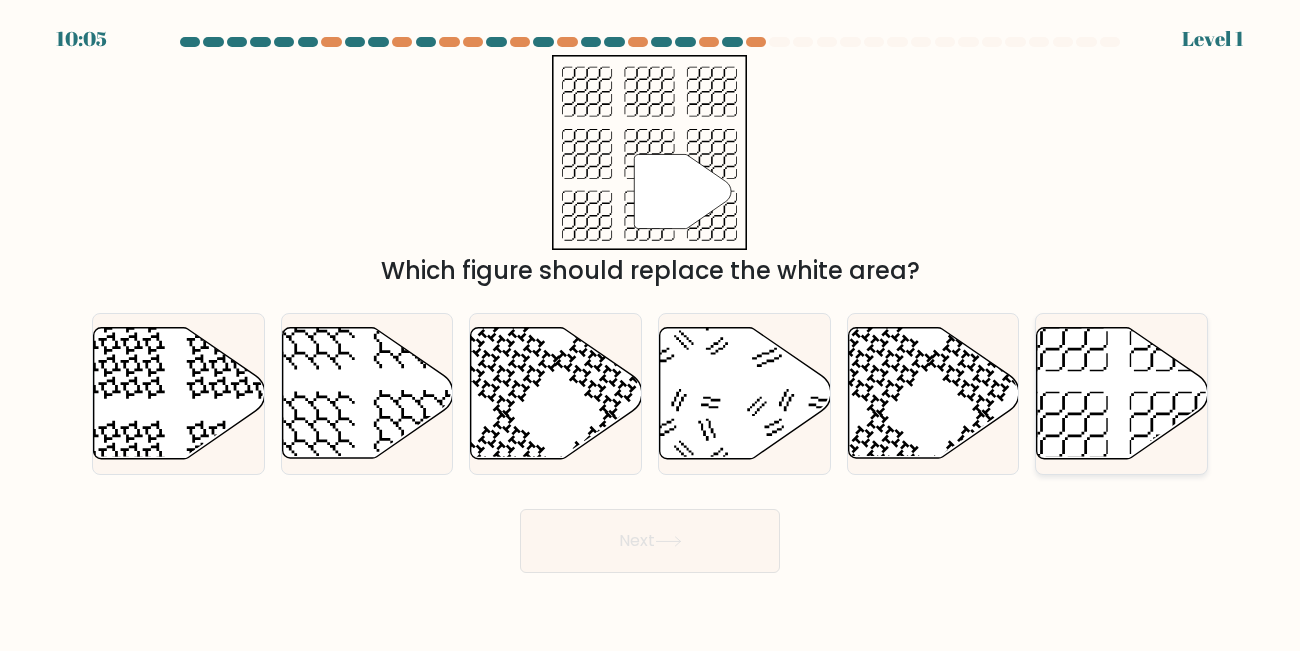 click 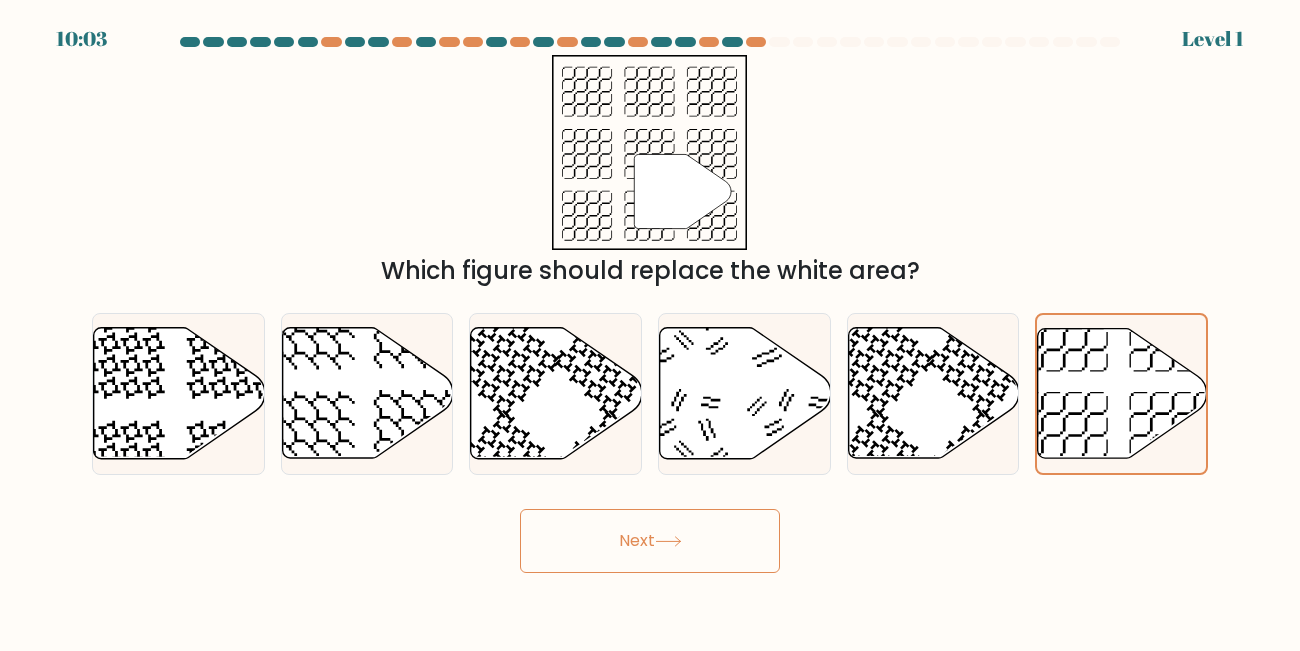 click on "Next" at bounding box center (650, 541) 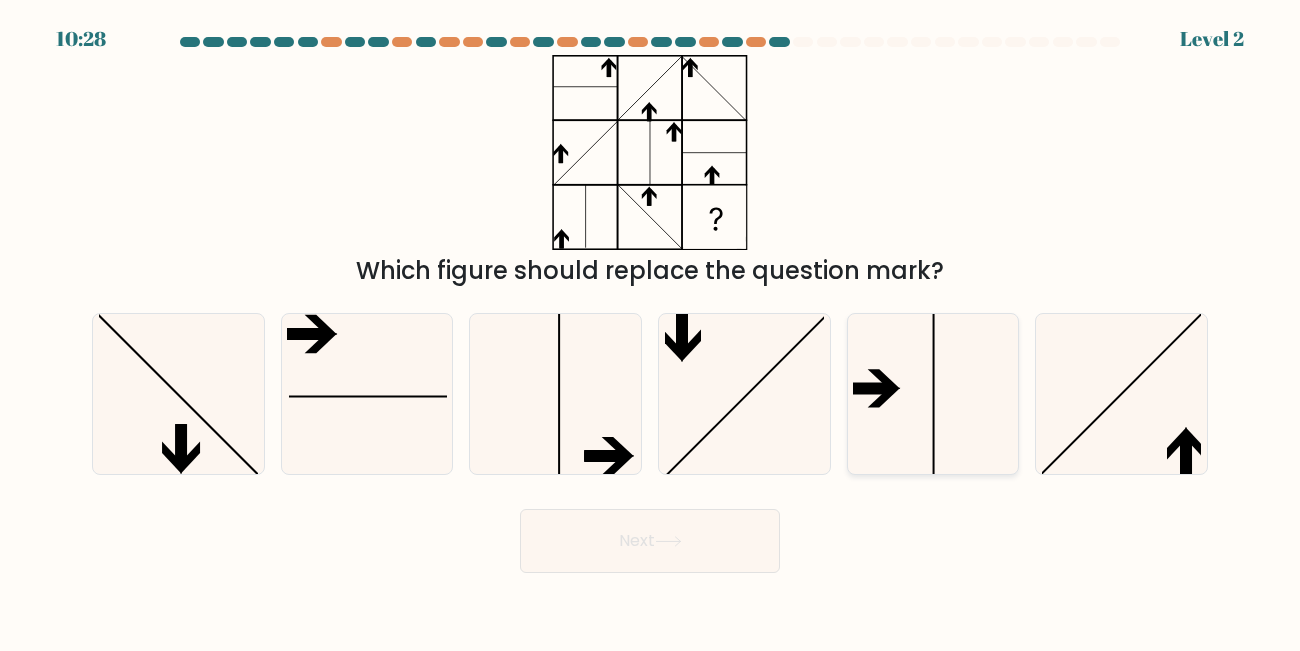 click 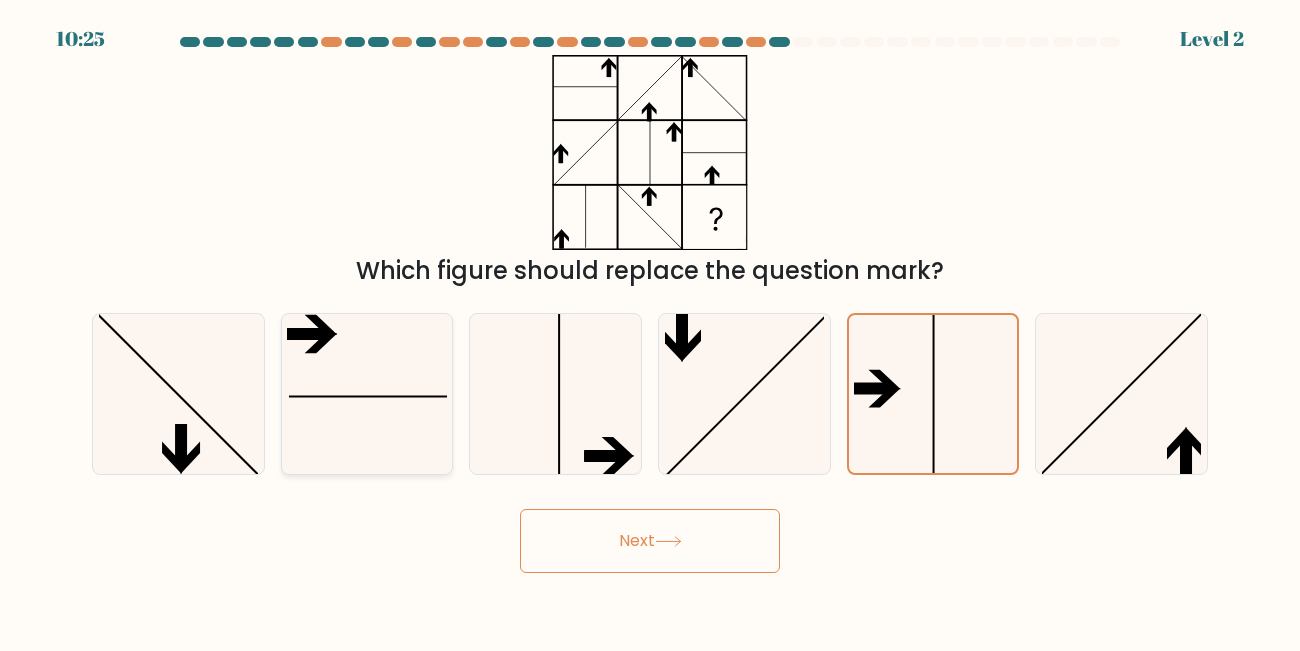 click 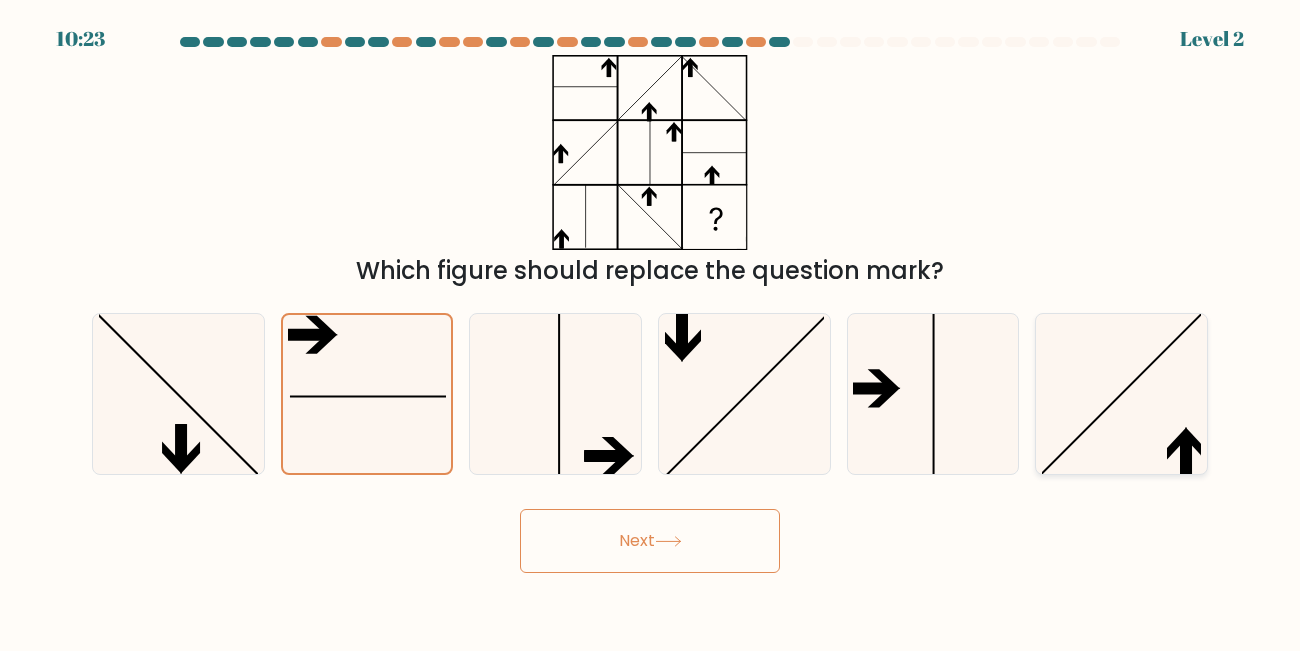 click 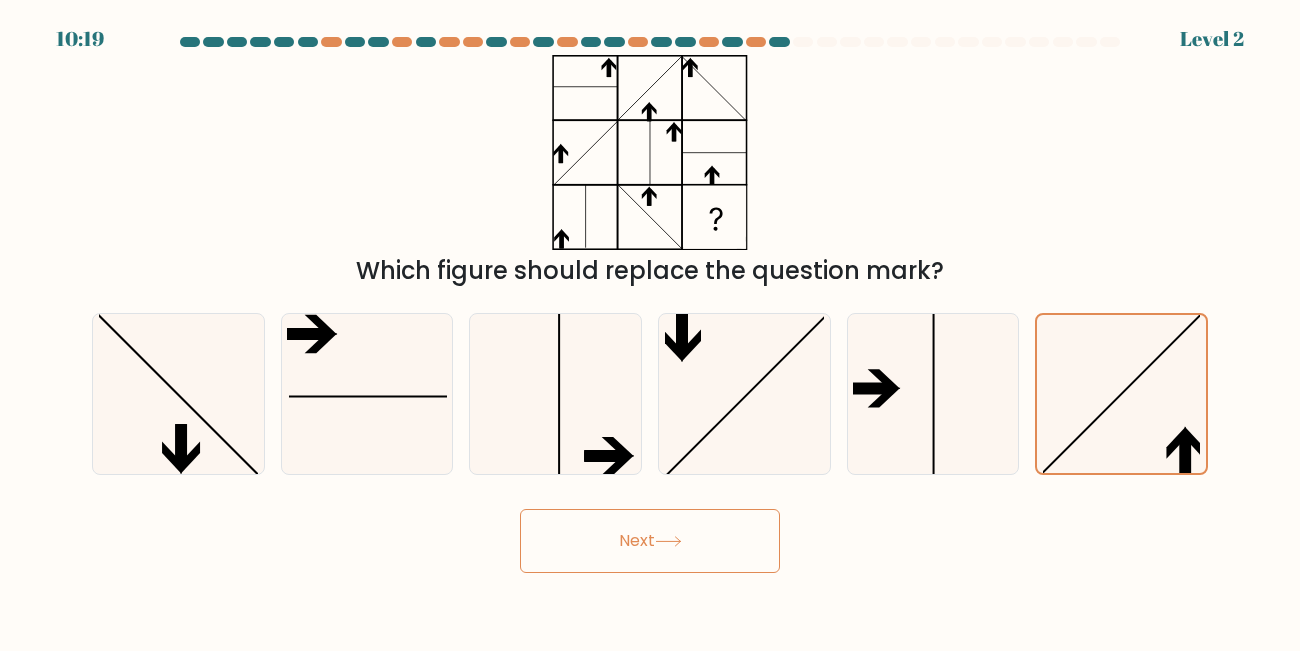 click on "Next" at bounding box center [650, 541] 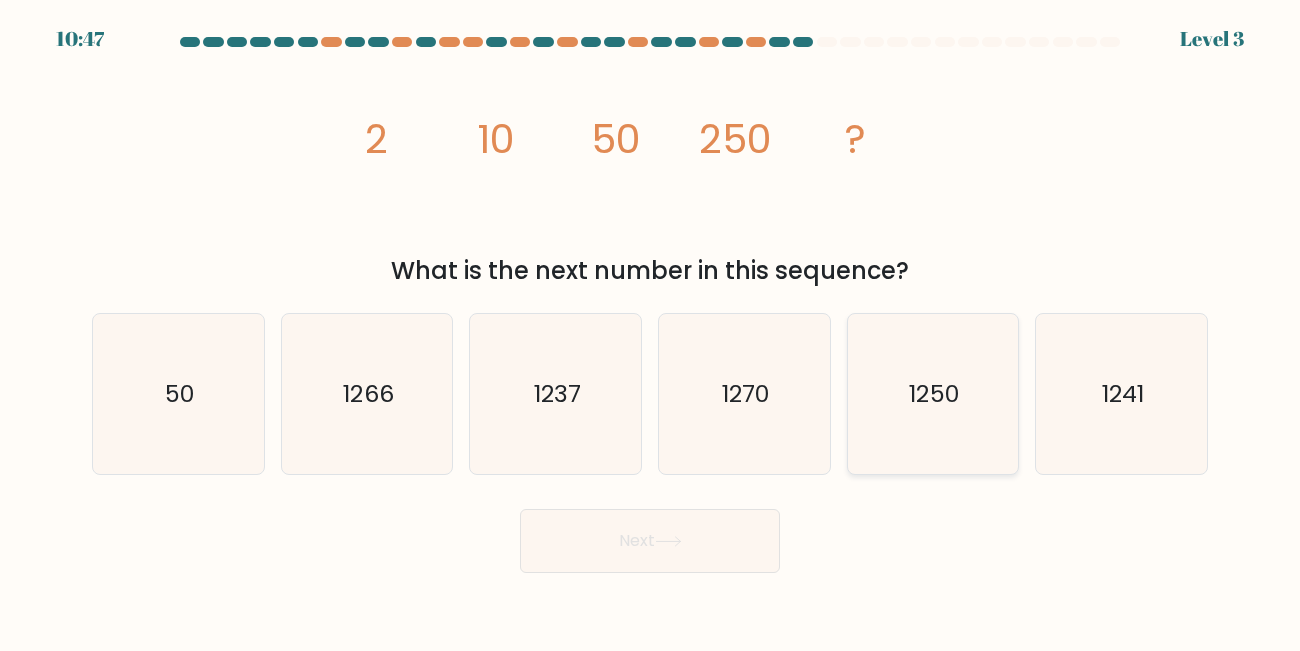 click on "1250" 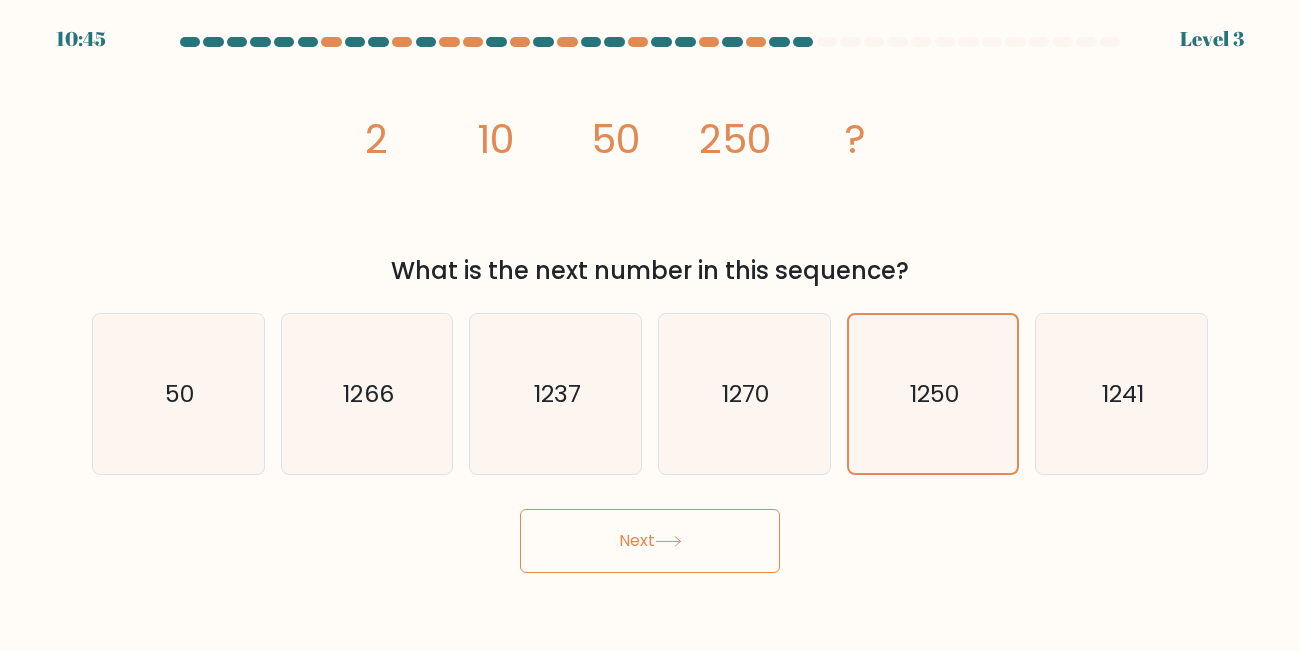 click on "Next" at bounding box center (650, 541) 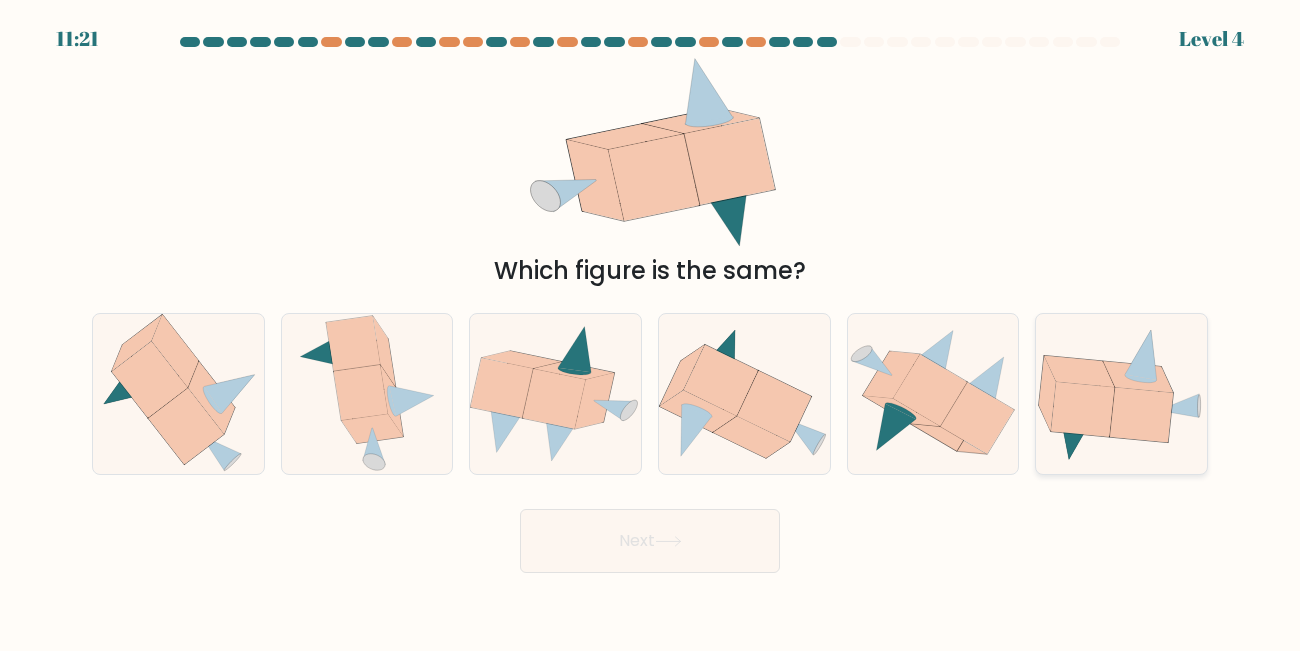 click 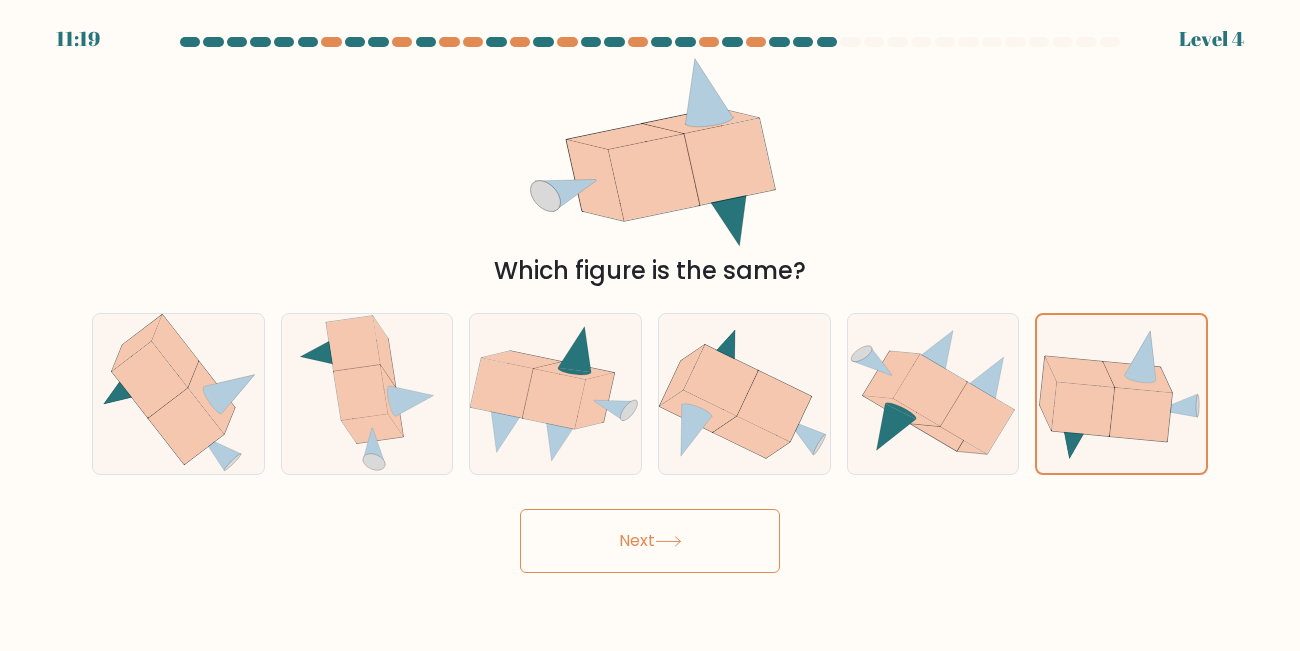 click on "Next" at bounding box center (650, 541) 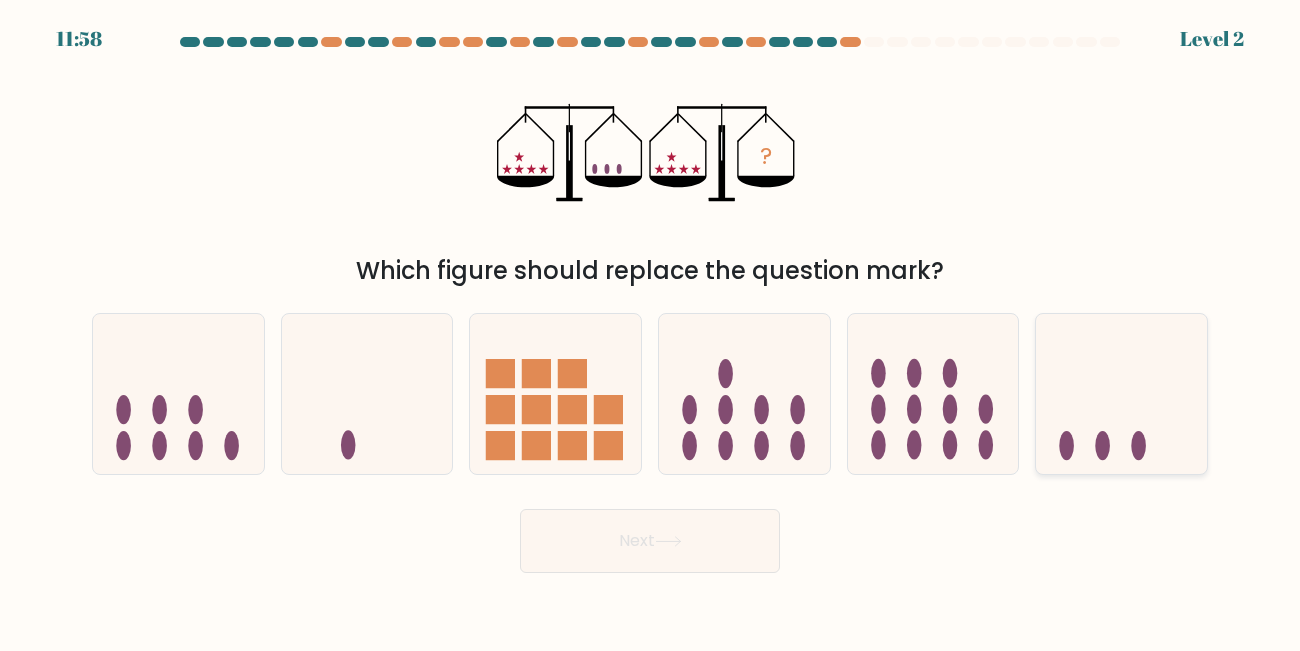 click 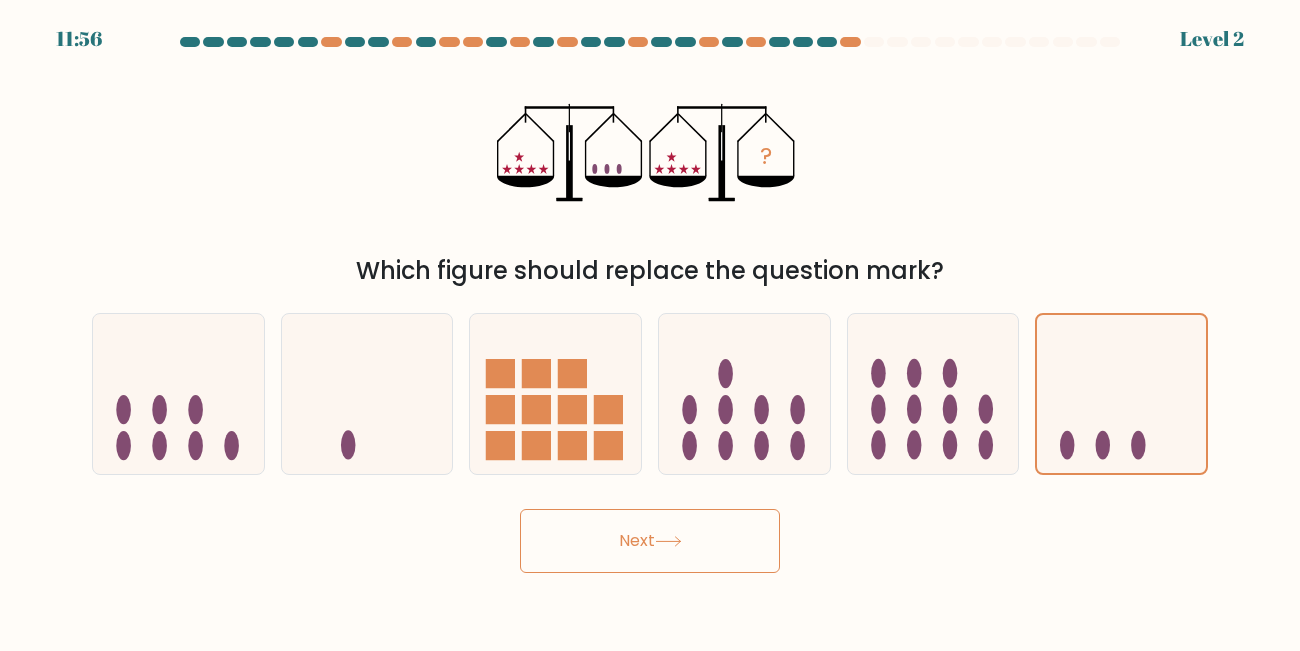 click on "Next" at bounding box center (650, 541) 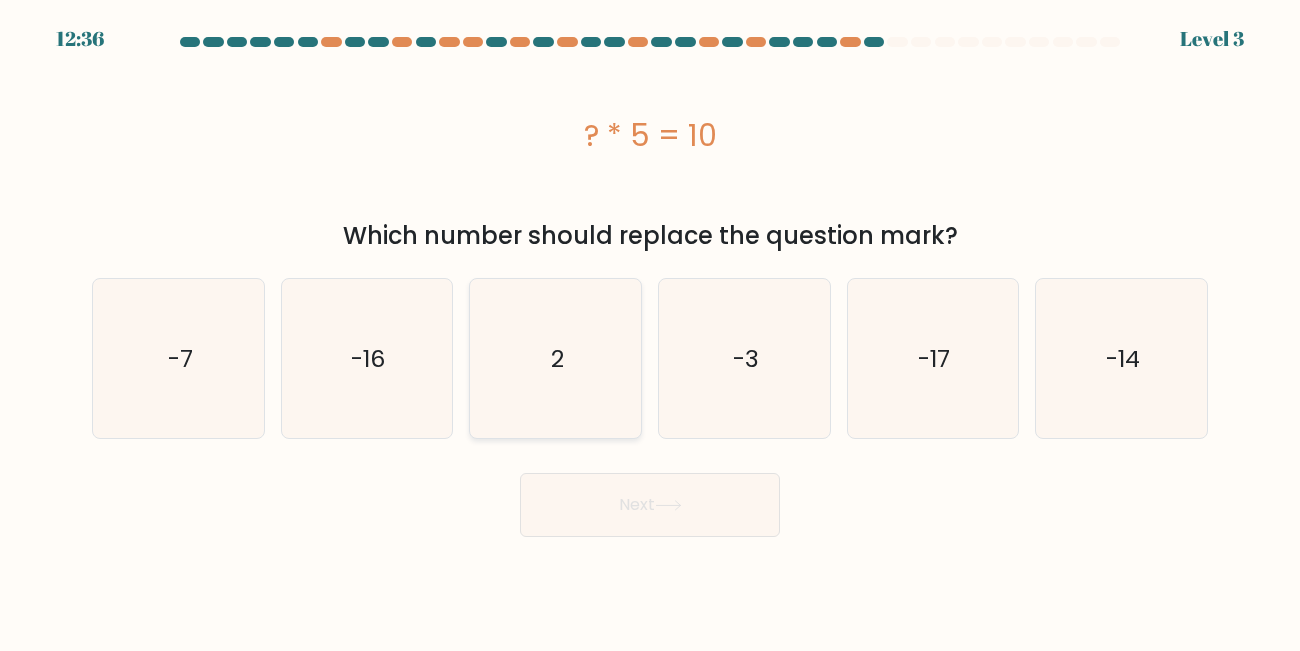 click on "2" 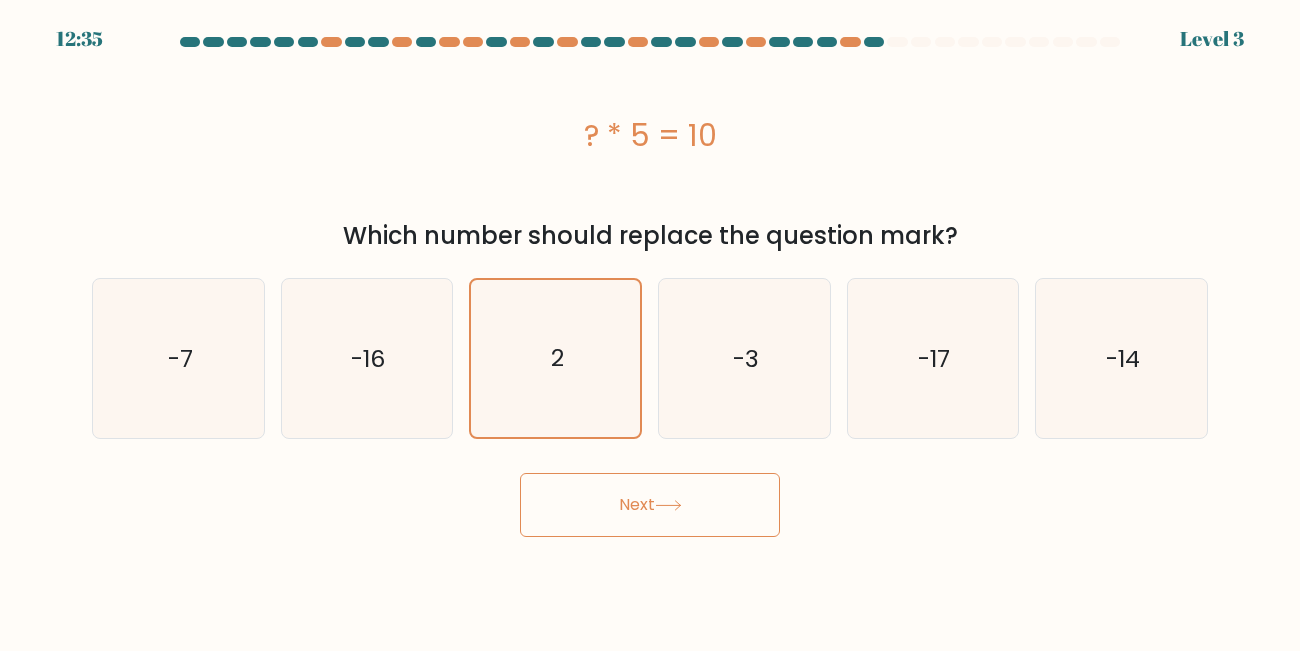 click on "Next" at bounding box center [650, 505] 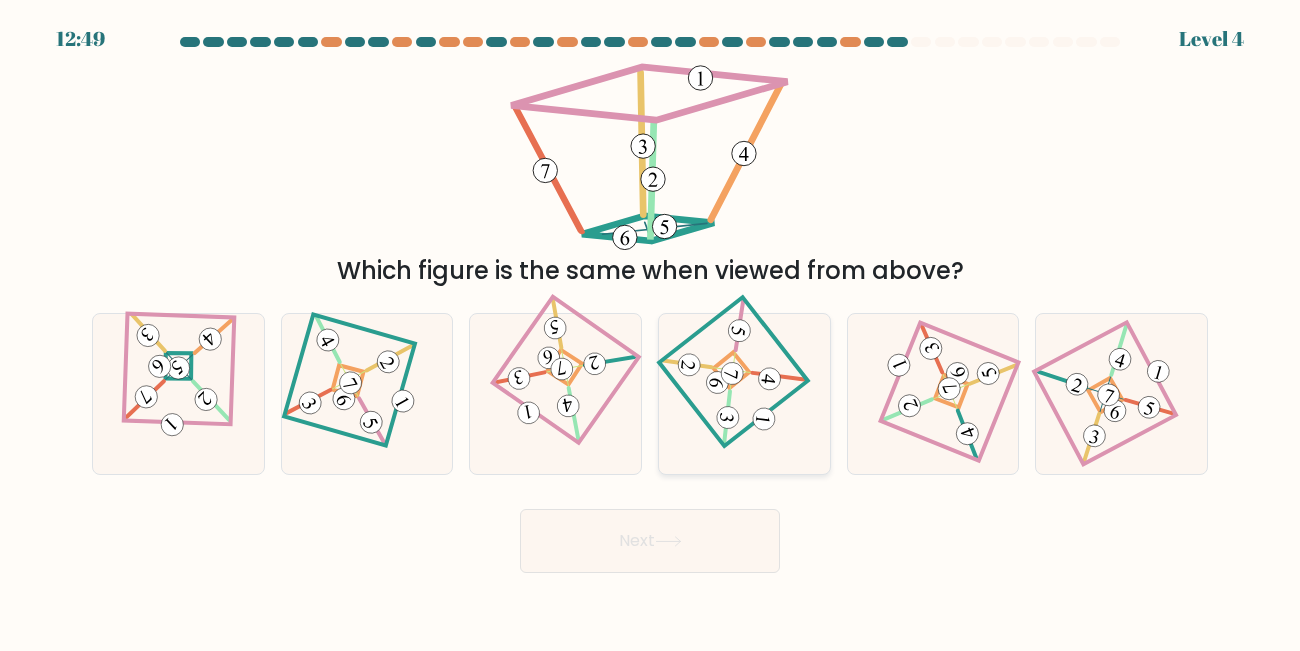 click 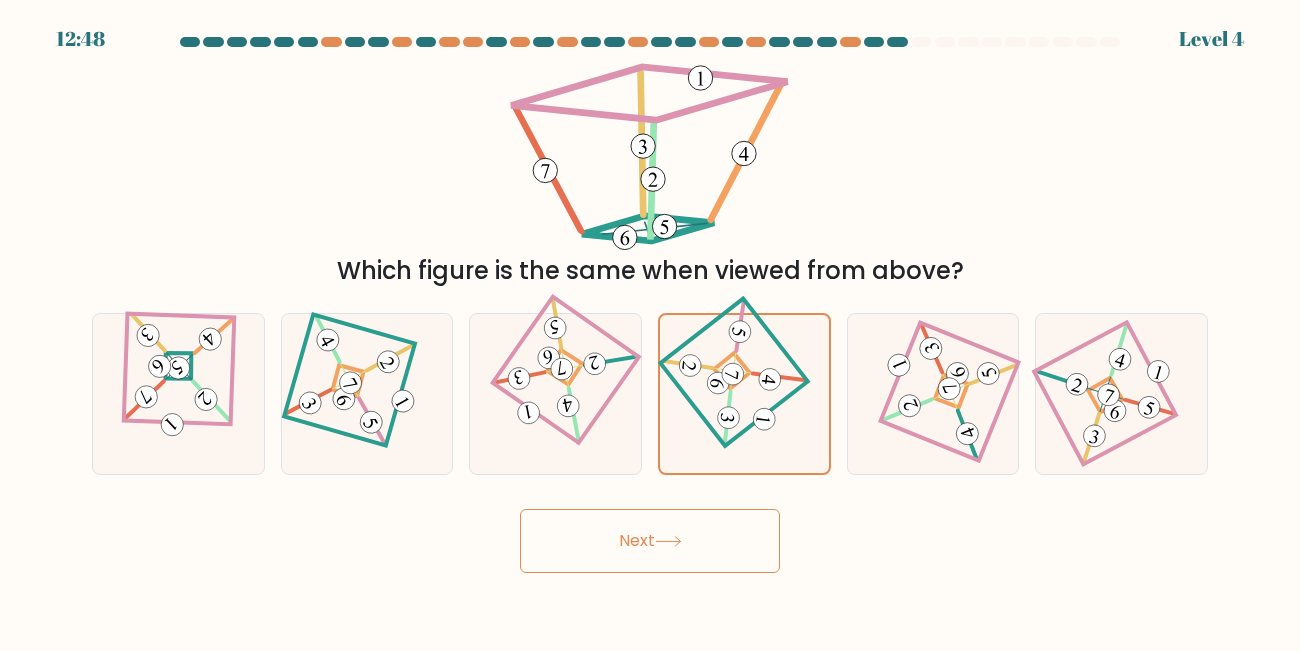 drag, startPoint x: 654, startPoint y: 541, endPoint x: 650, endPoint y: 524, distance: 17.464249 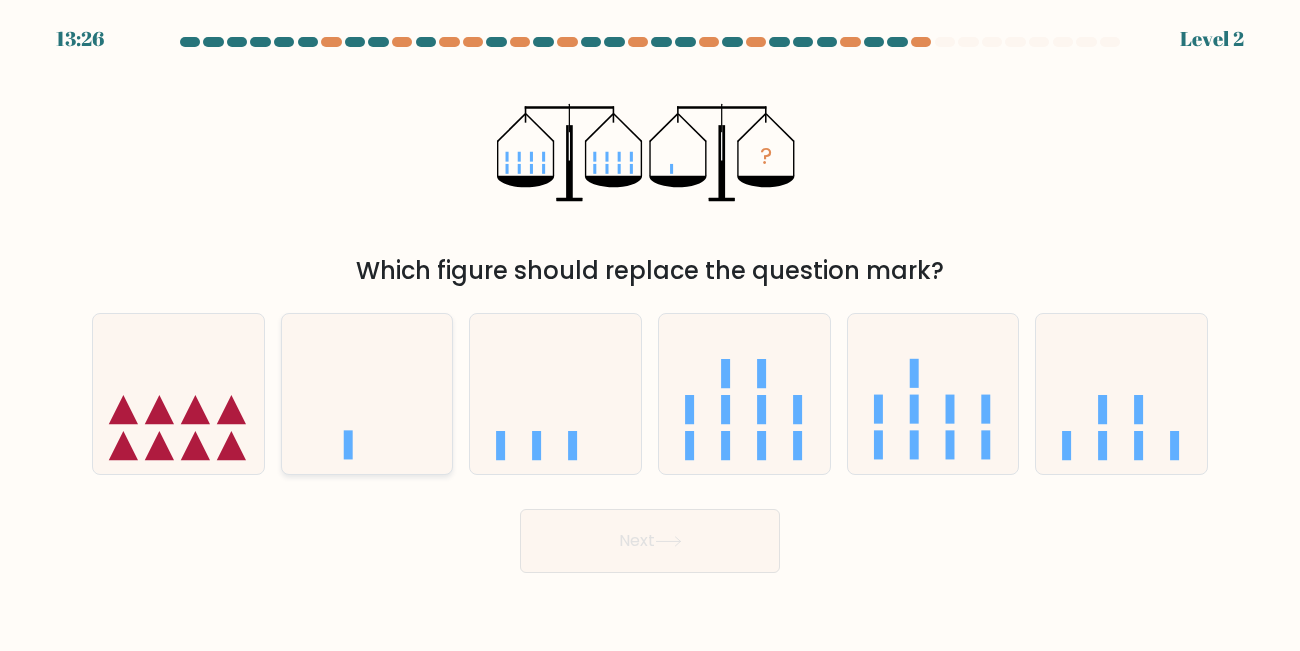 click 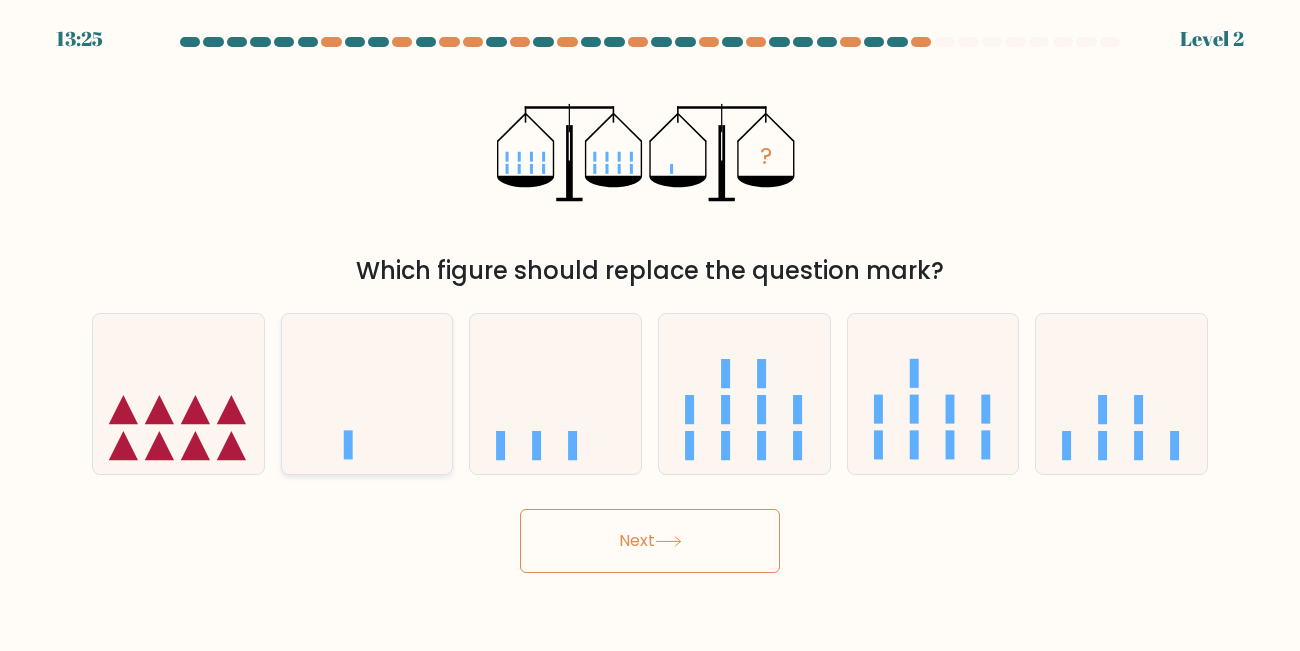drag, startPoint x: 355, startPoint y: 434, endPoint x: 379, endPoint y: 438, distance: 24.33105 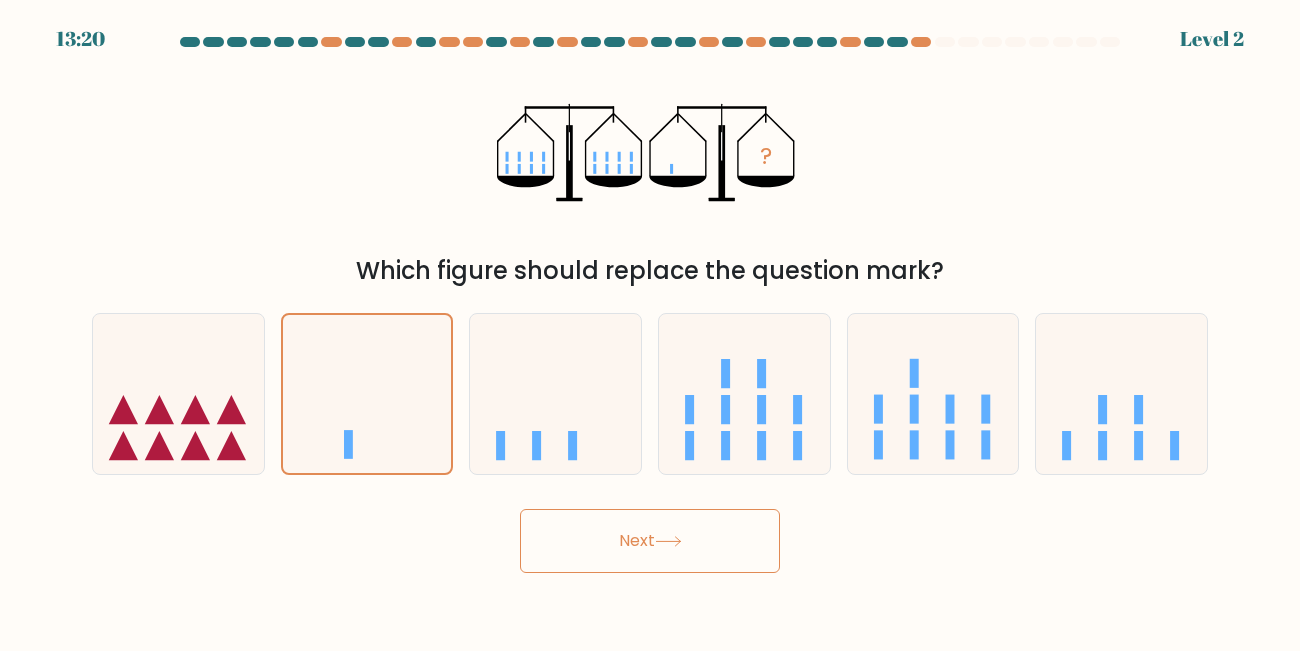 click on "Next" at bounding box center (650, 541) 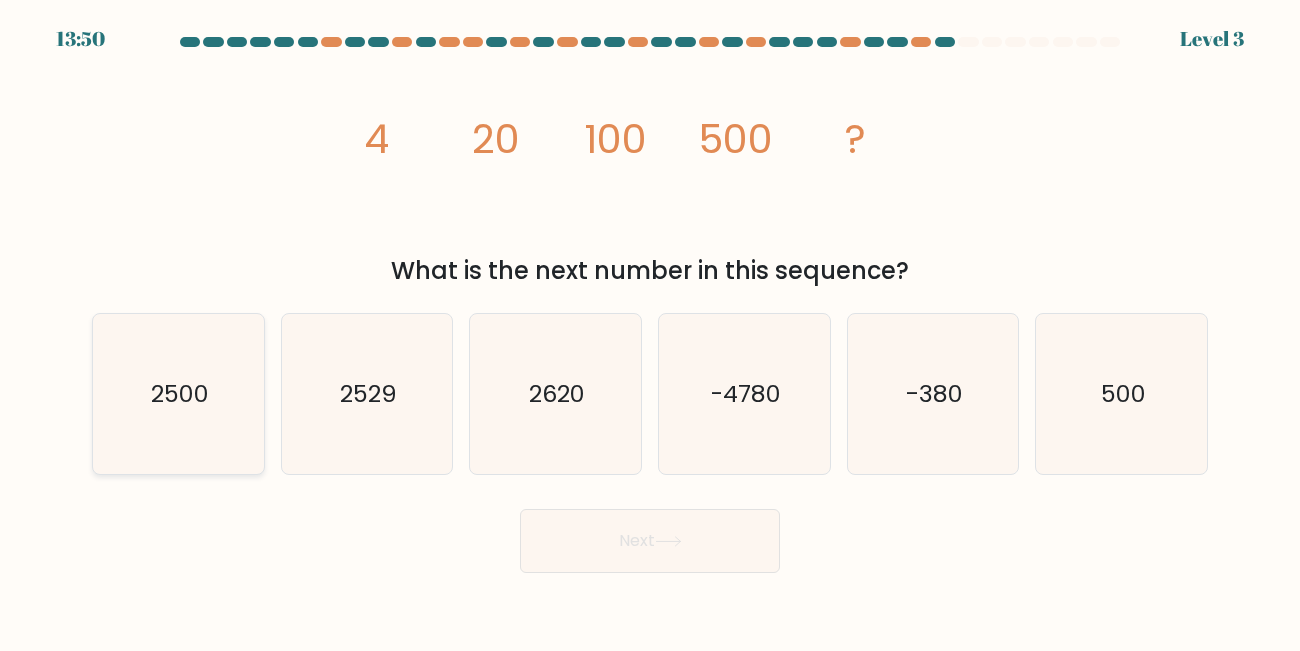 click on "2500" 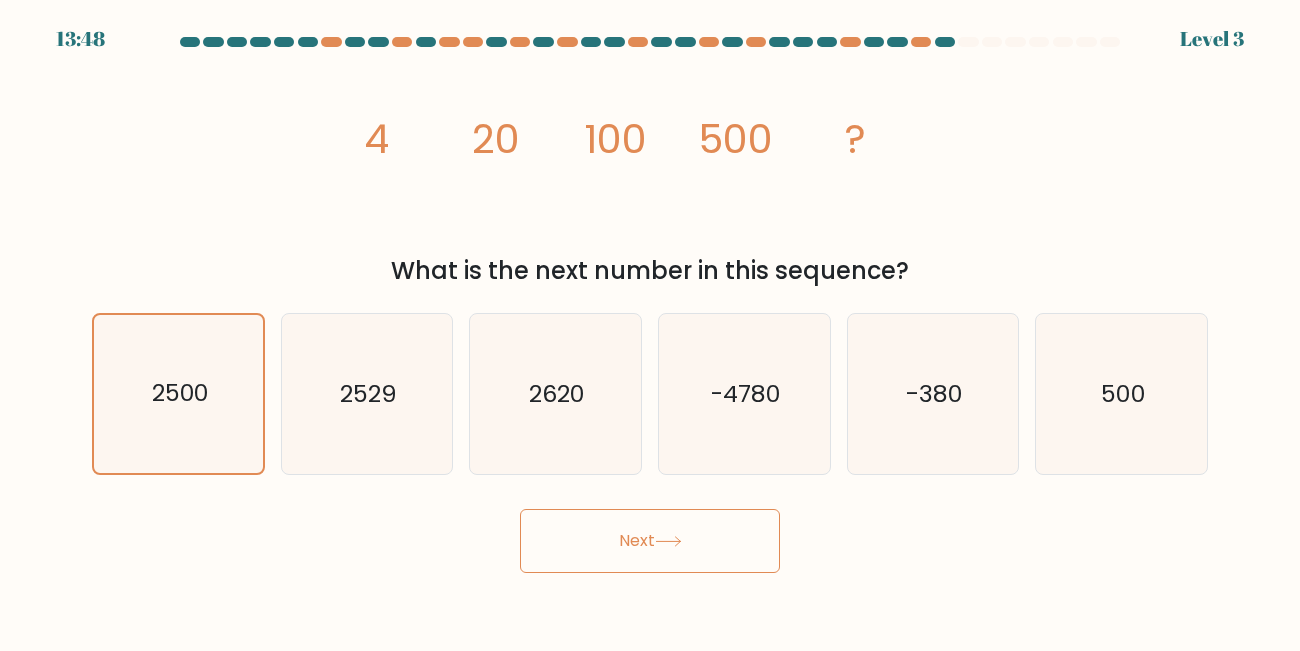 click on "Next" at bounding box center (650, 541) 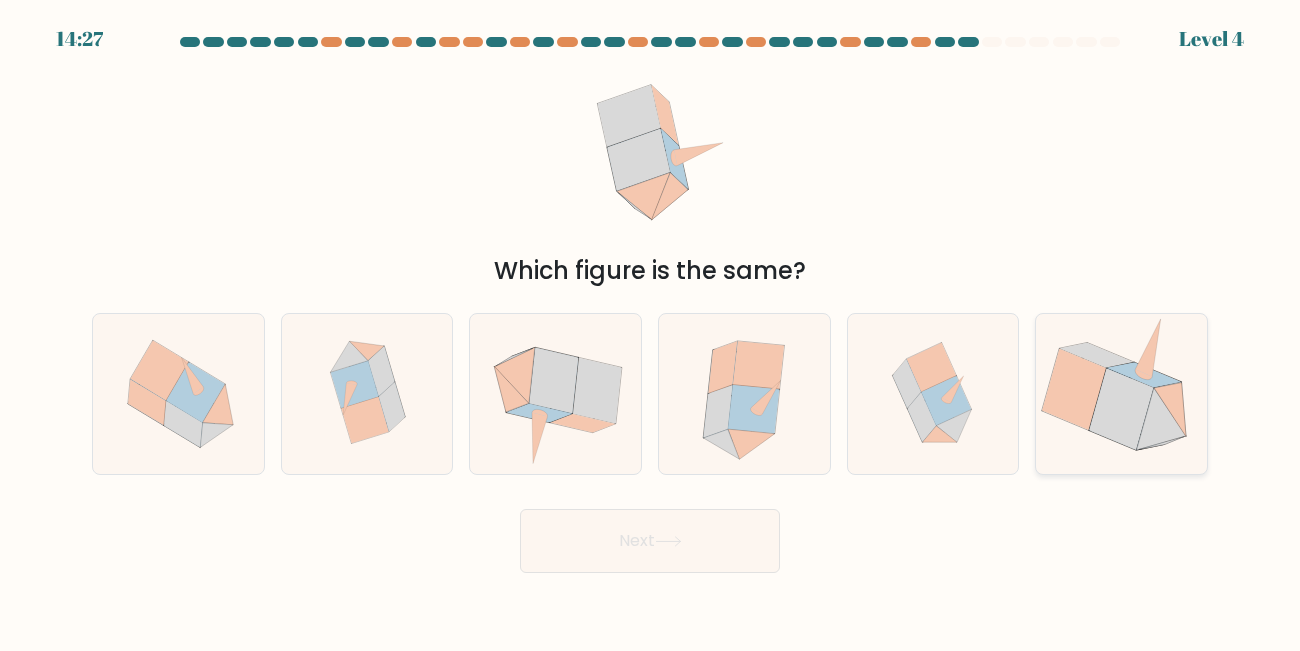 click 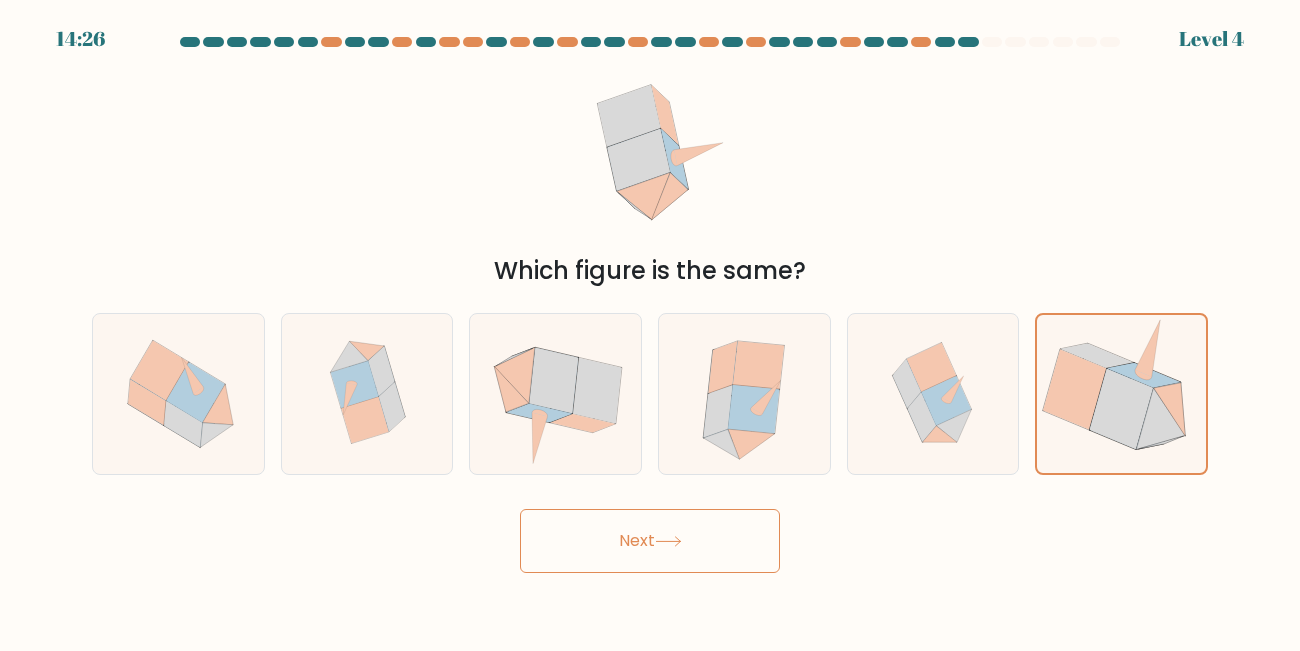 click on "Next" at bounding box center (650, 541) 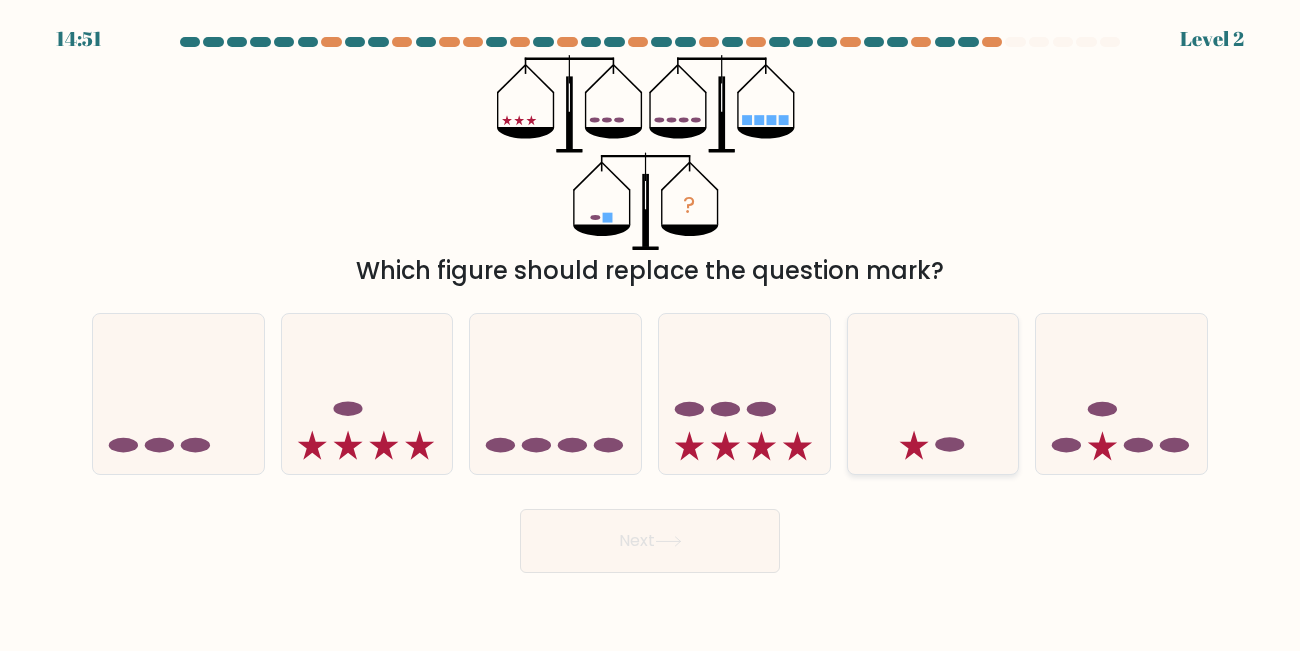click 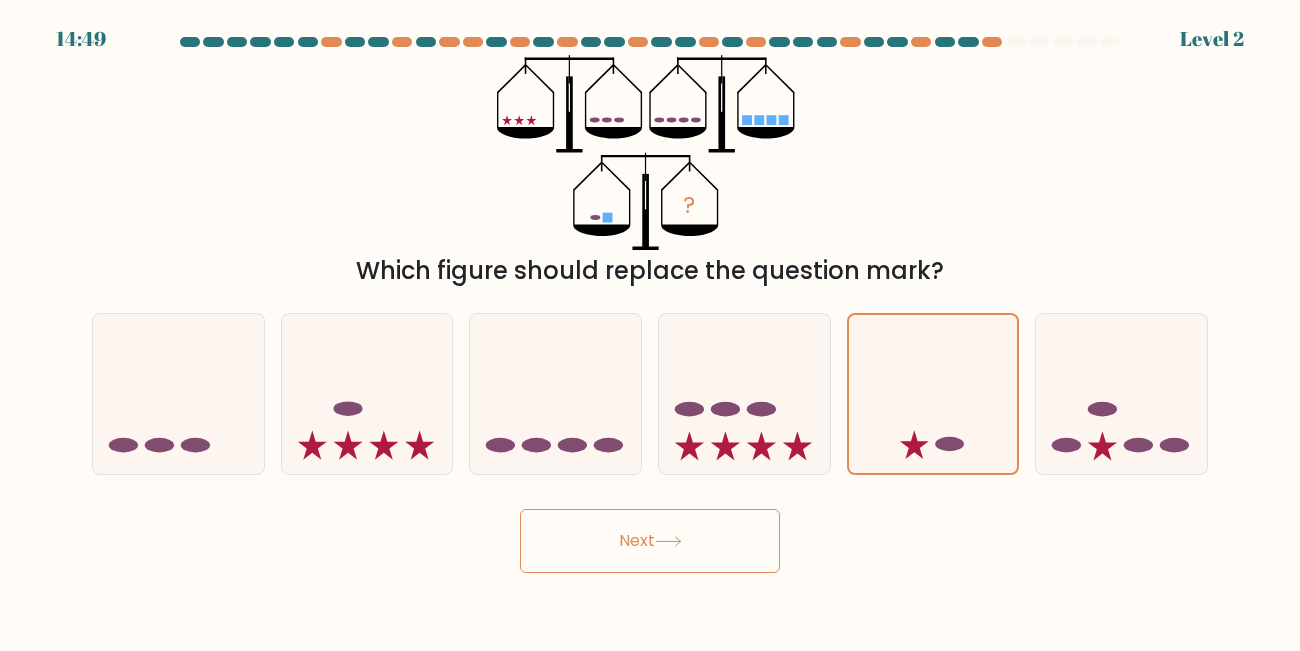 click on "Next" at bounding box center (650, 541) 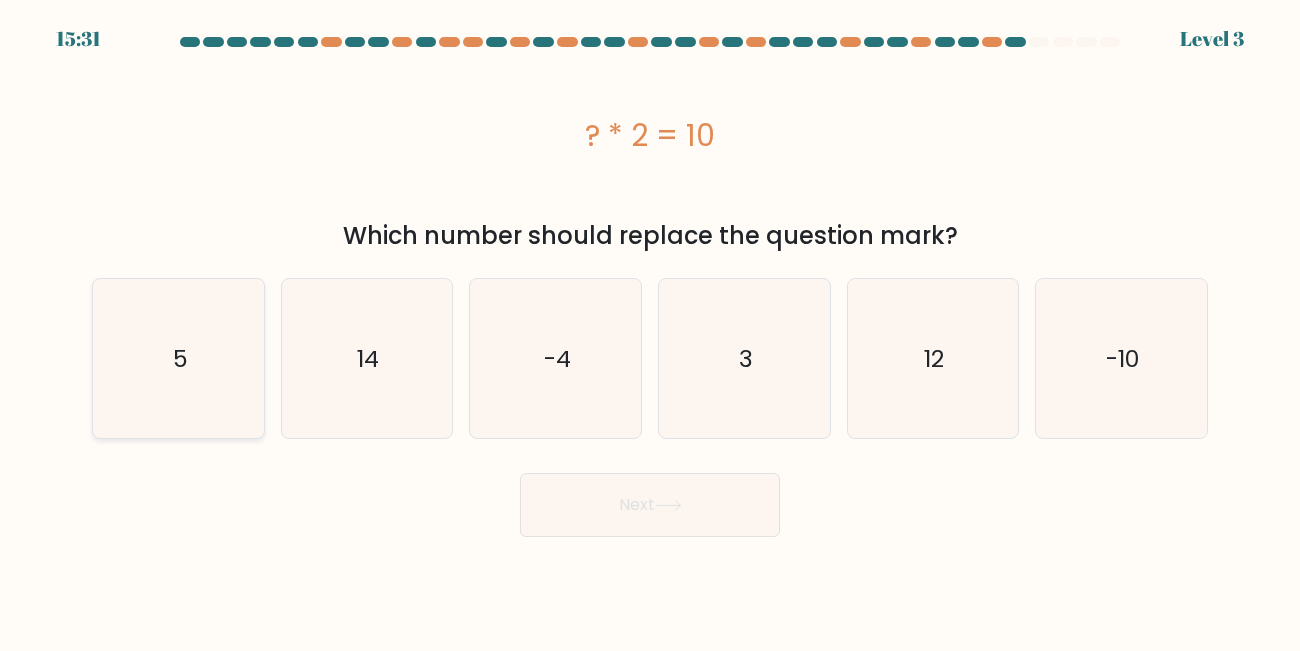 click on "5" 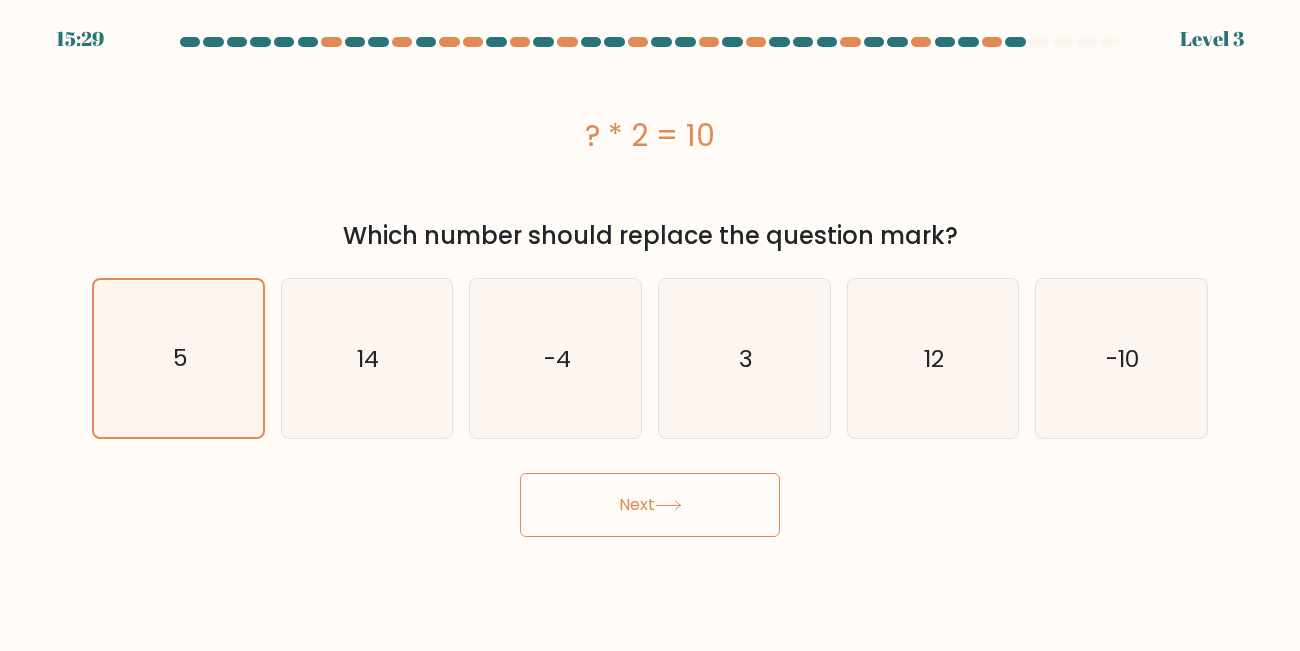 click on "Next" at bounding box center [650, 505] 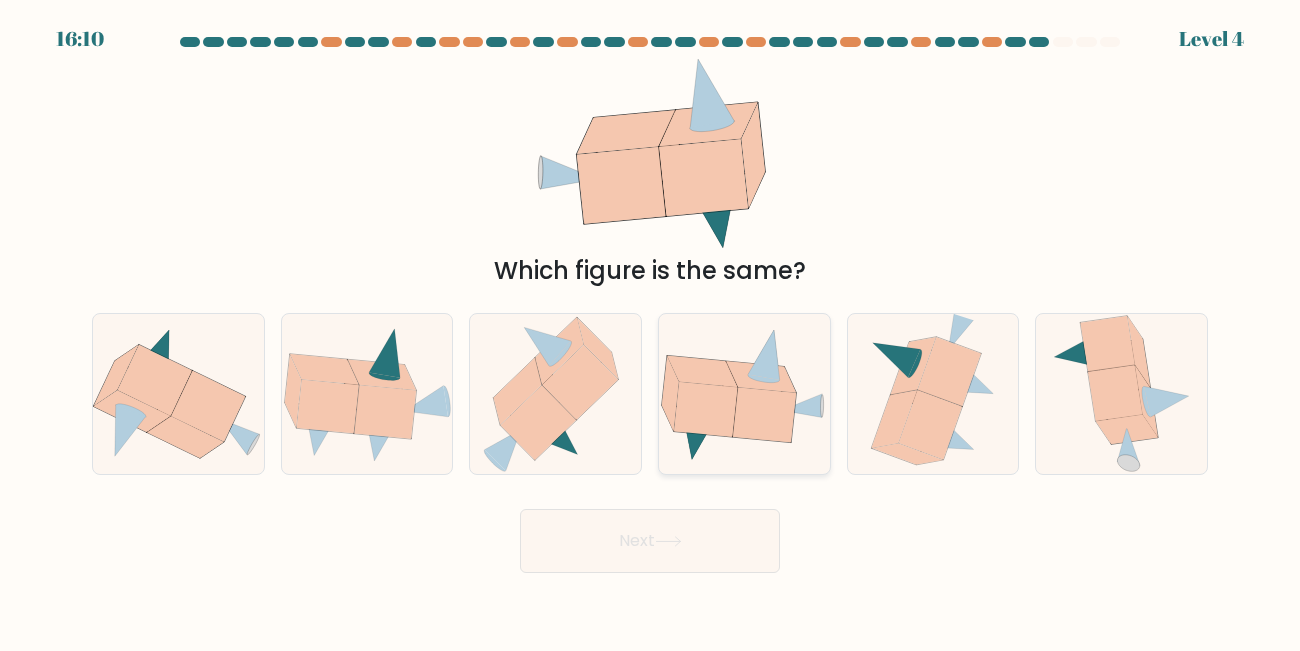 click 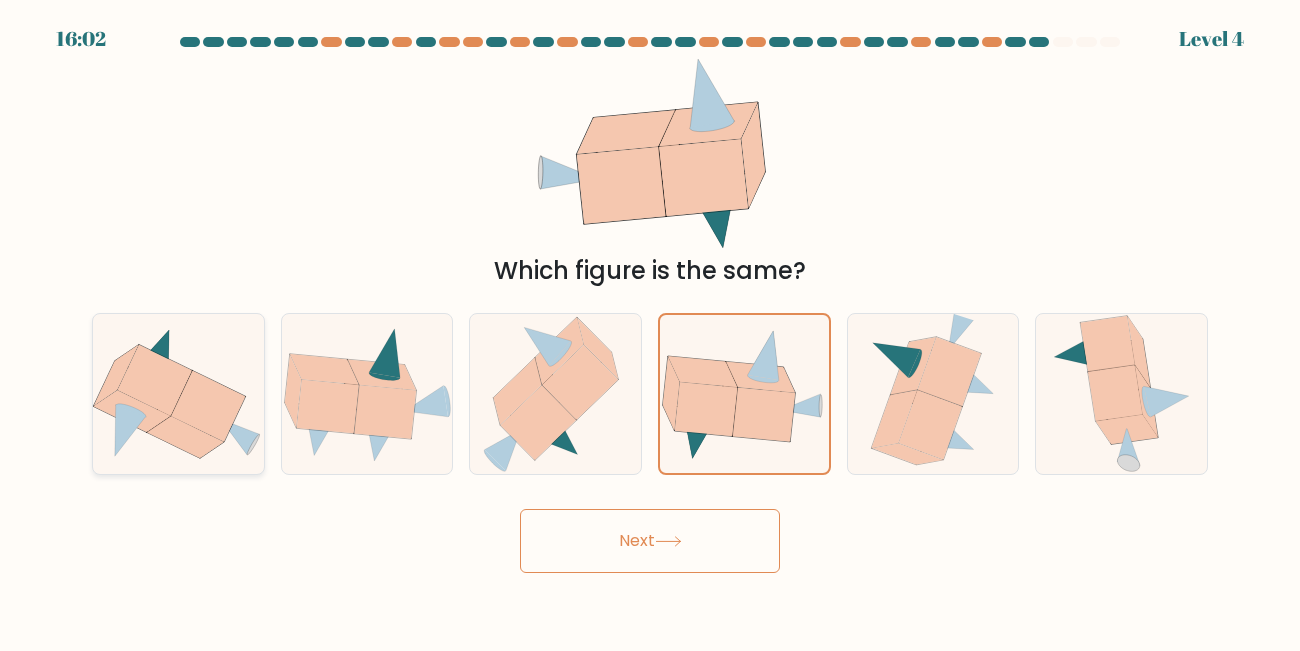 click 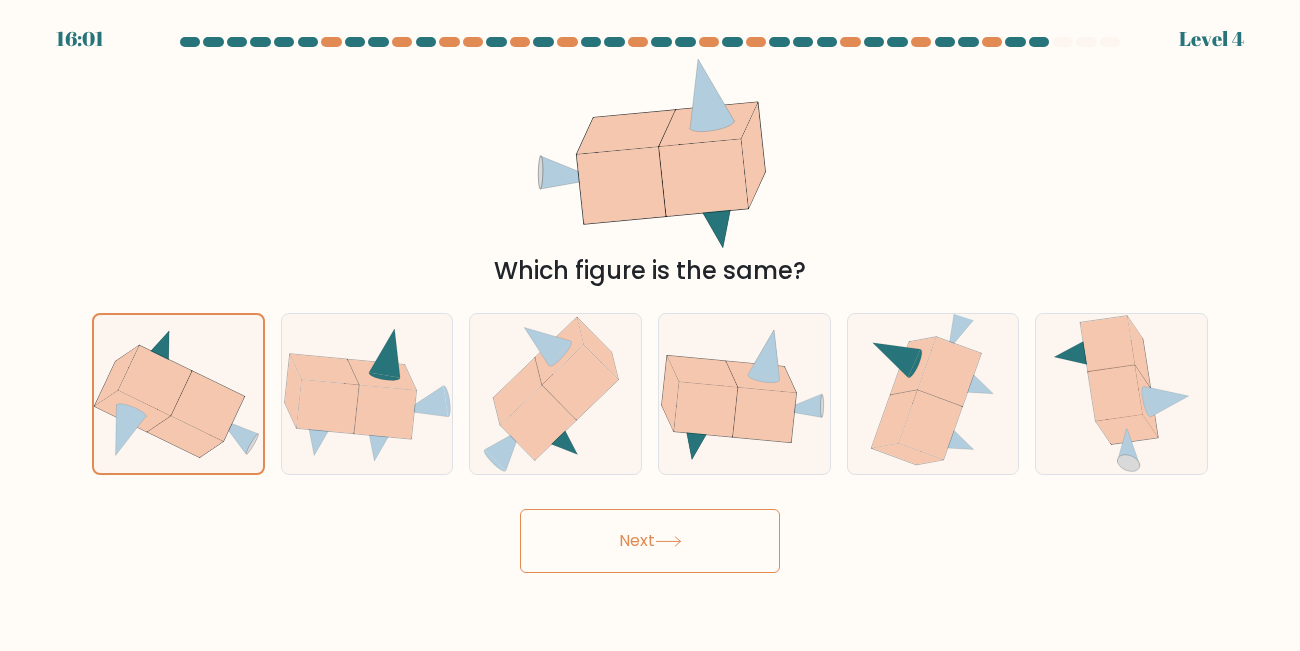 click on "Next" at bounding box center [650, 541] 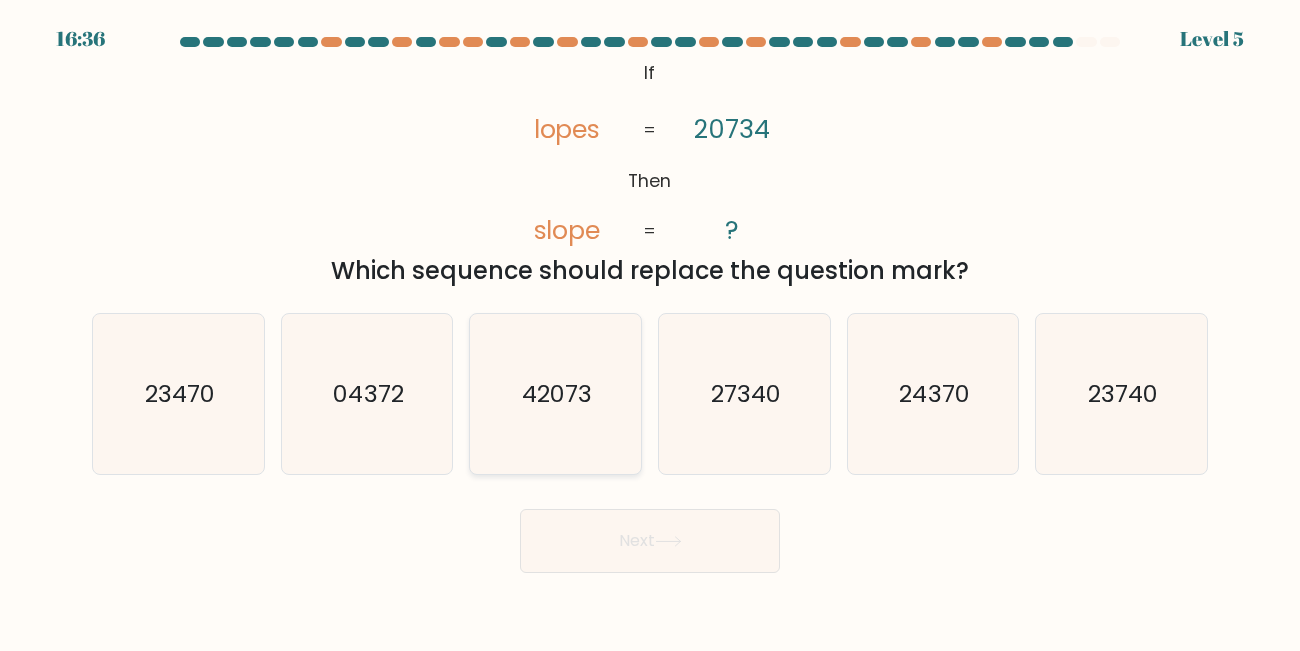 click on "42073" 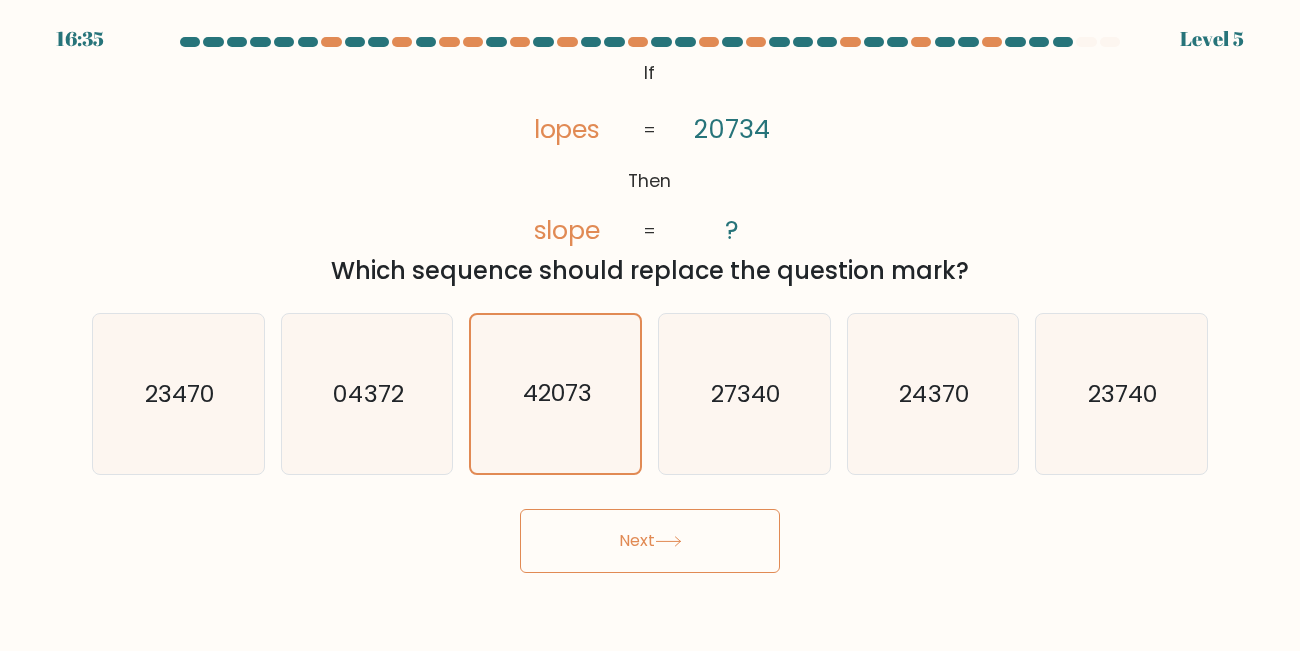 click on "Next" at bounding box center (650, 541) 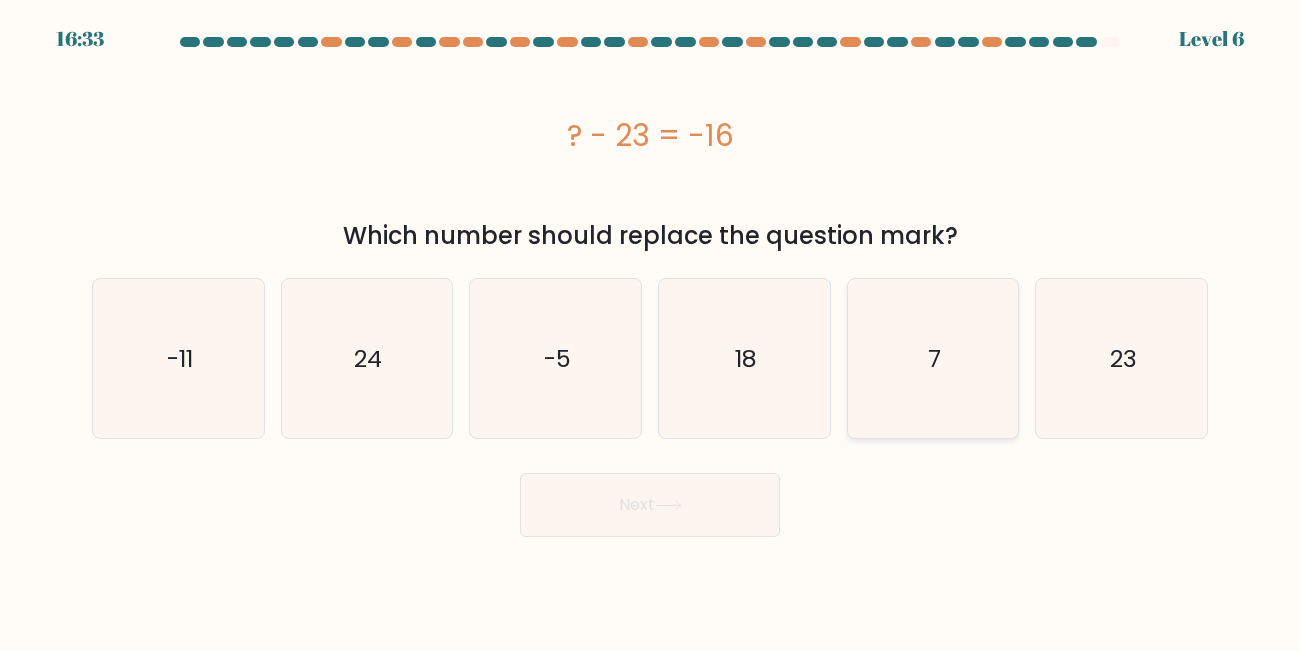 click on "7" 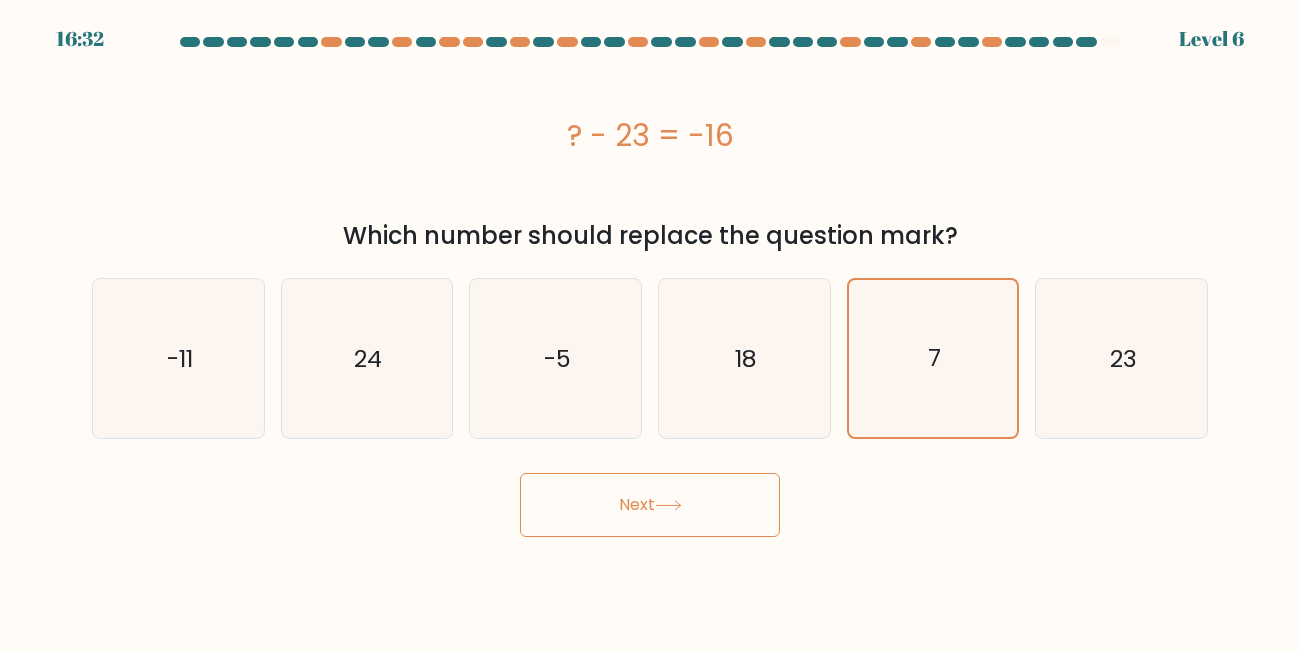 click on "Next" at bounding box center (650, 505) 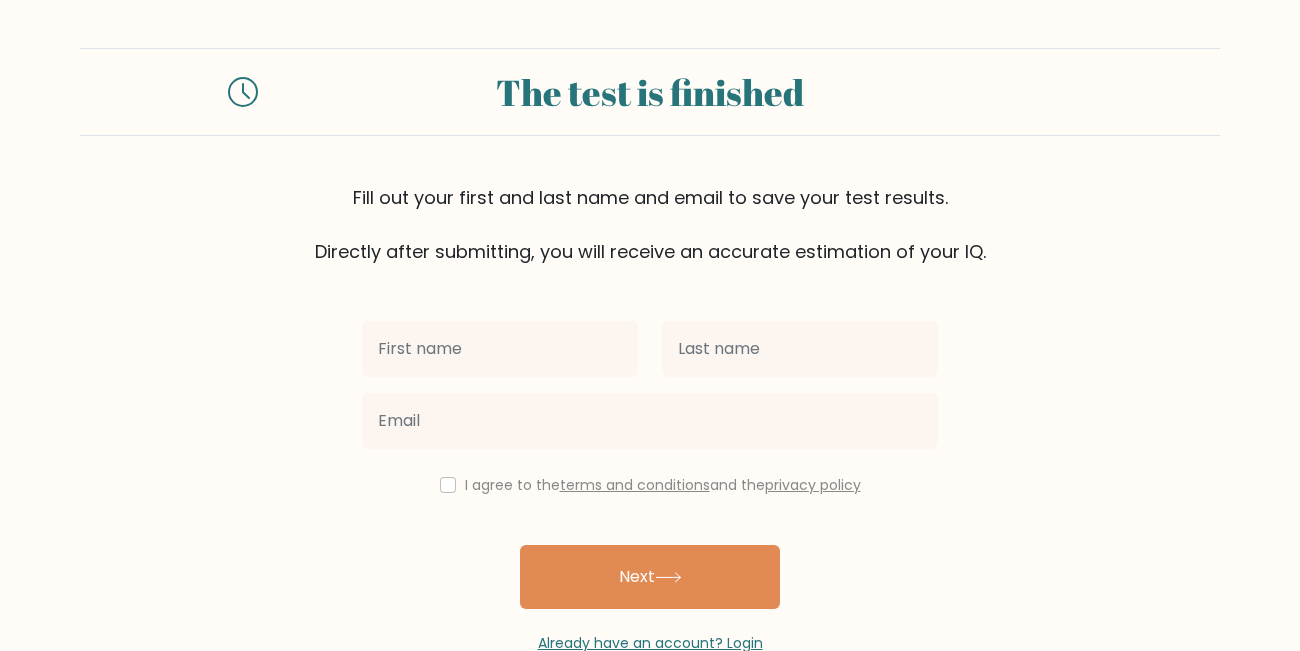 scroll, scrollTop: 0, scrollLeft: 0, axis: both 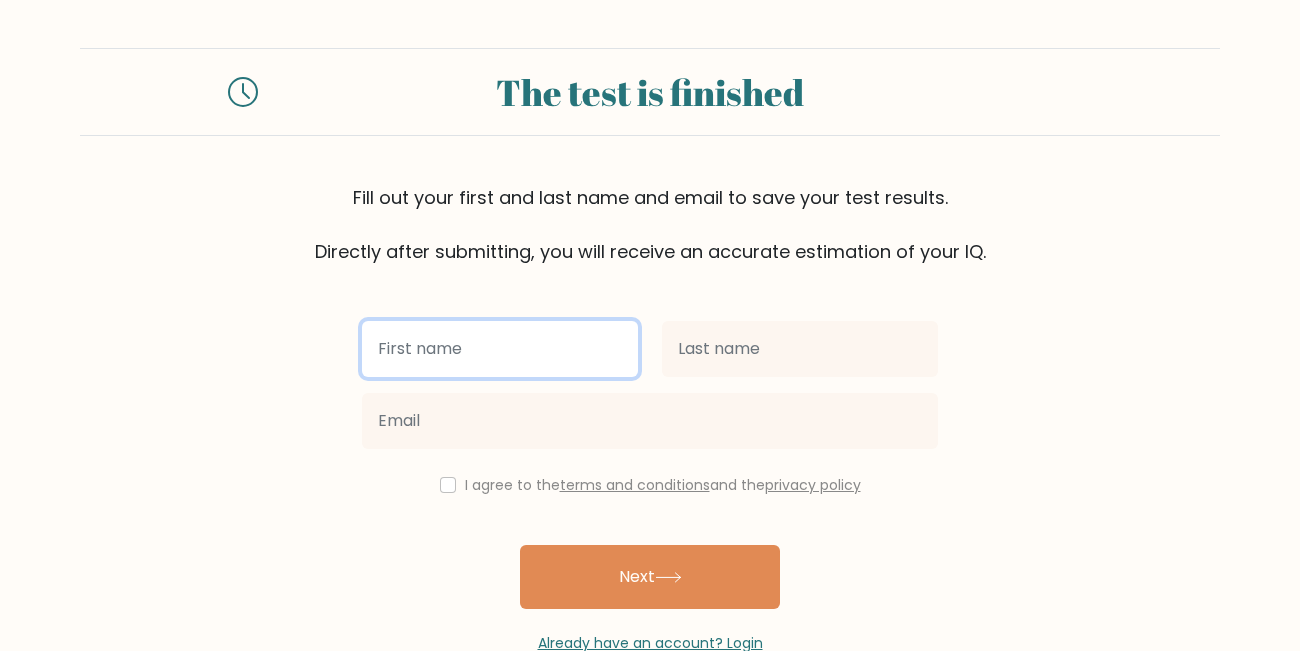 click at bounding box center (500, 349) 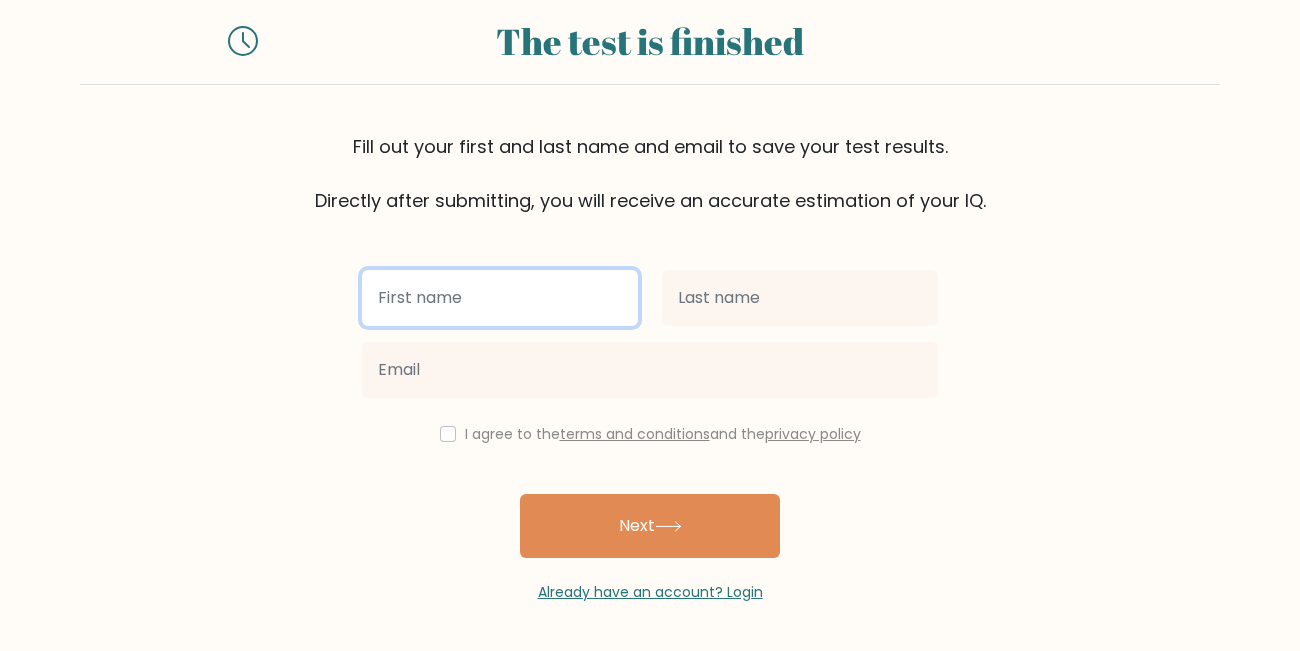 click at bounding box center (500, 298) 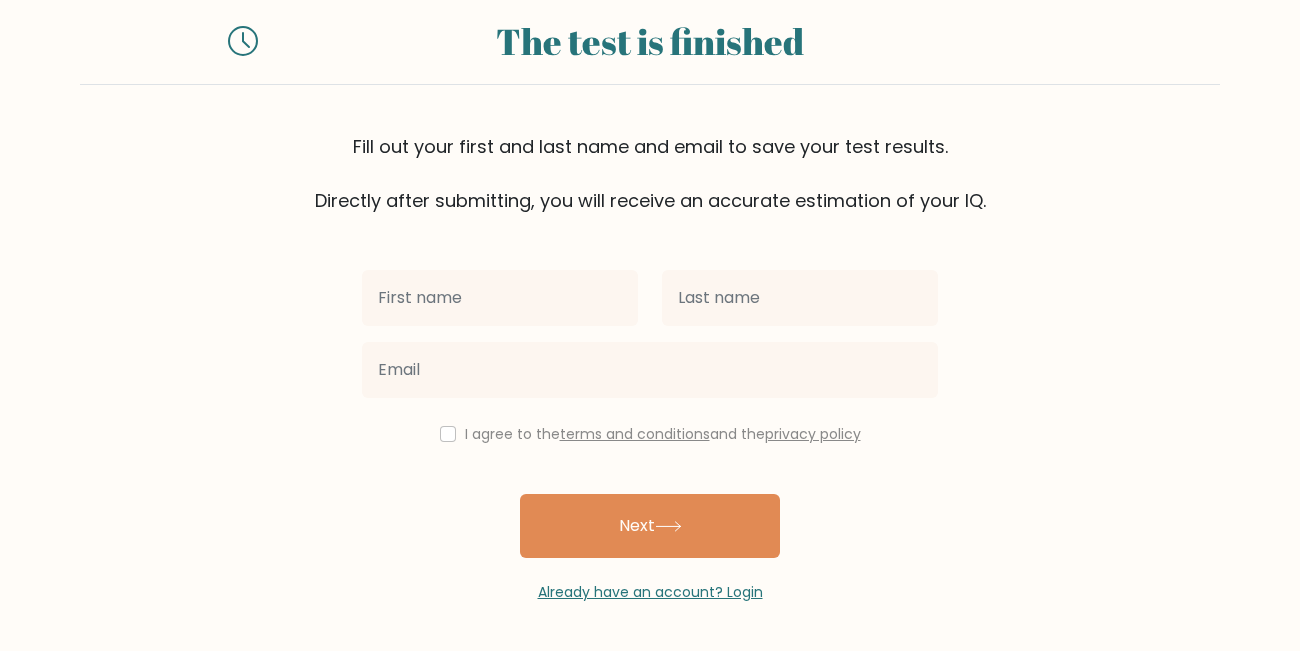 click 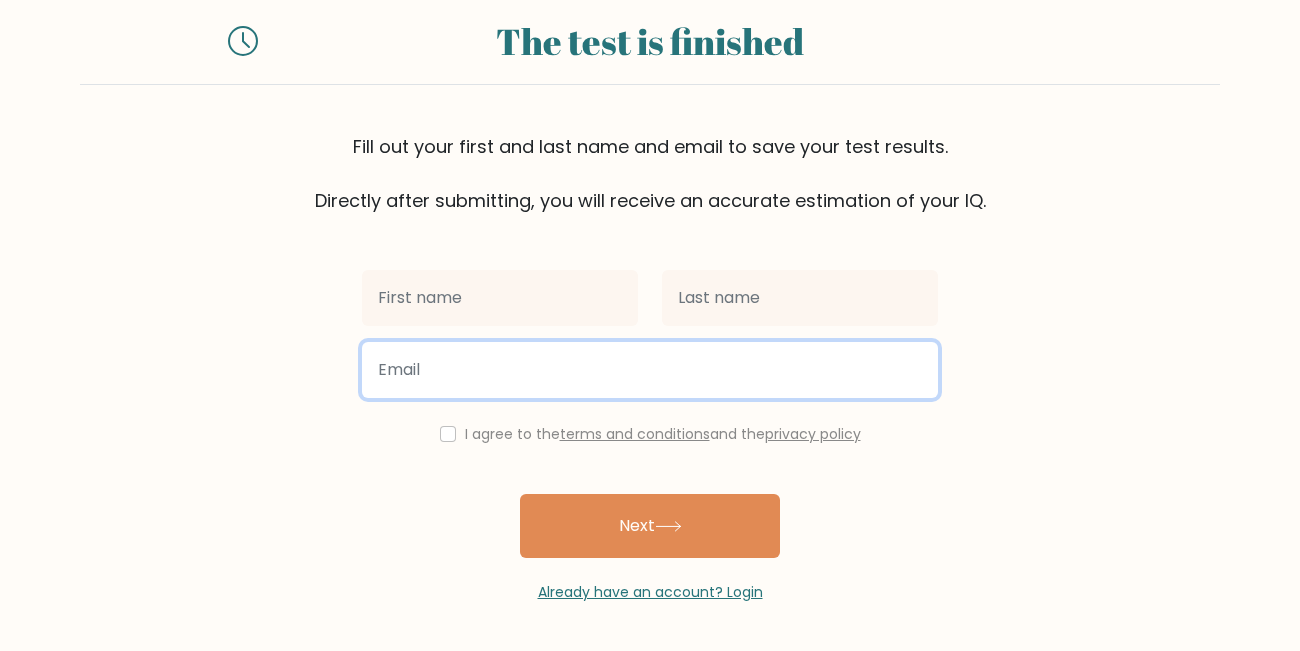 click at bounding box center [650, 370] 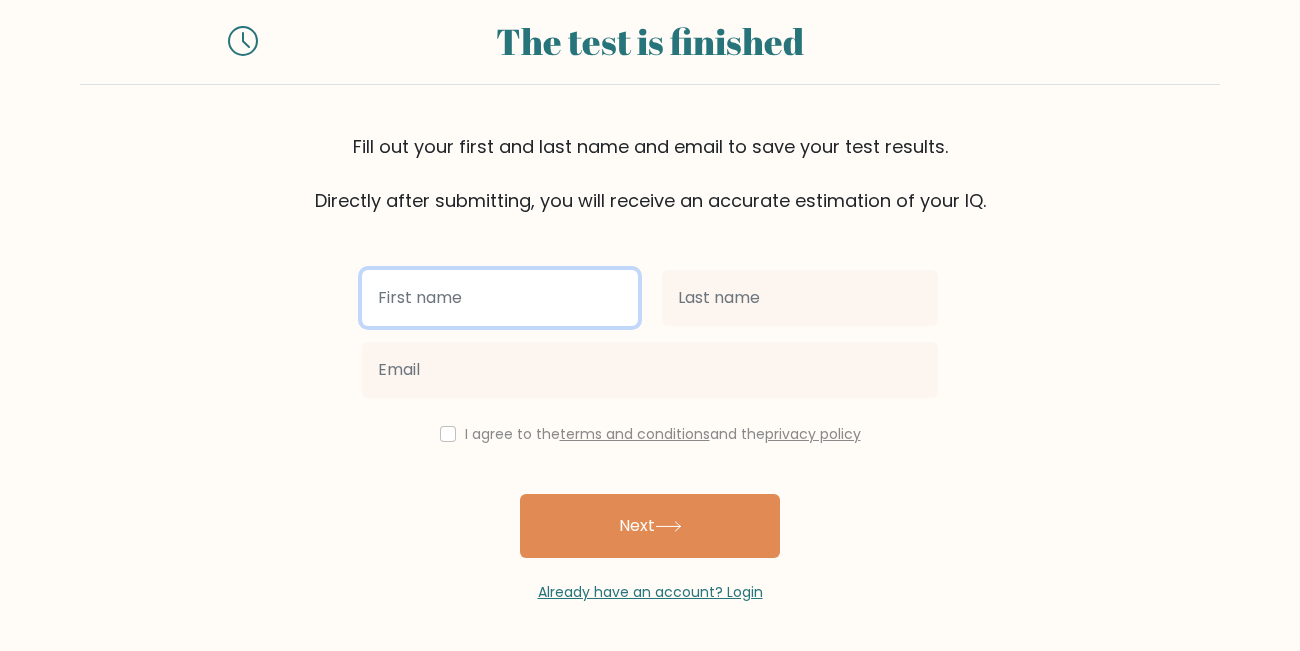 drag, startPoint x: 445, startPoint y: 286, endPoint x: 444, endPoint y: 301, distance: 15.033297 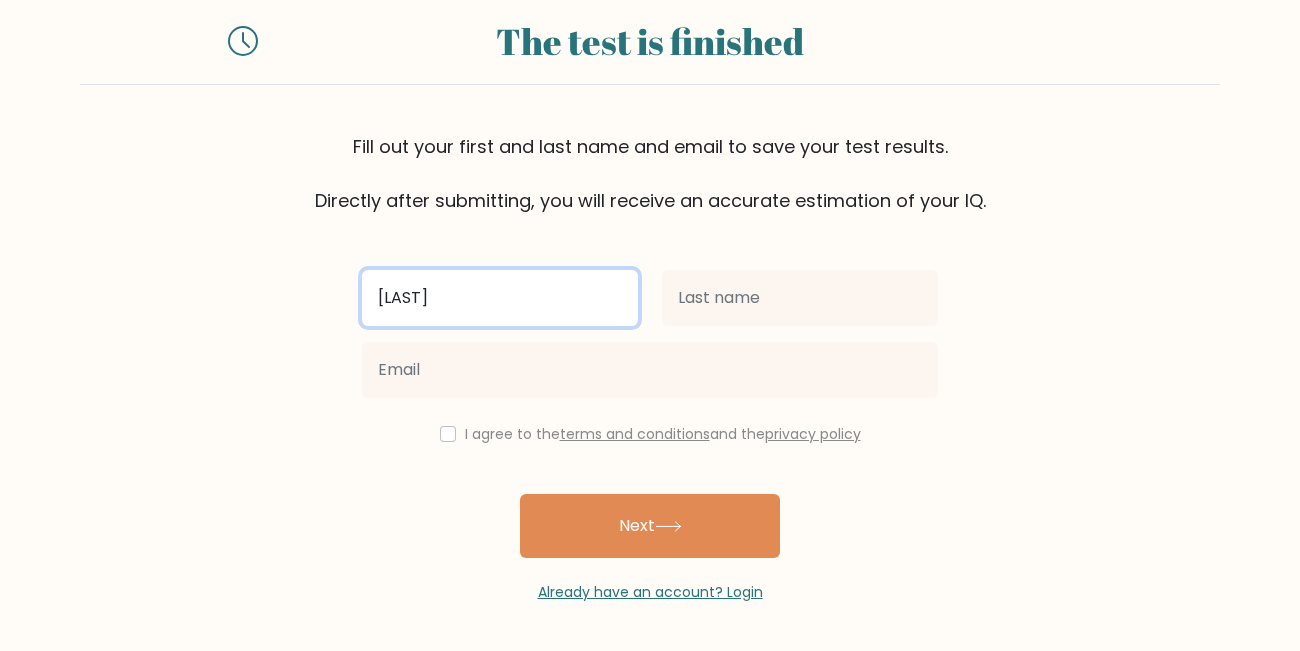 type on "krishna" 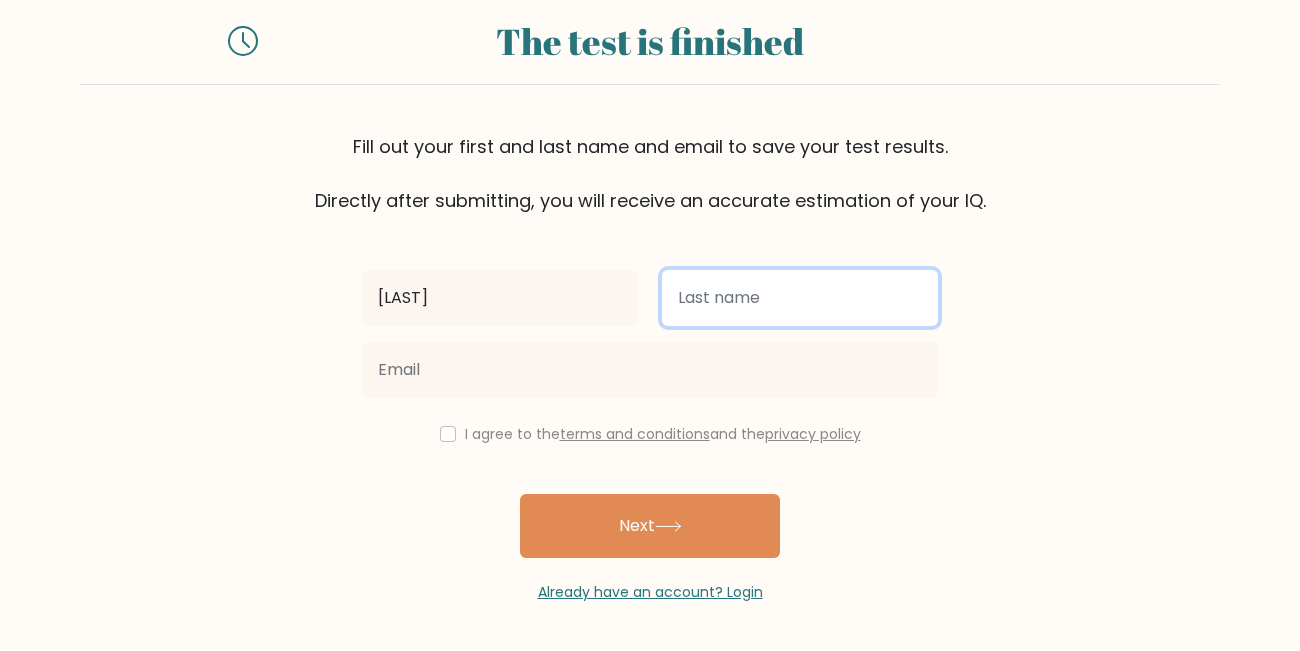click at bounding box center (800, 298) 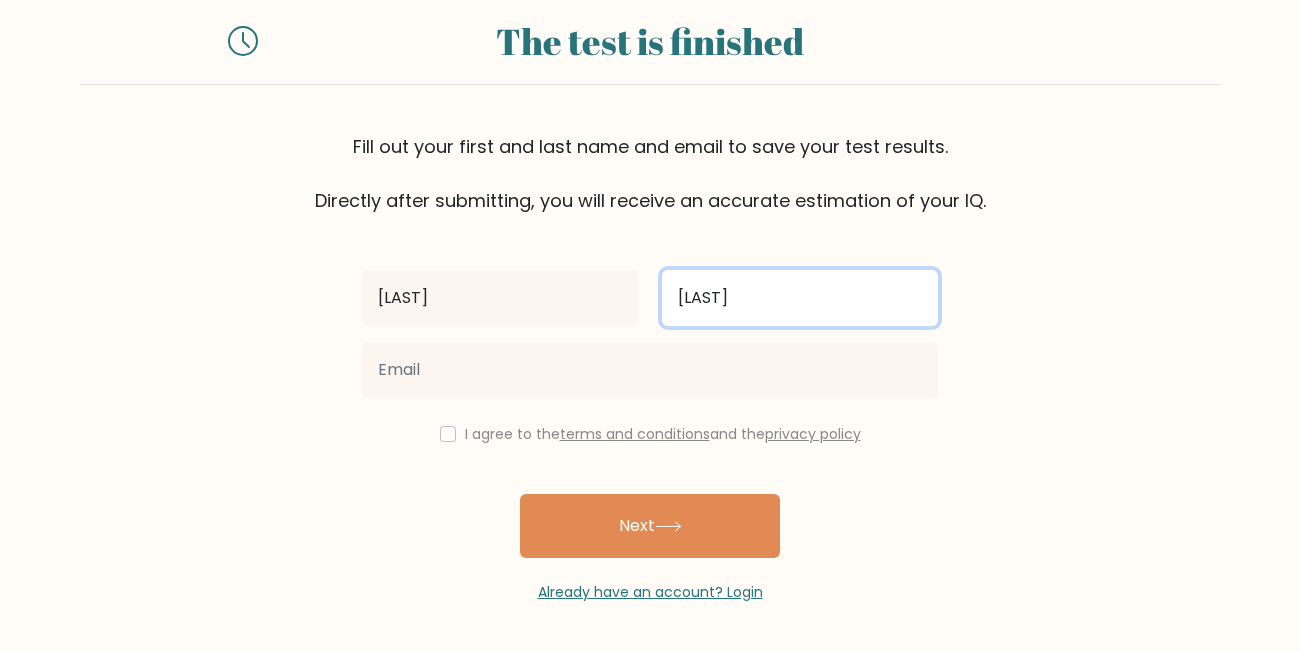 type on "ravana" 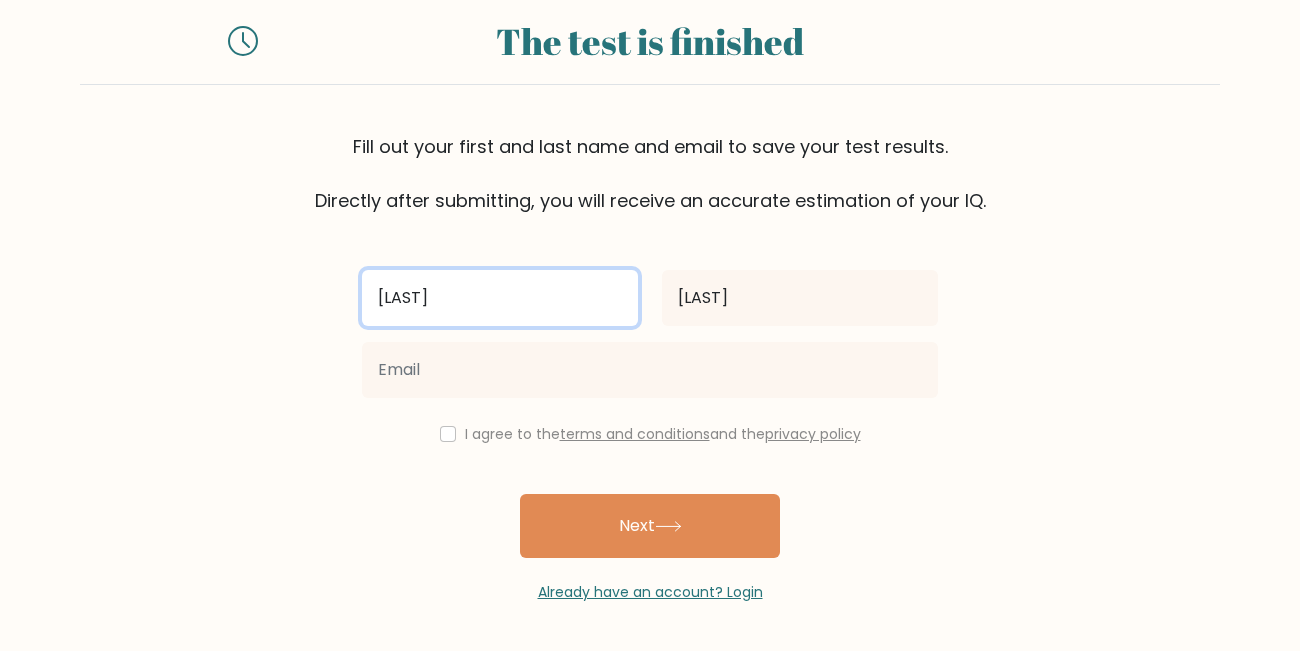click on "krishna" at bounding box center (500, 298) 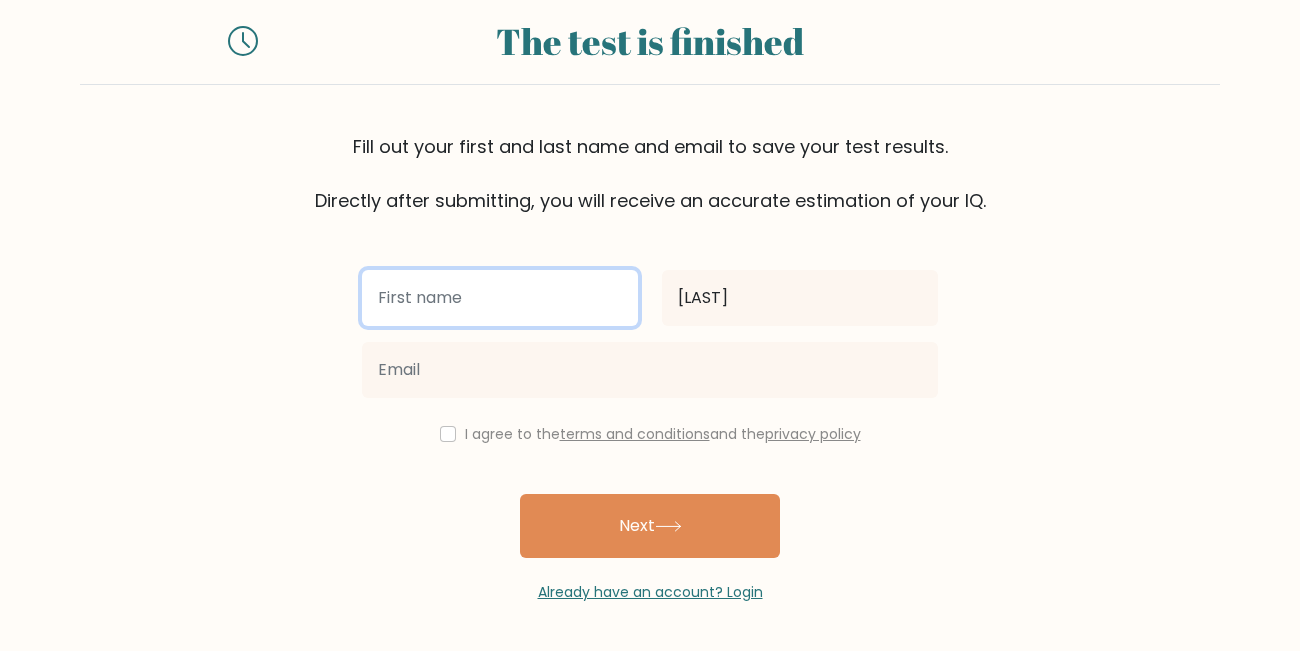 type 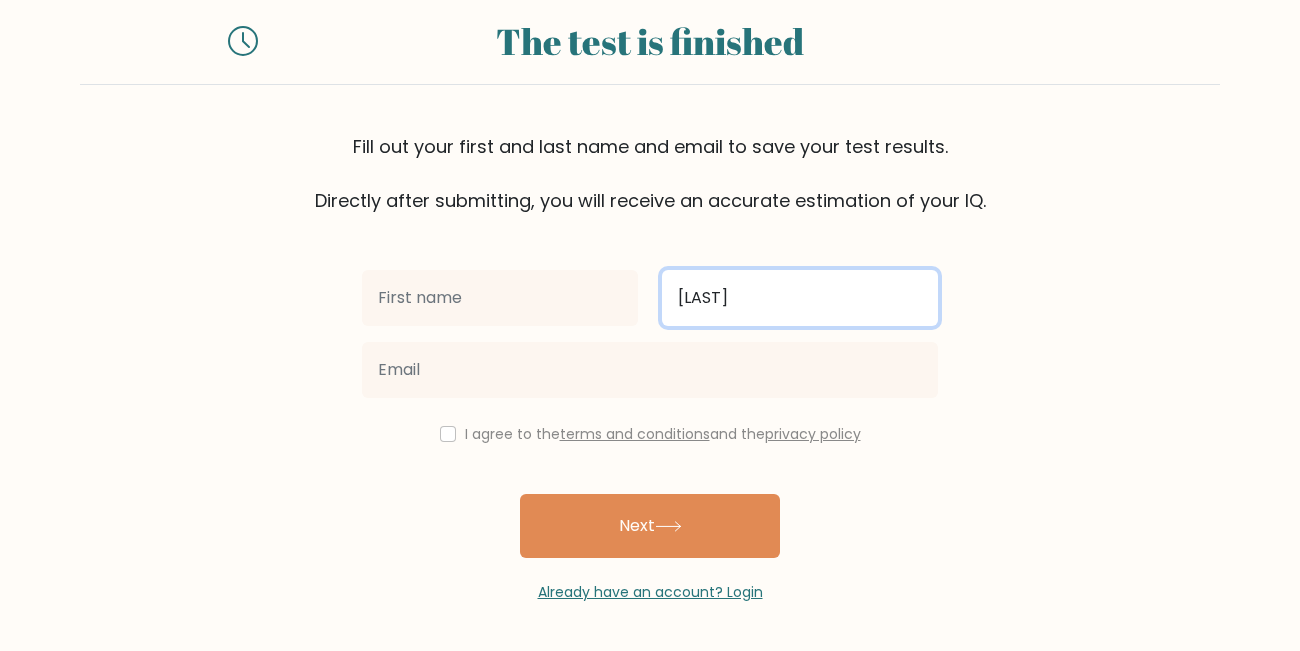 click on "ravana" at bounding box center [800, 298] 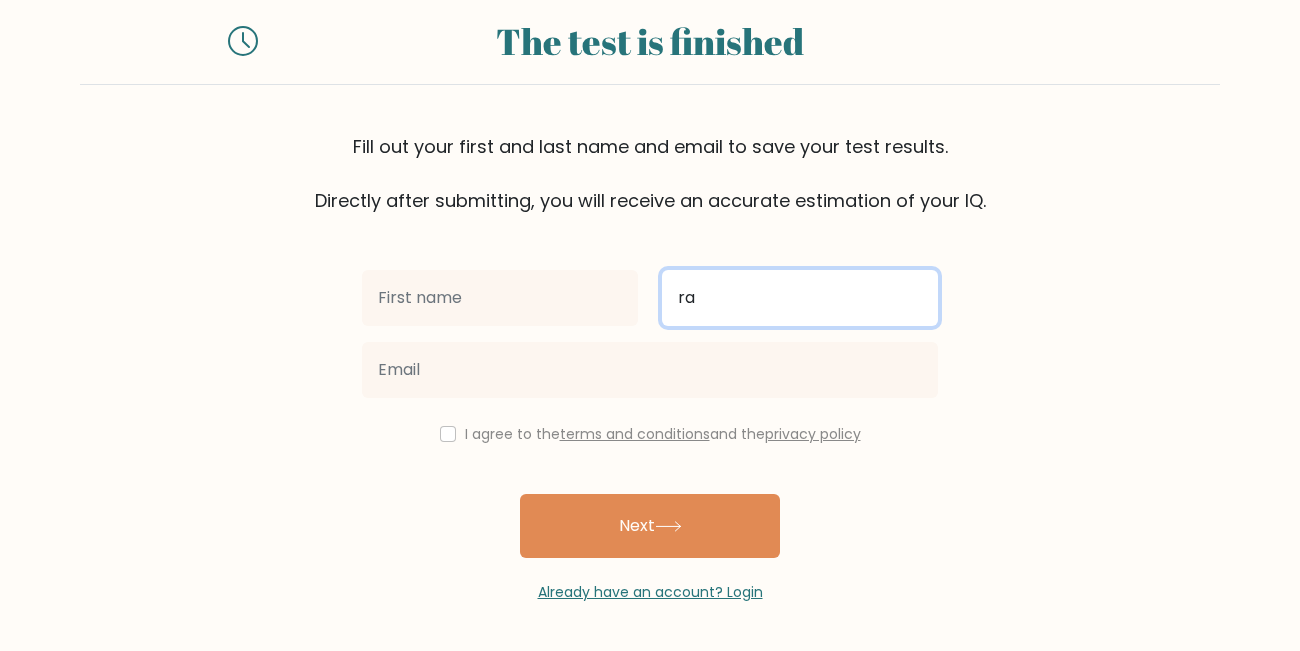 type on "r" 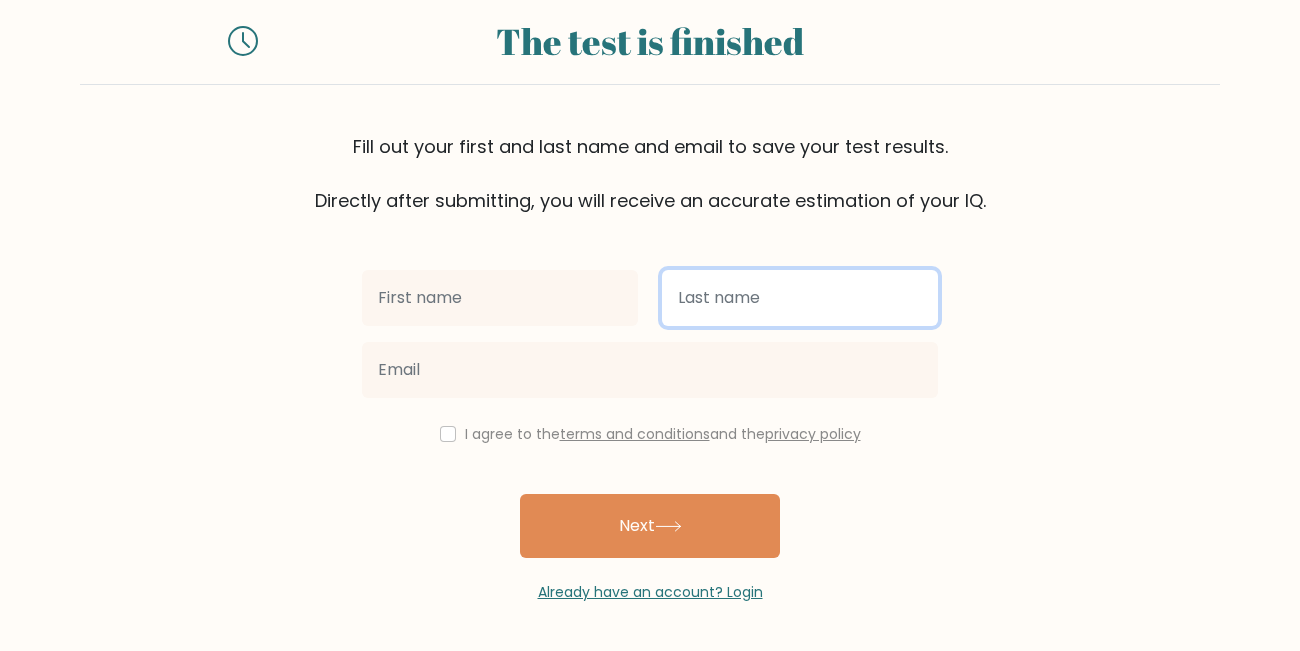 type 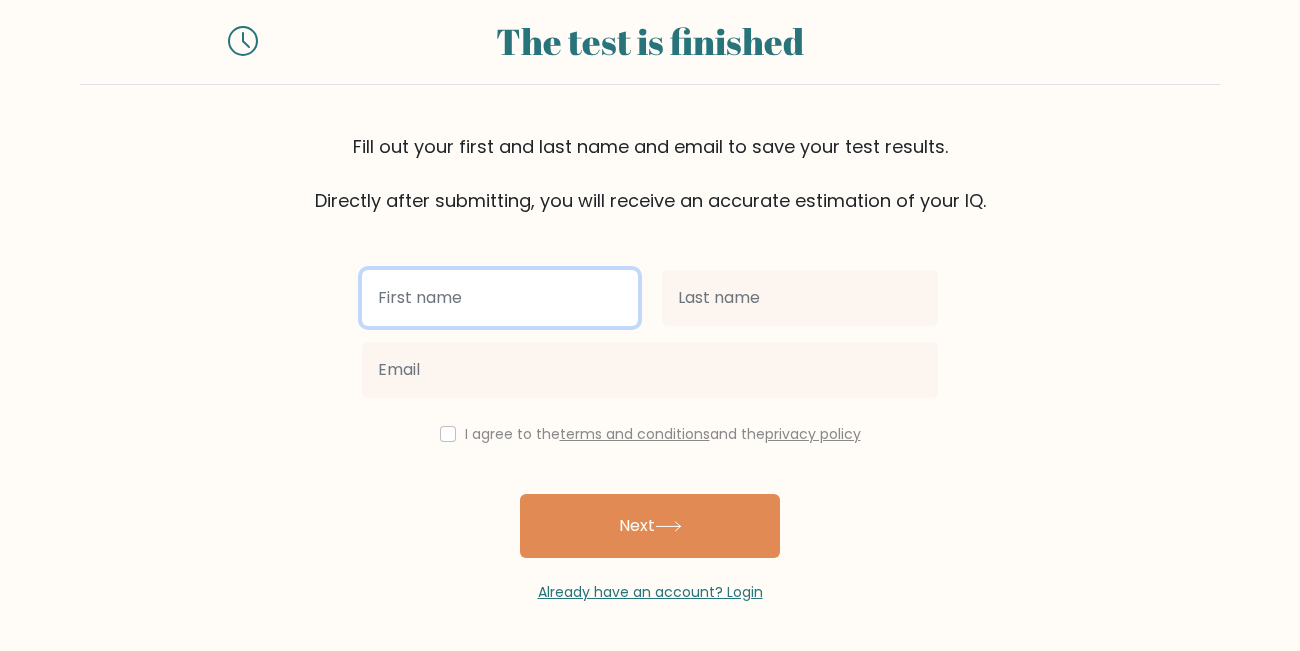 click at bounding box center (500, 298) 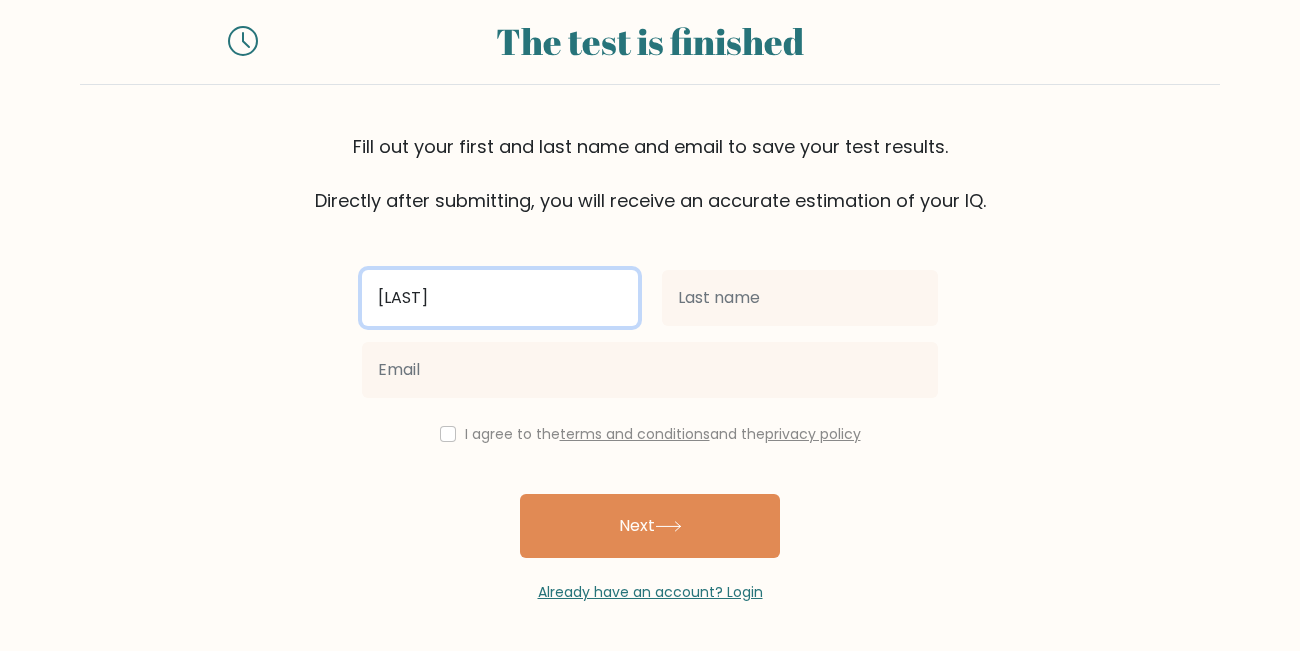type on "ravan" 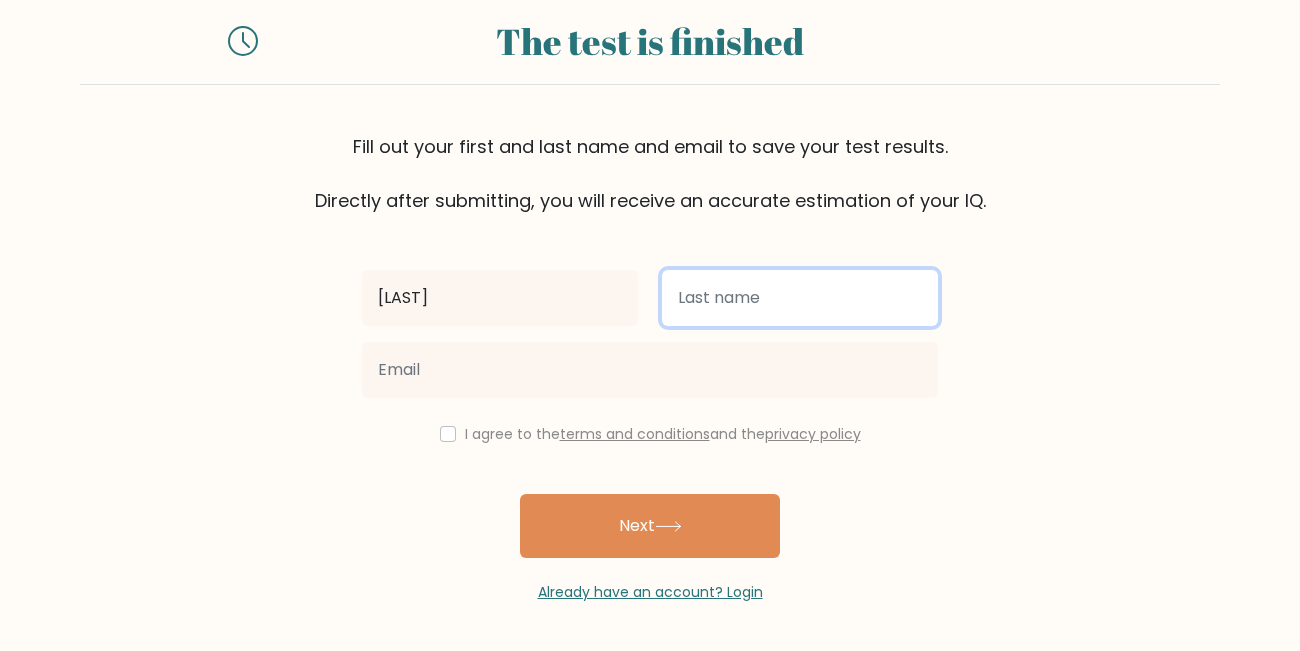 click at bounding box center (800, 298) 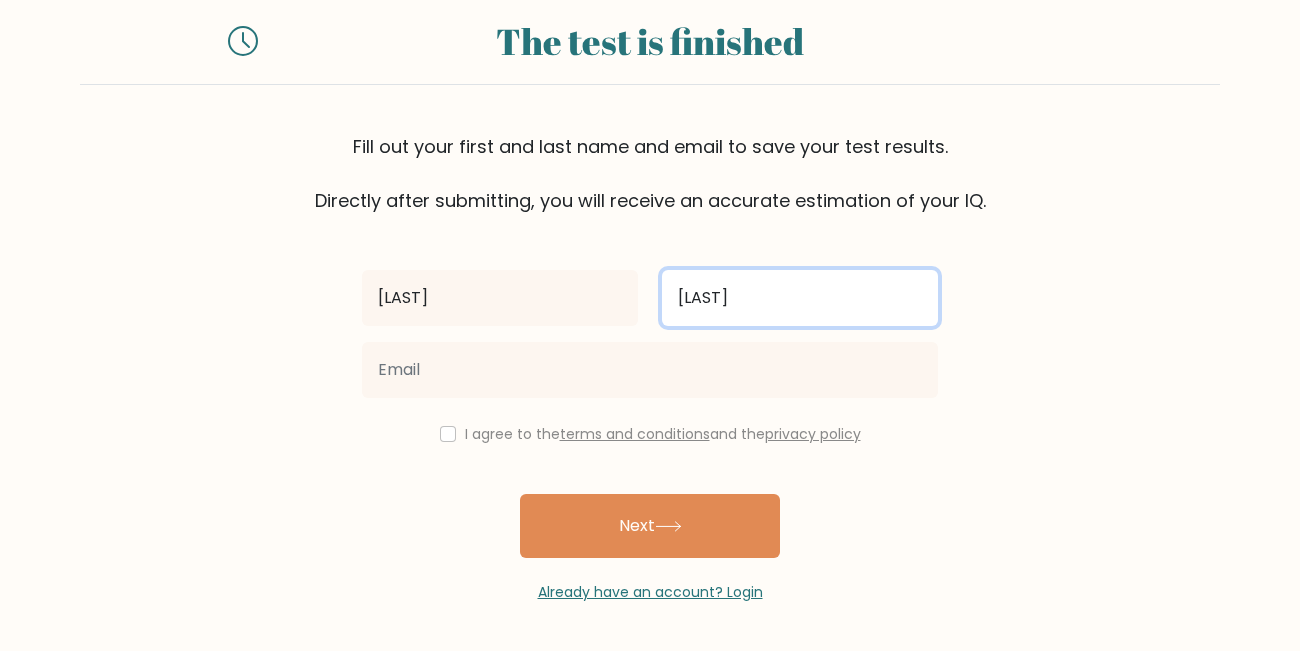 type on "asura" 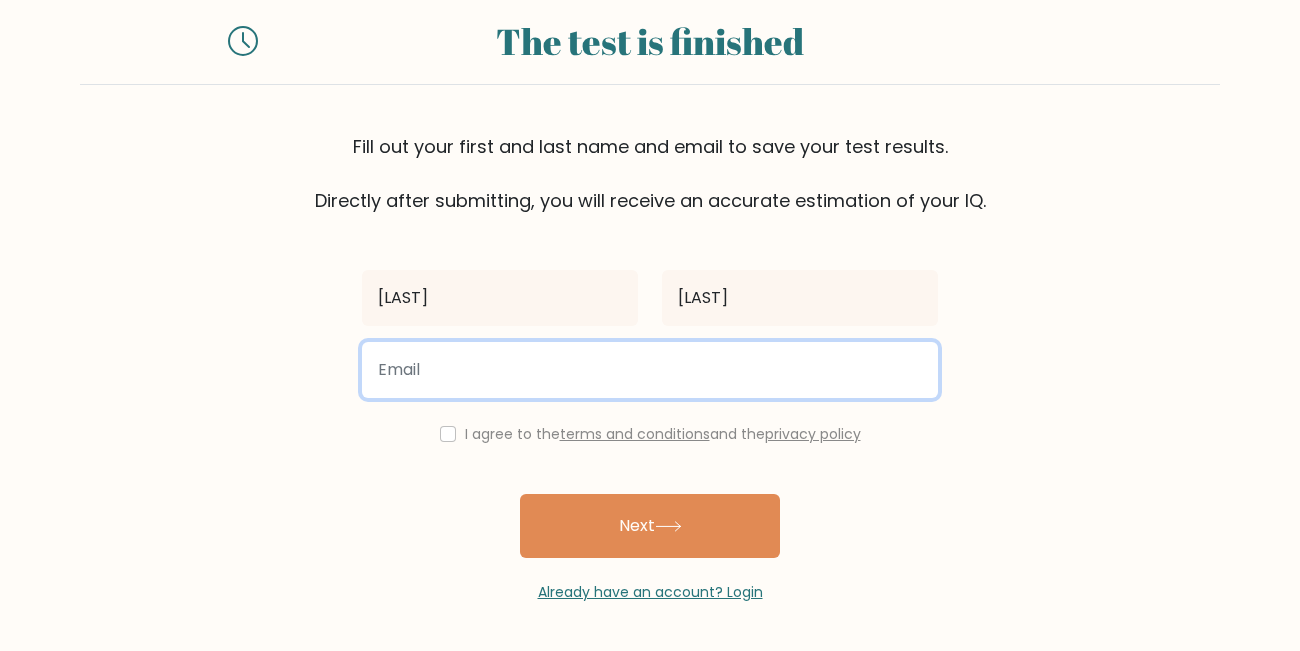 click at bounding box center (650, 370) 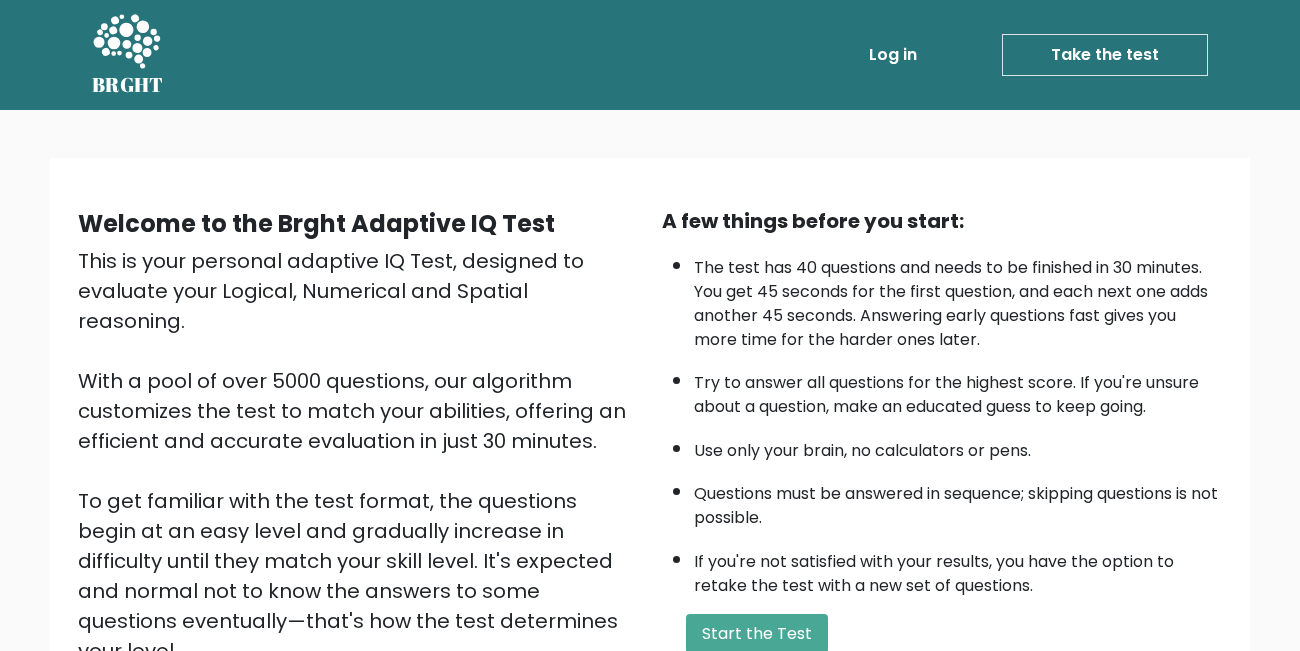 scroll, scrollTop: 276, scrollLeft: 0, axis: vertical 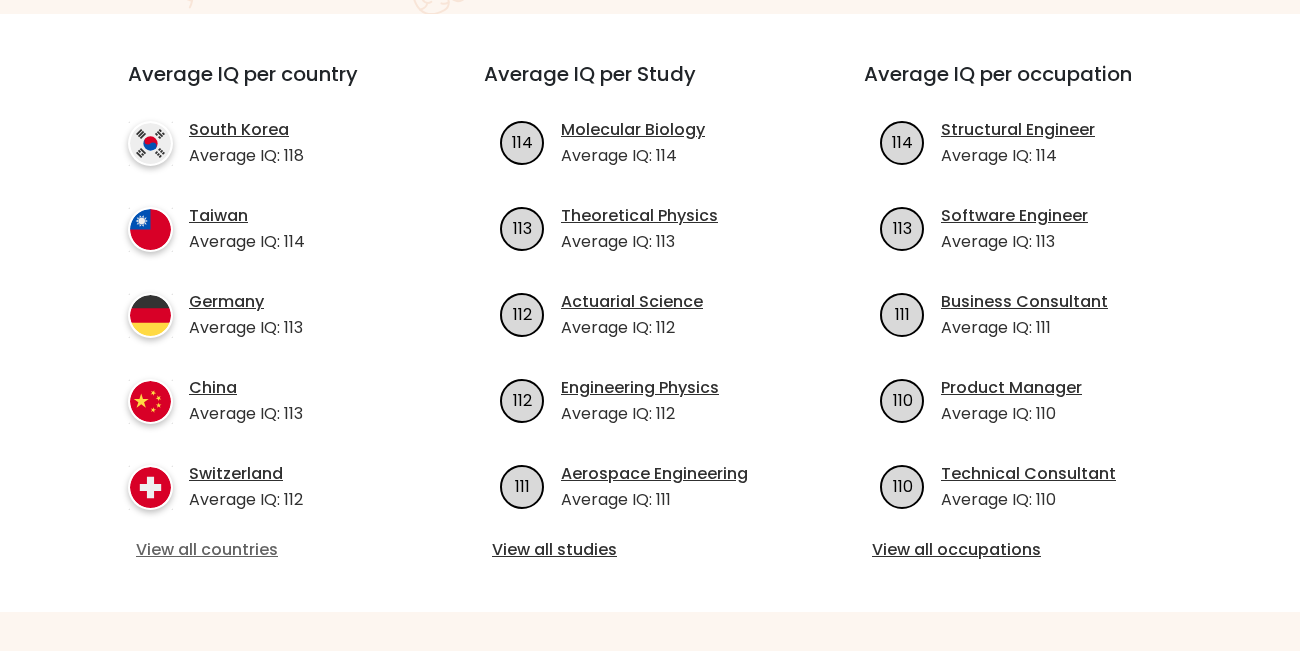 click on "View all countries" at bounding box center (270, 550) 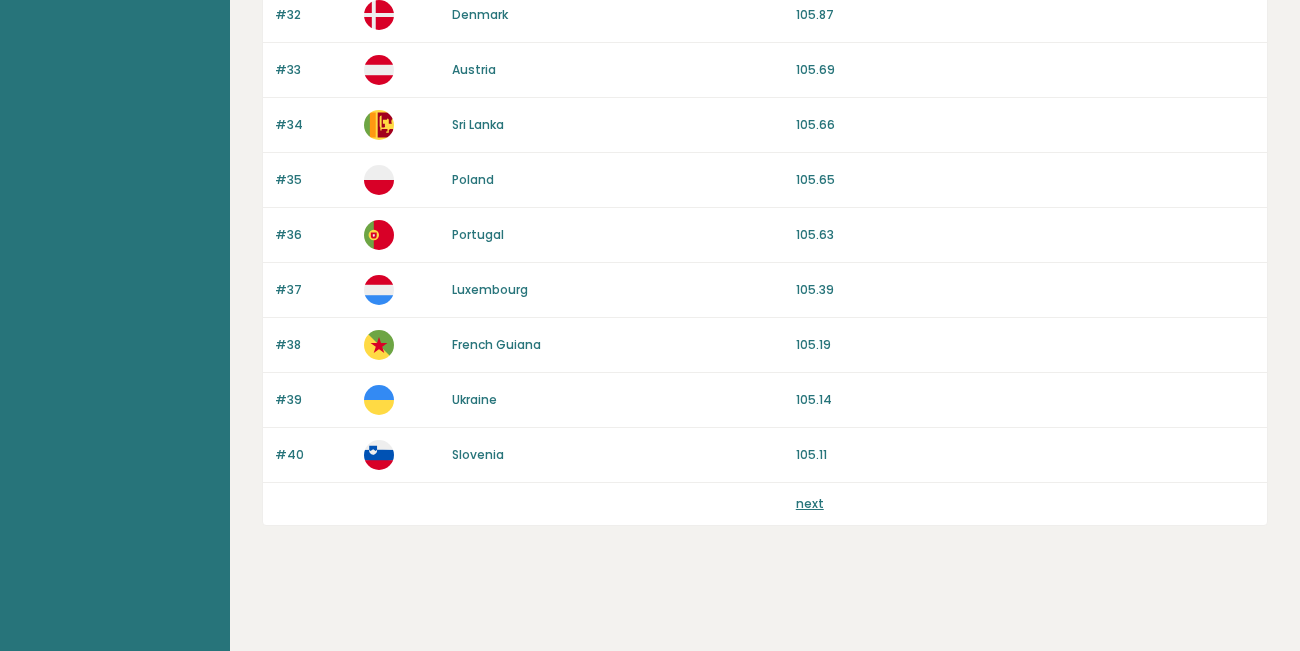 scroll, scrollTop: 1970, scrollLeft: 0, axis: vertical 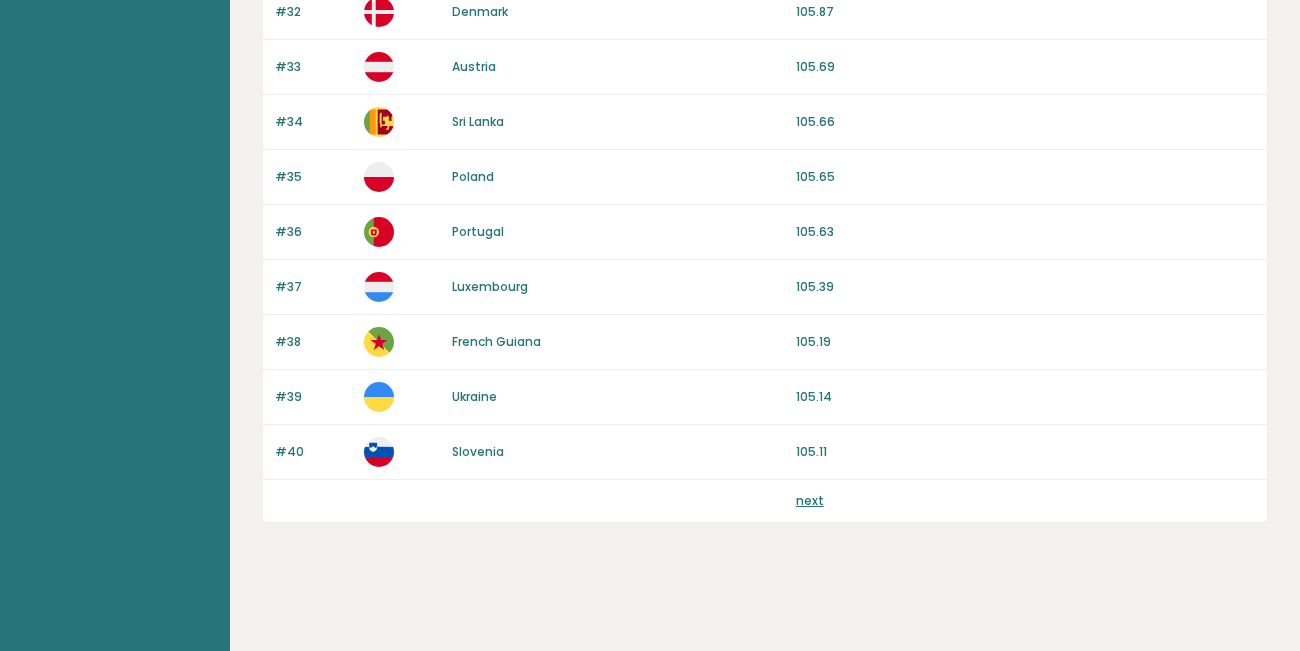 click on "next" at bounding box center (810, 500) 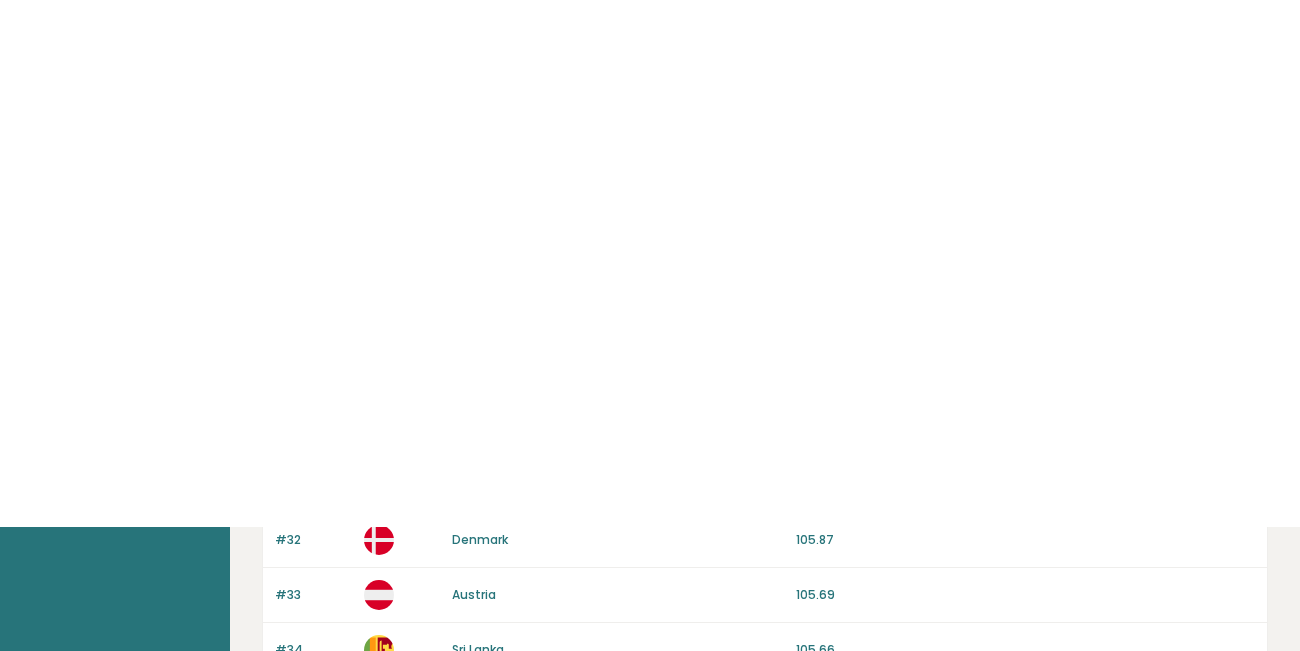 scroll, scrollTop: 1442, scrollLeft: 0, axis: vertical 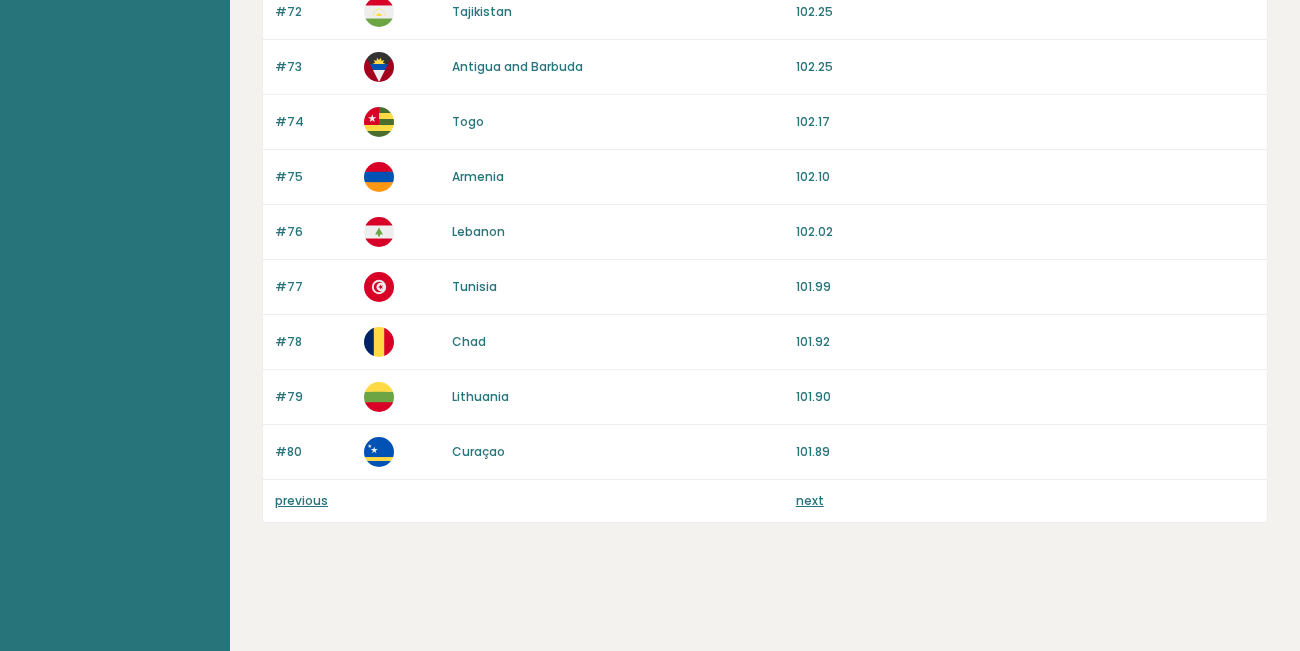 click on "next" at bounding box center [810, 500] 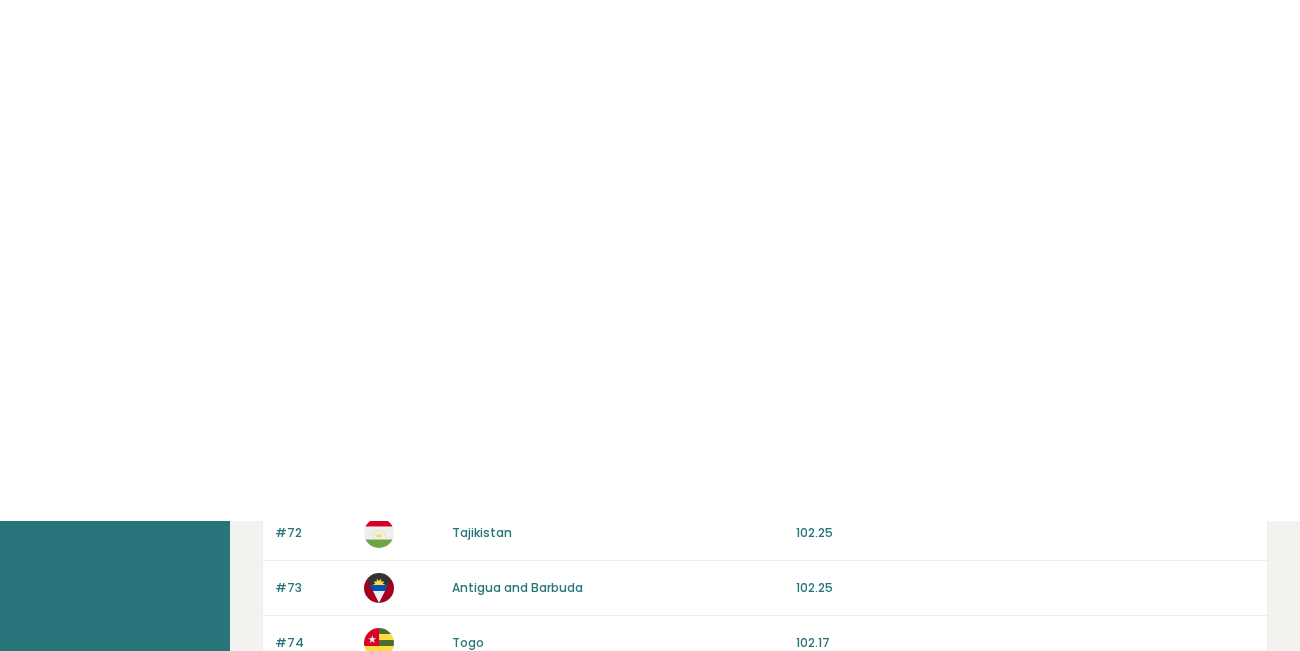 scroll, scrollTop: 1449, scrollLeft: 0, axis: vertical 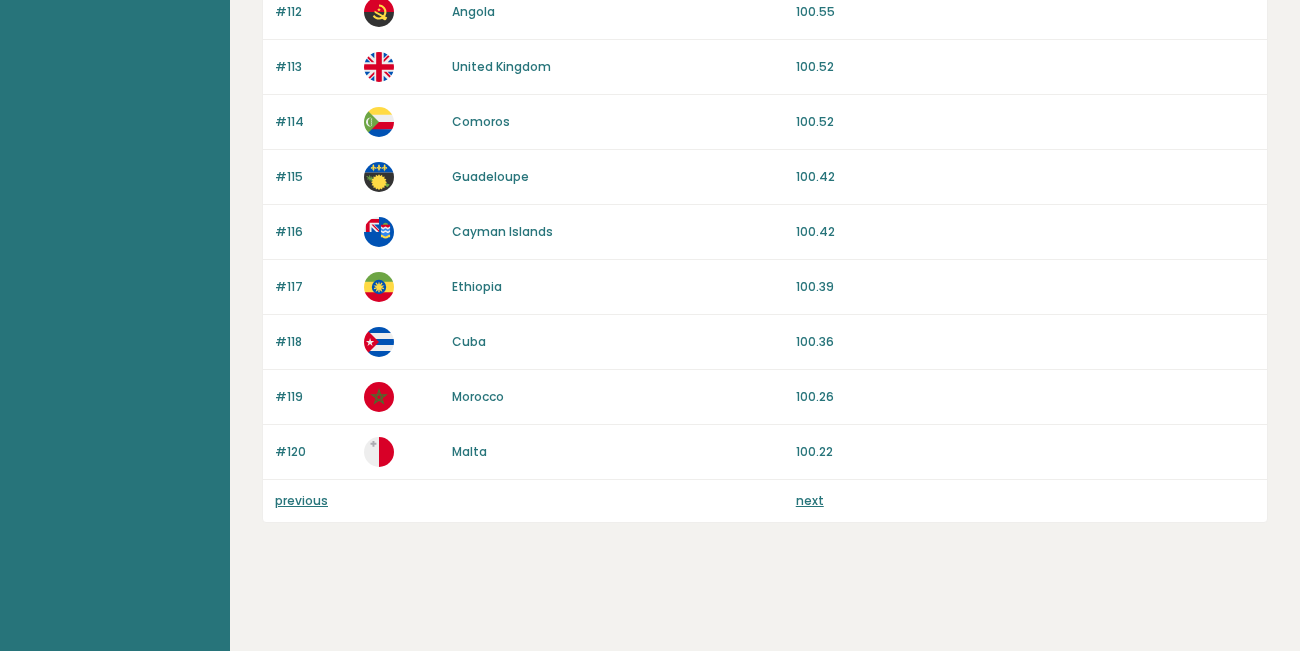 click on "previous
next" at bounding box center [765, 501] 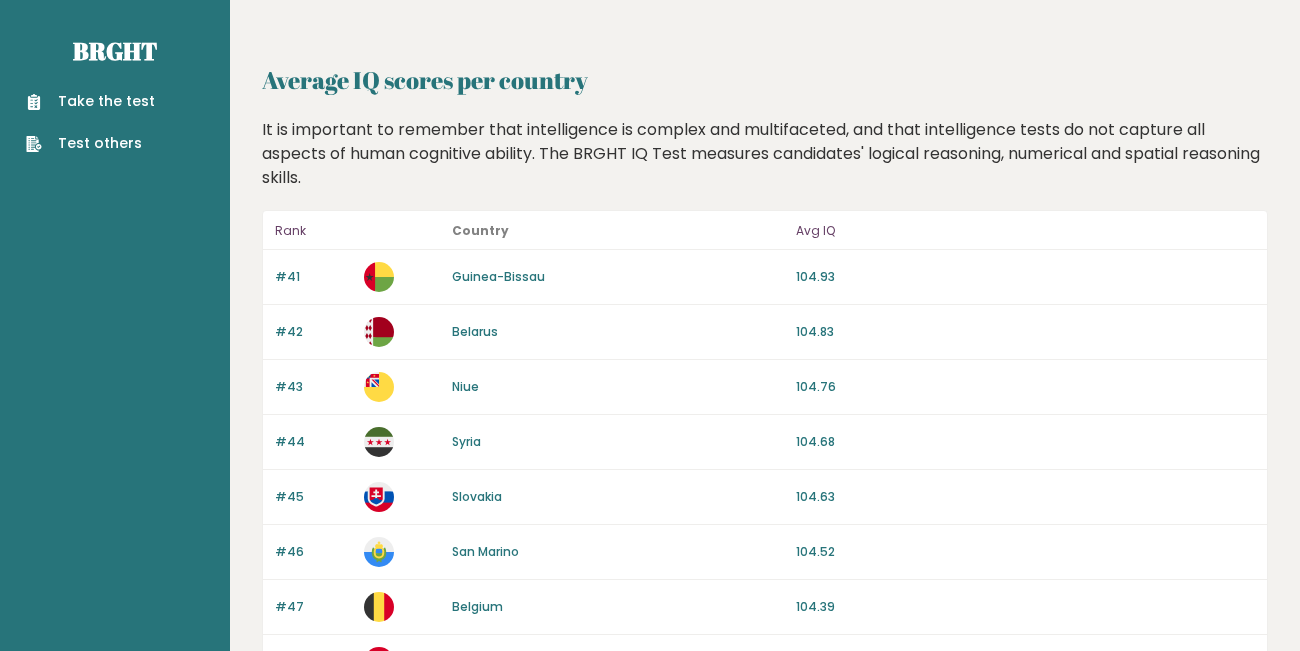 scroll, scrollTop: 0, scrollLeft: 0, axis: both 